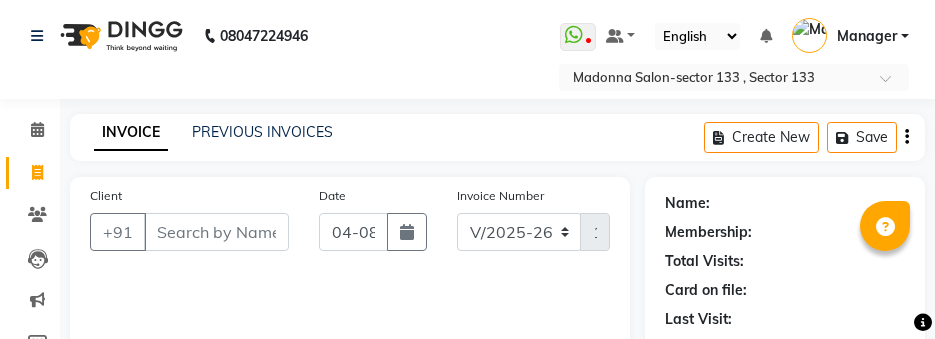 select on "8302" 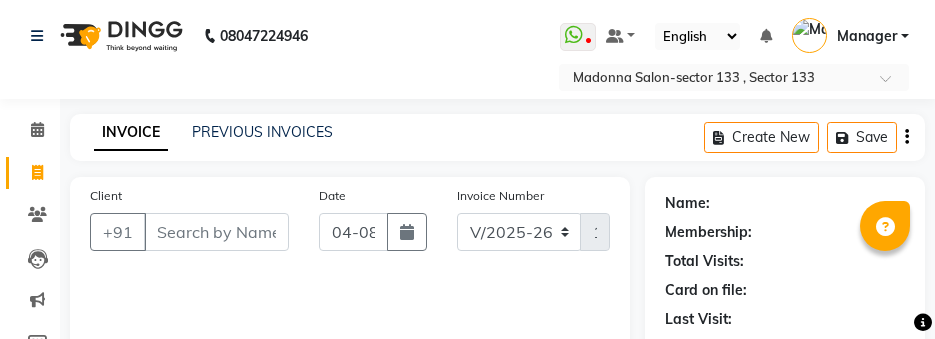 scroll, scrollTop: 0, scrollLeft: 0, axis: both 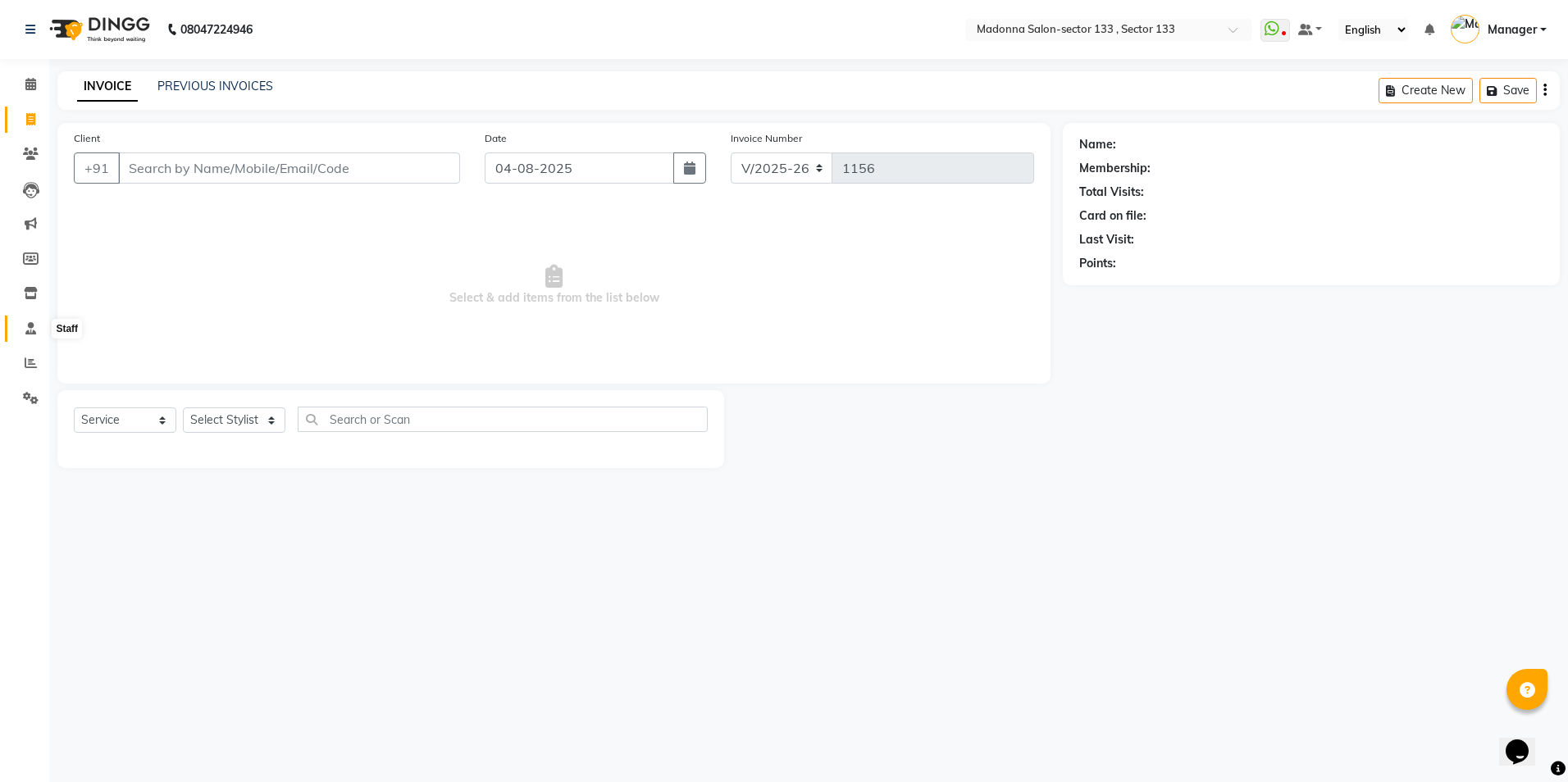 click 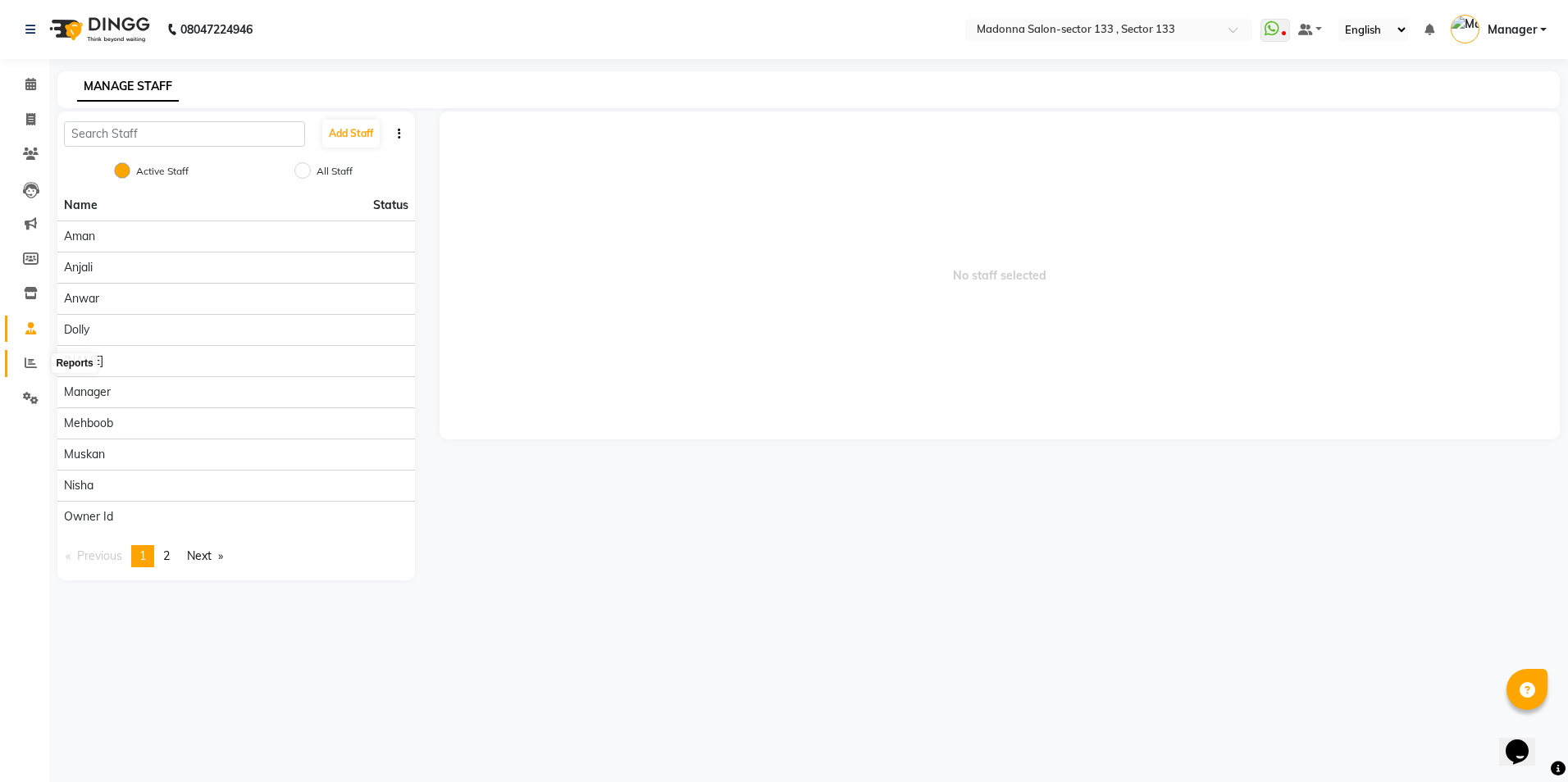 click 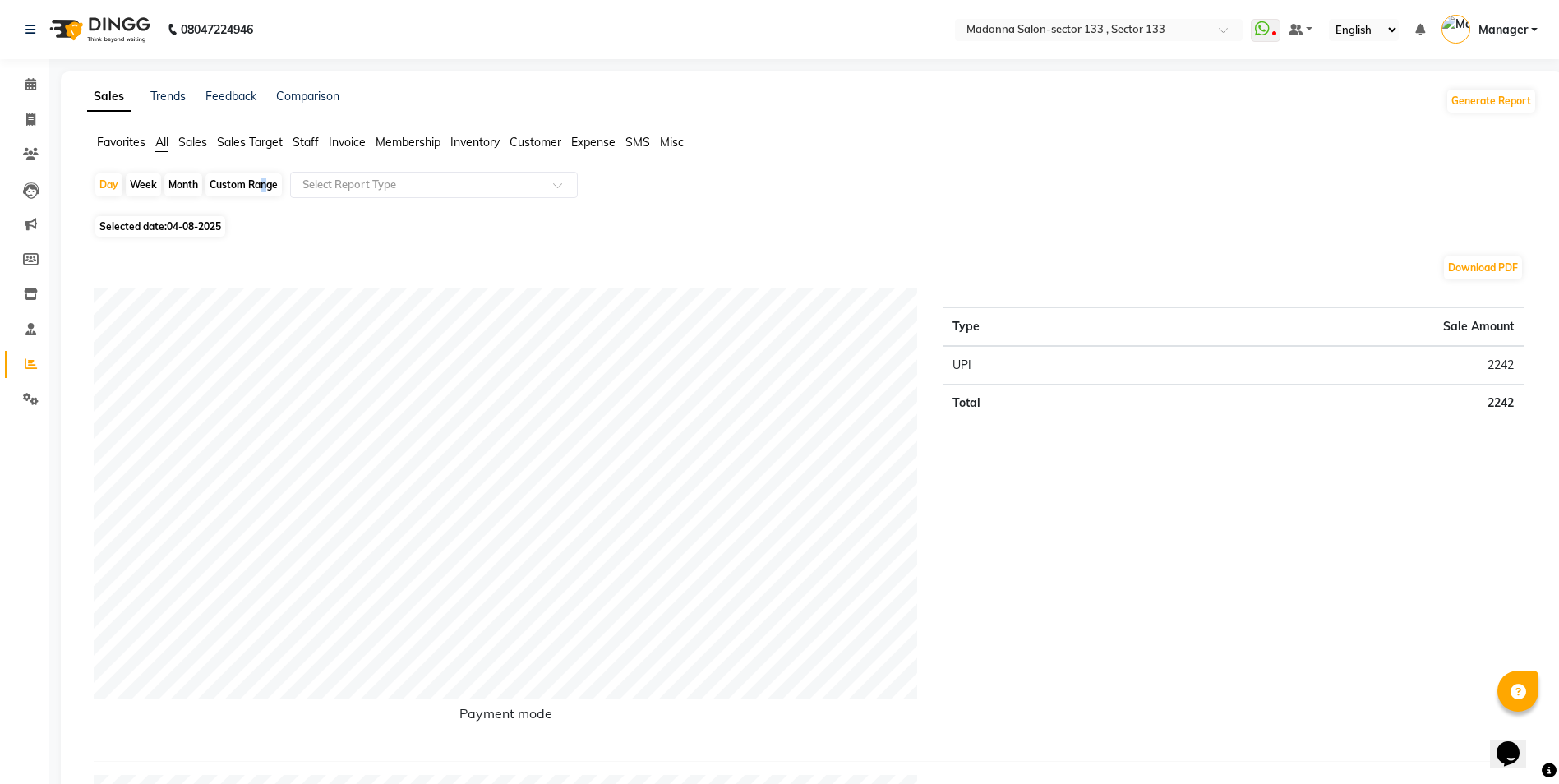 click on "Custom Range" 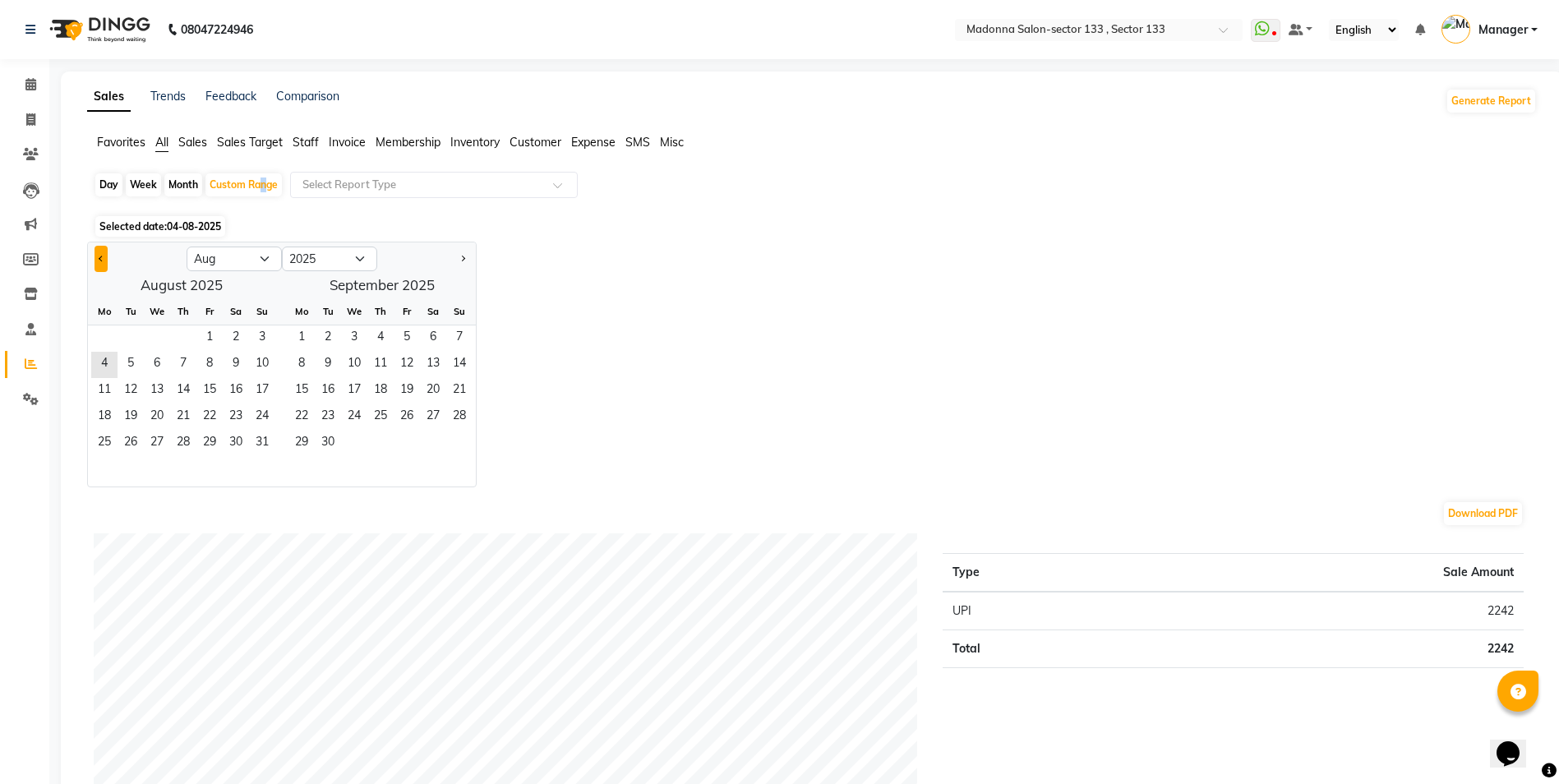 click 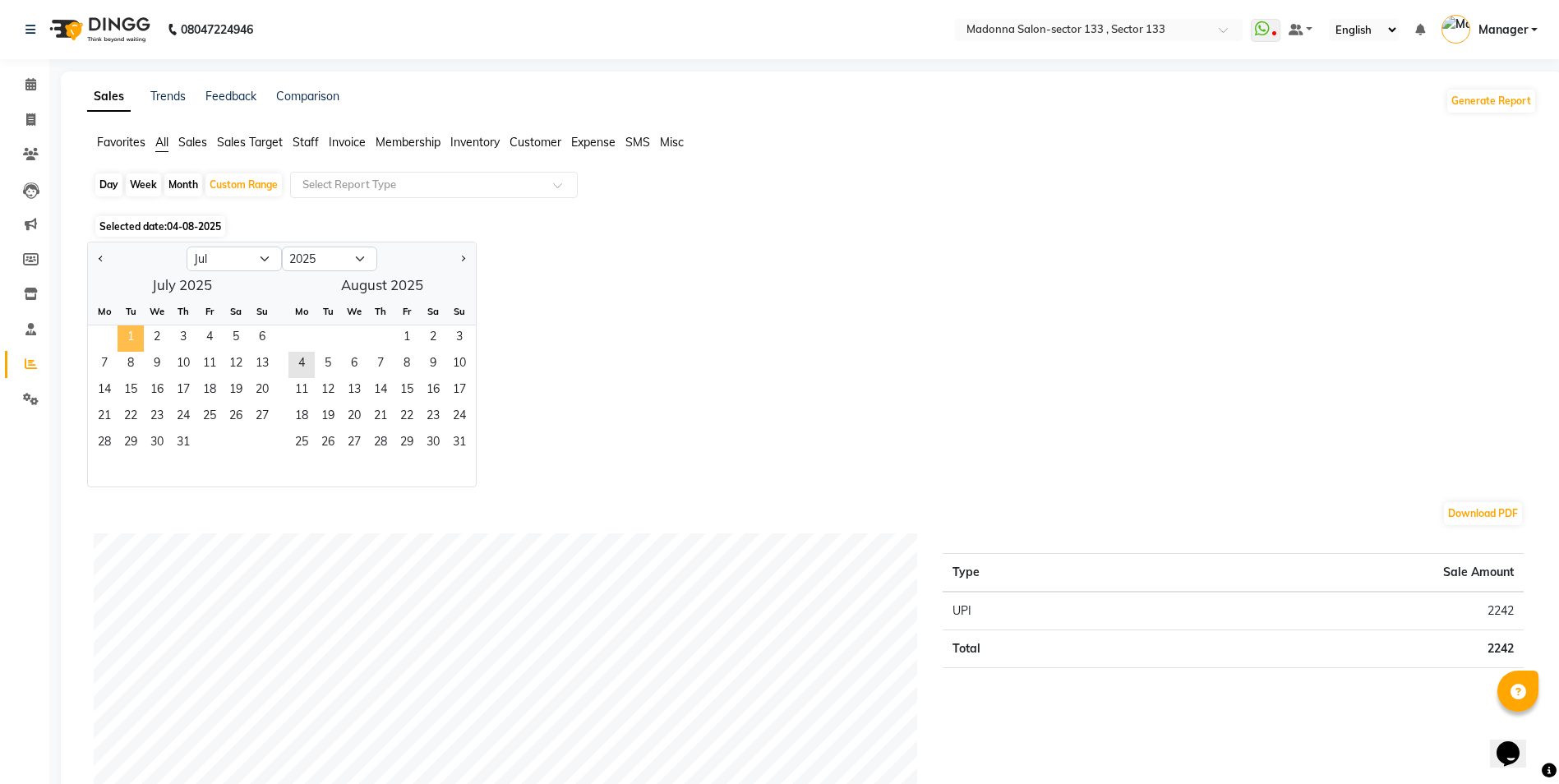 click on "1" 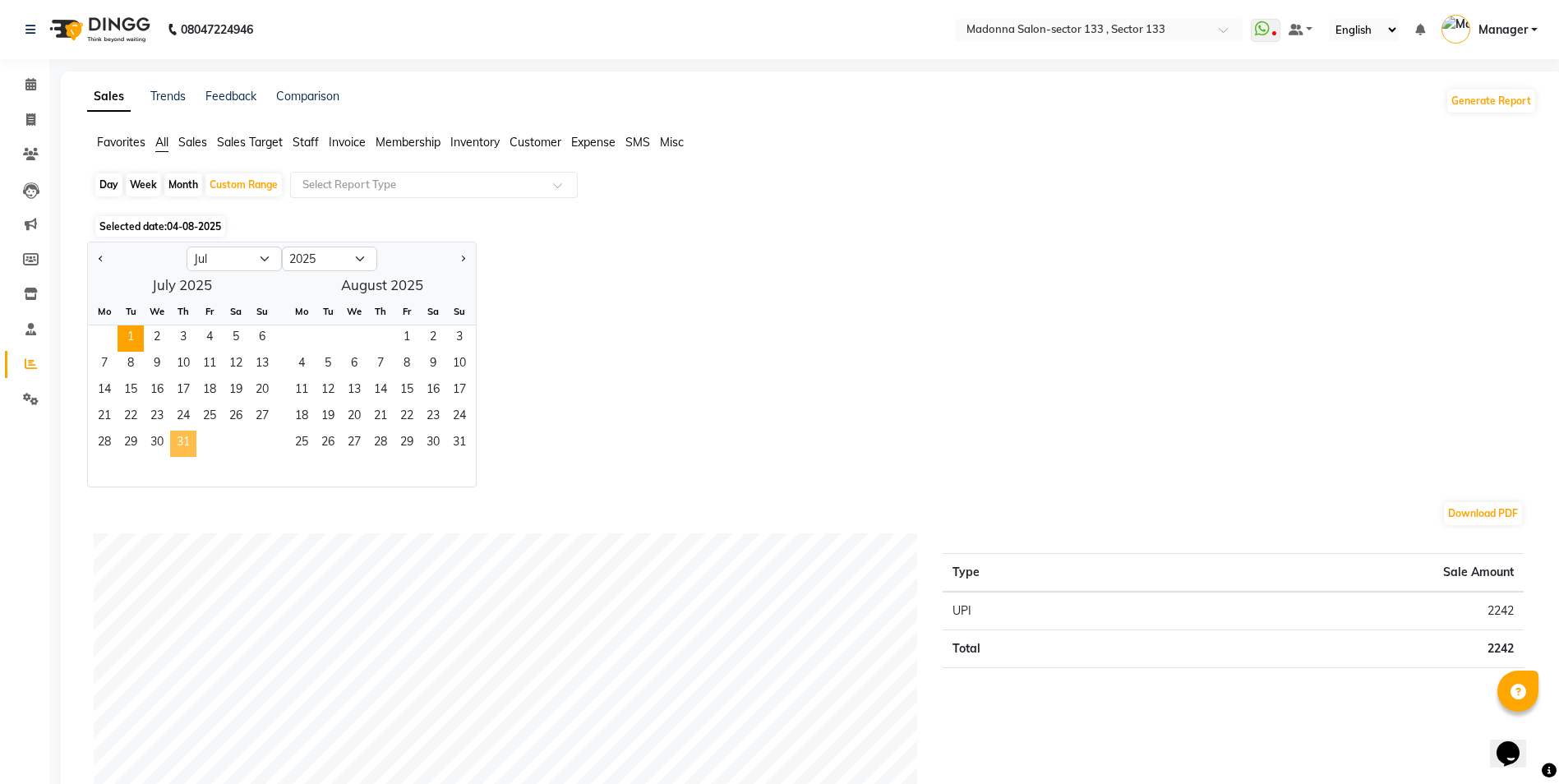 click on "31" 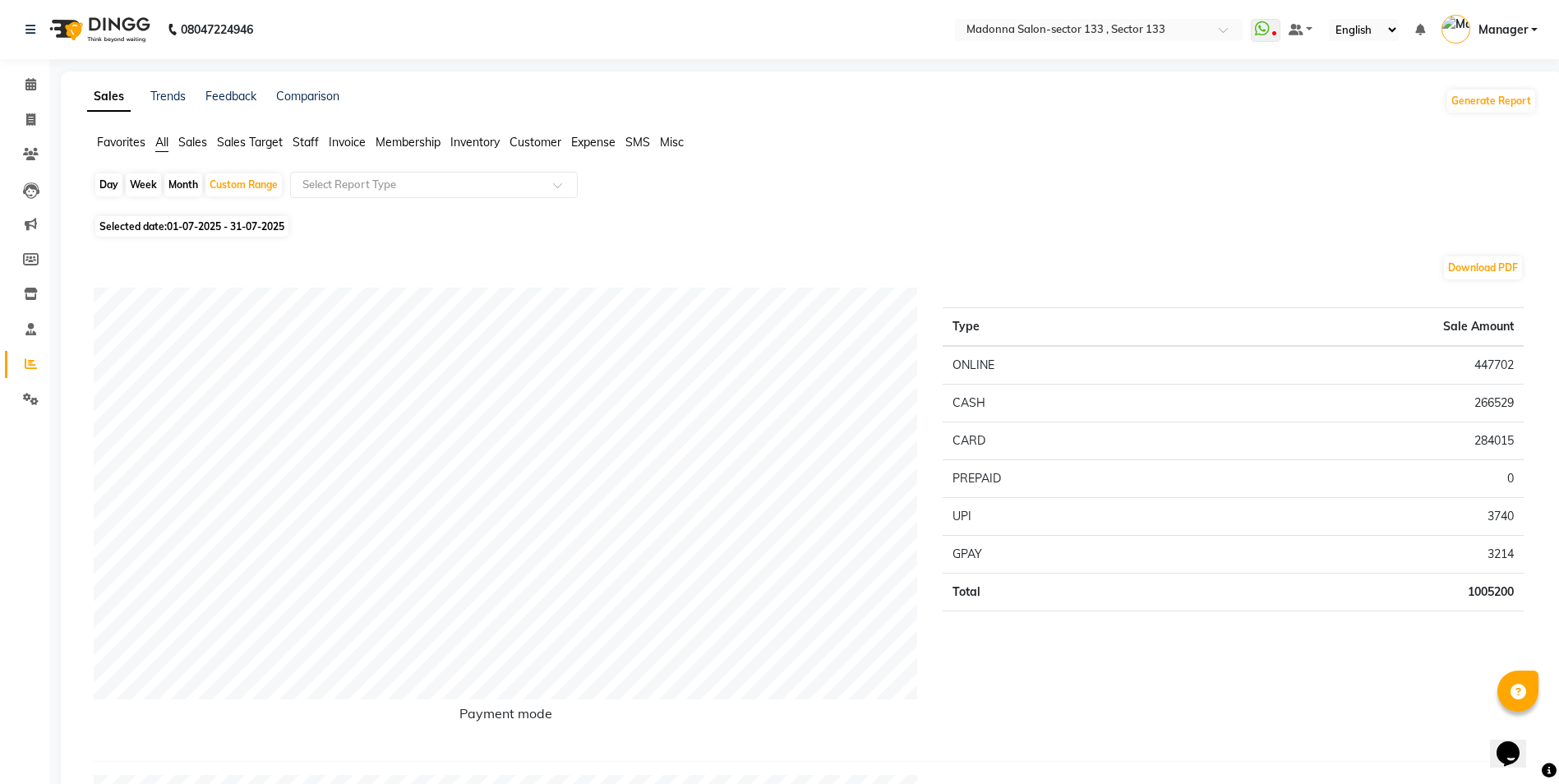 click on "Sales Target" 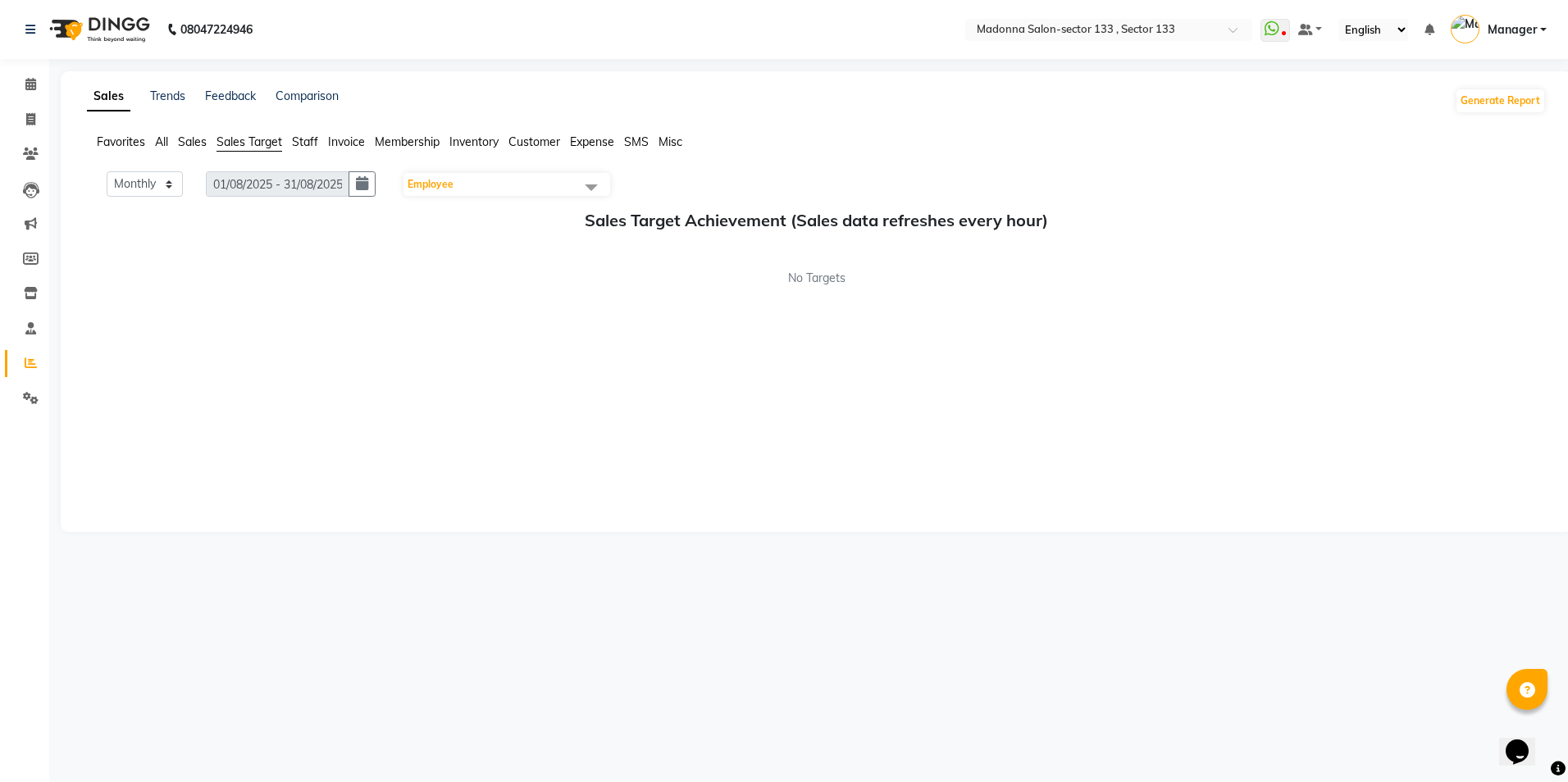 click on "Staff" 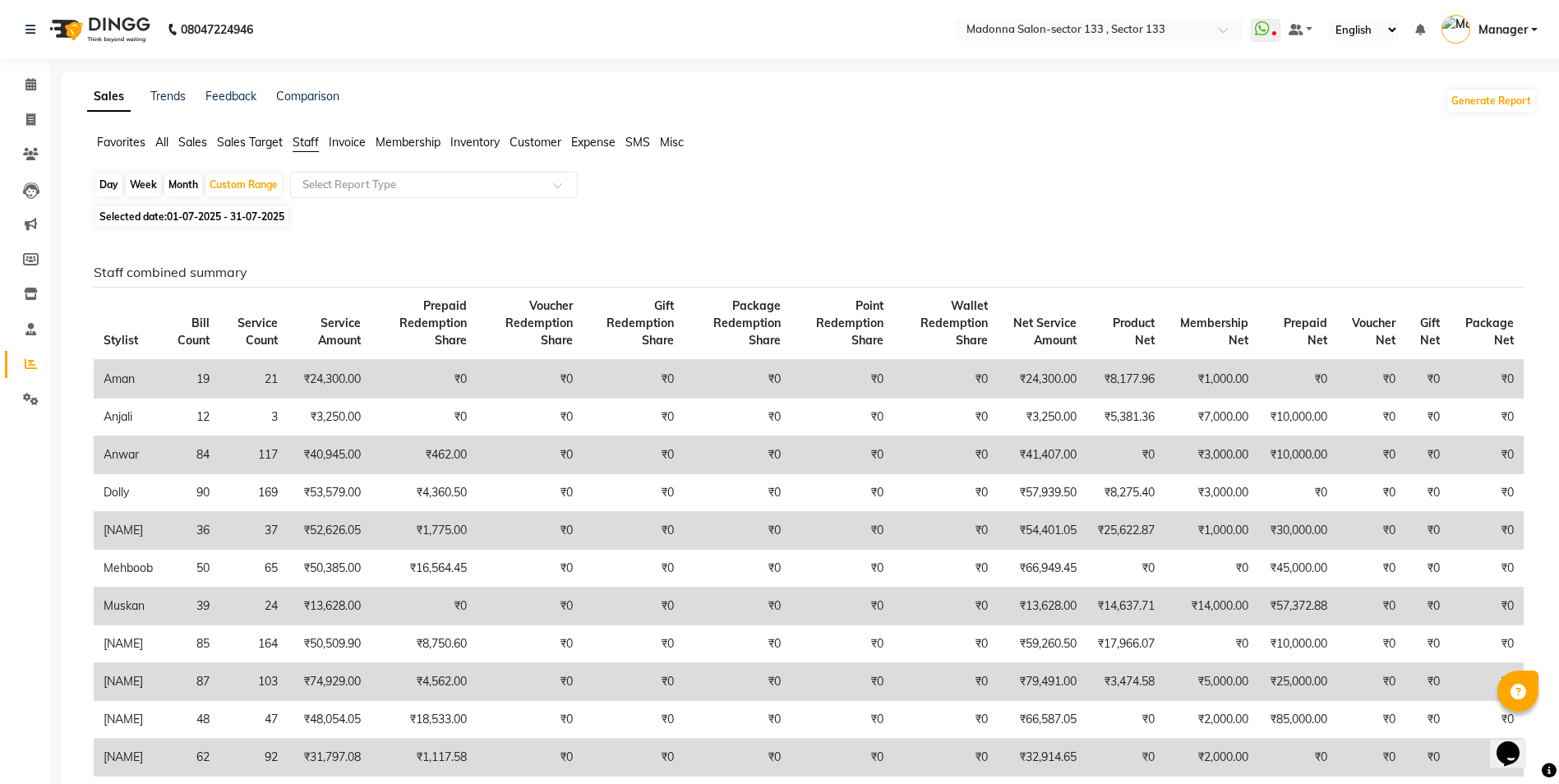 click on "Sales" 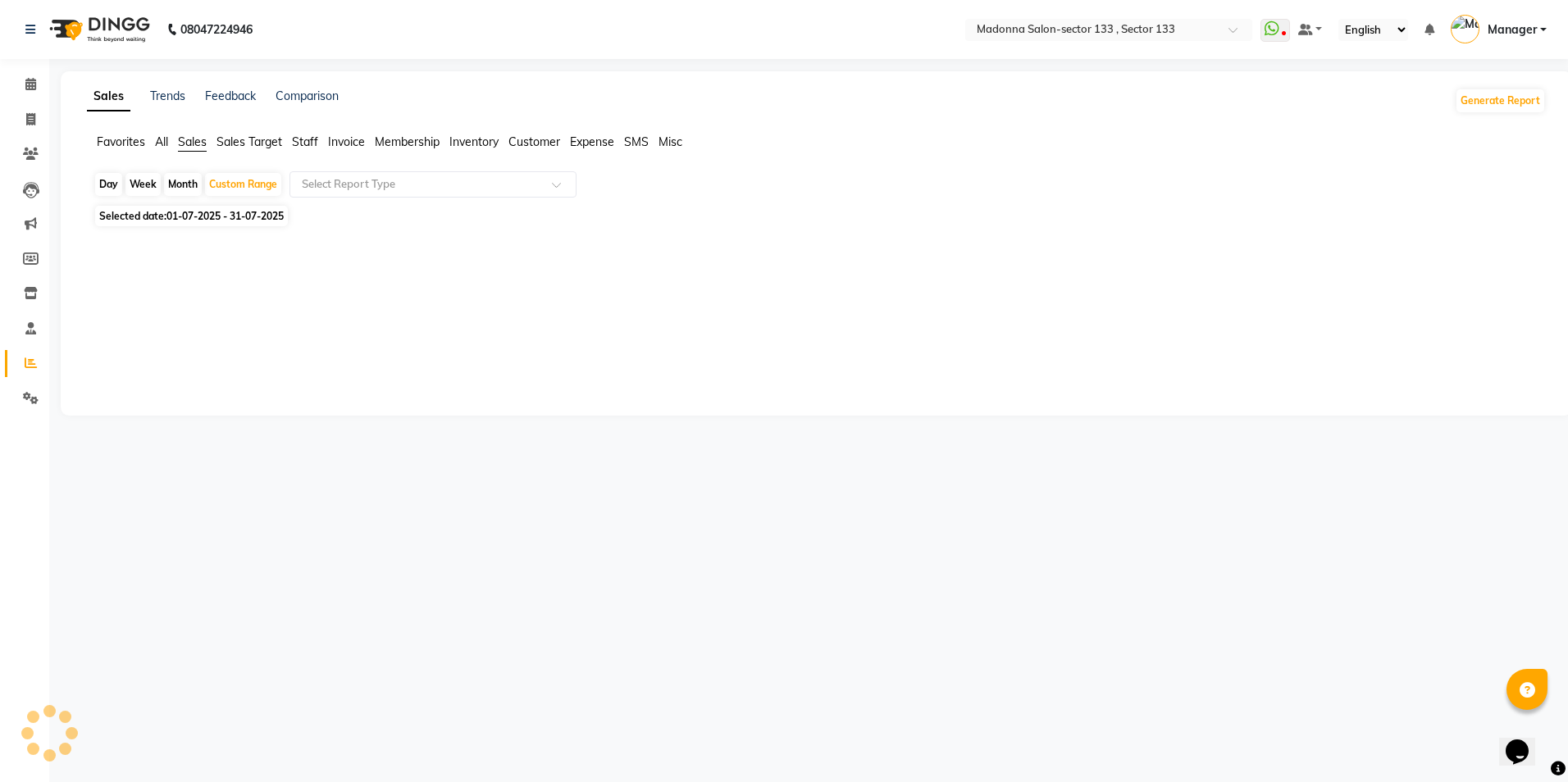 click on "Staff" 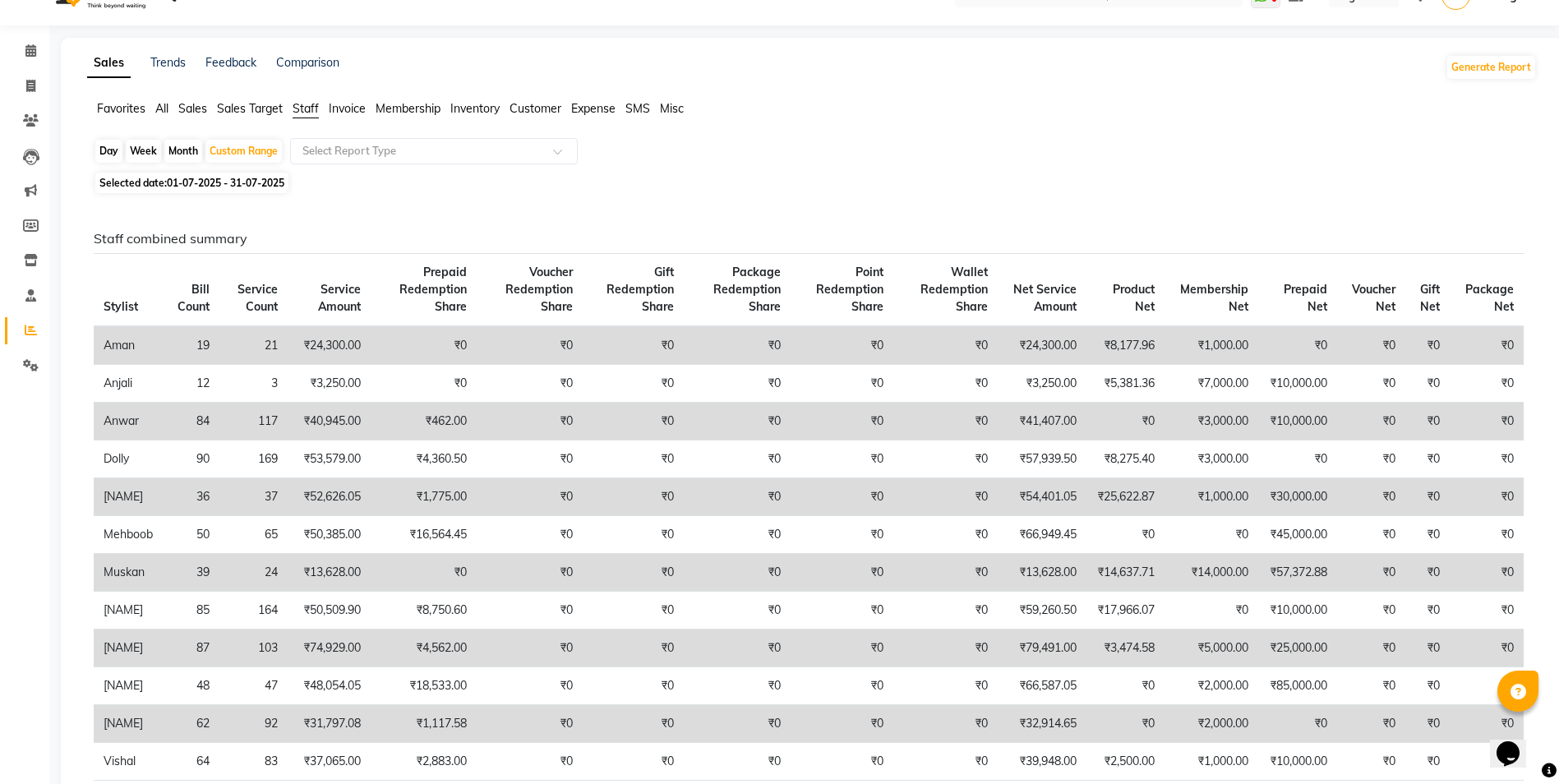 scroll, scrollTop: 0, scrollLeft: 0, axis: both 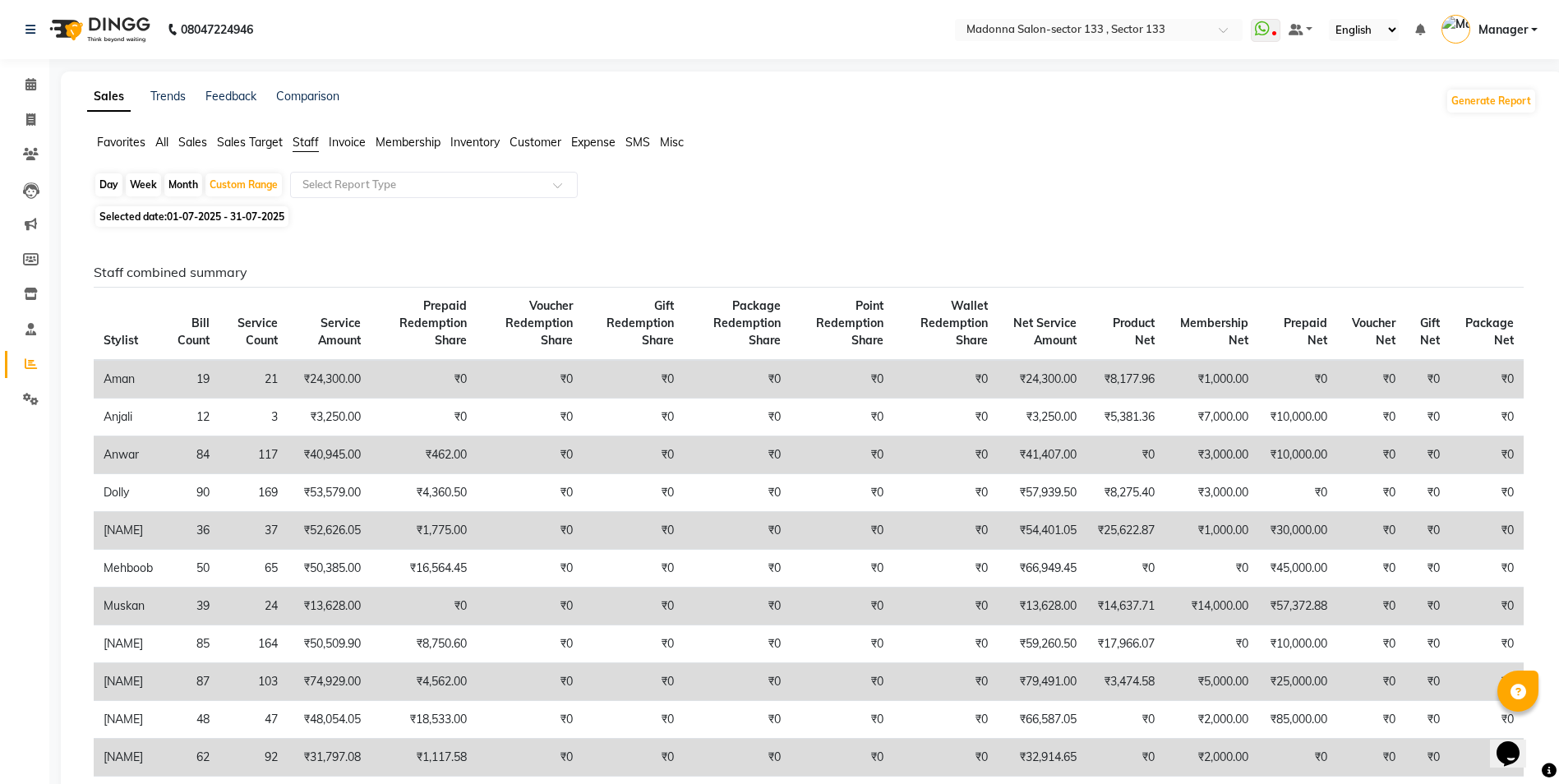 click on "Favorites All Sales Sales Target Staff Invoice Membership Inventory Customer Expense SMS Misc" 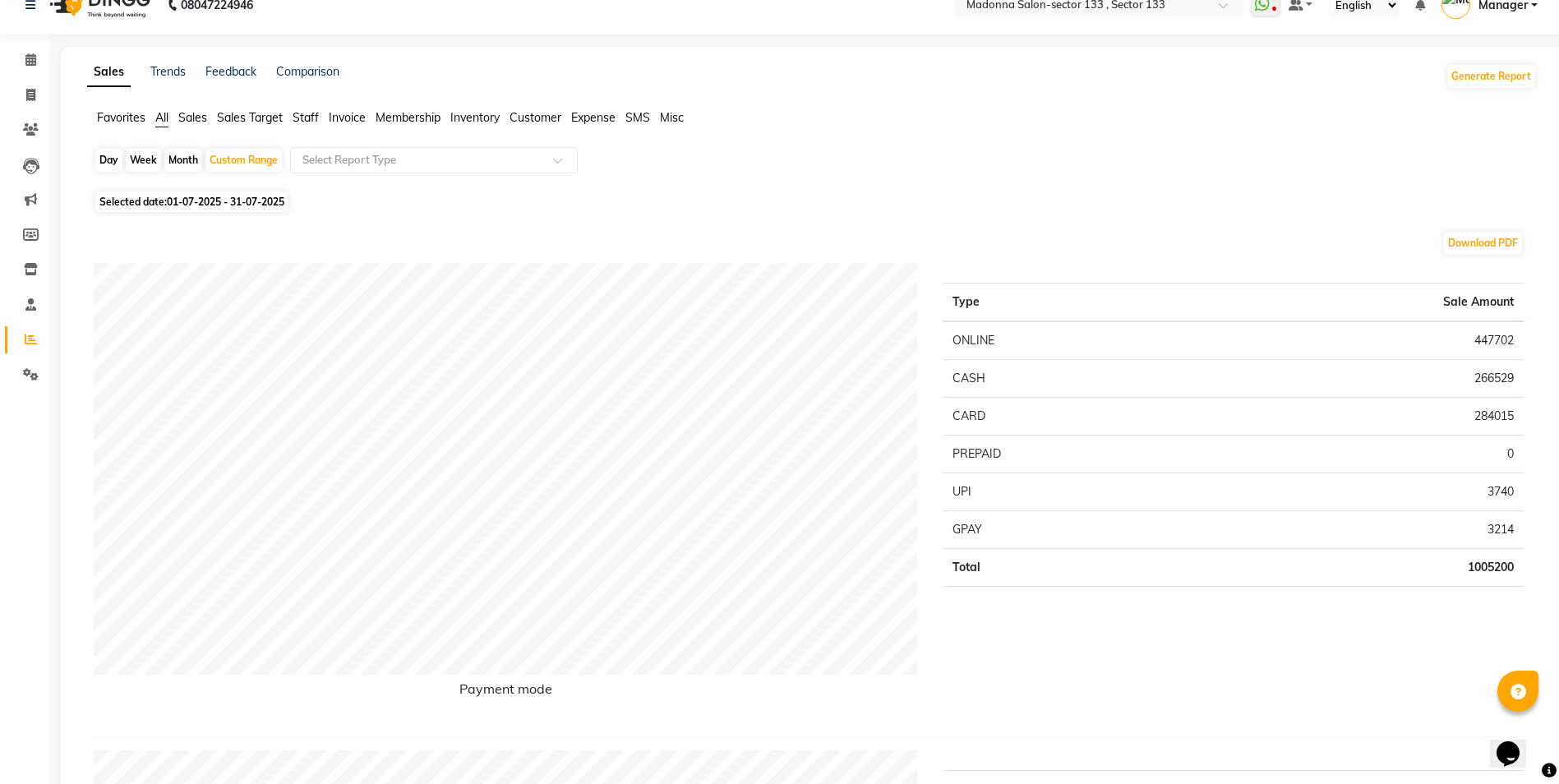 scroll, scrollTop: 0, scrollLeft: 0, axis: both 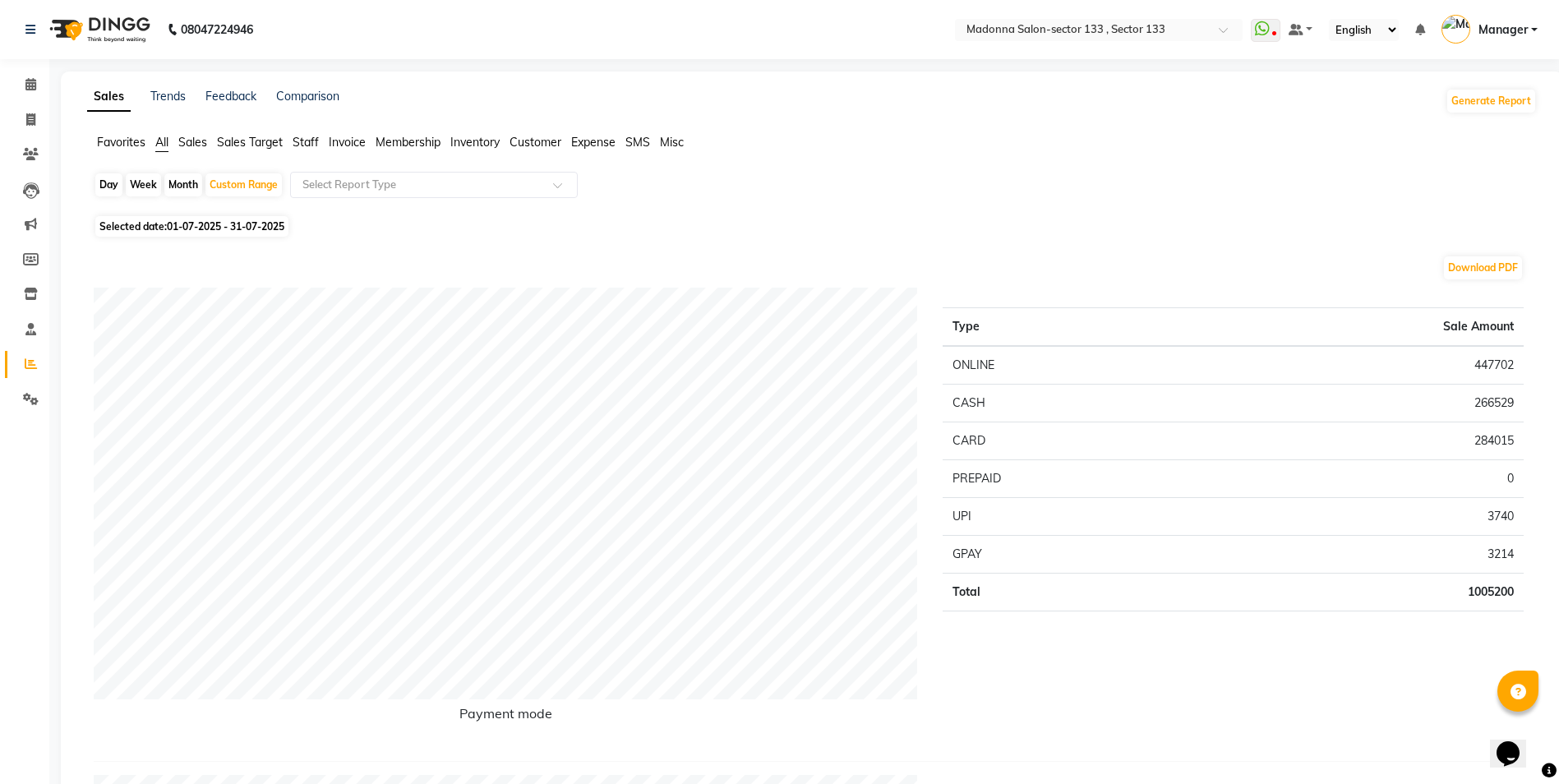 click on "Month" 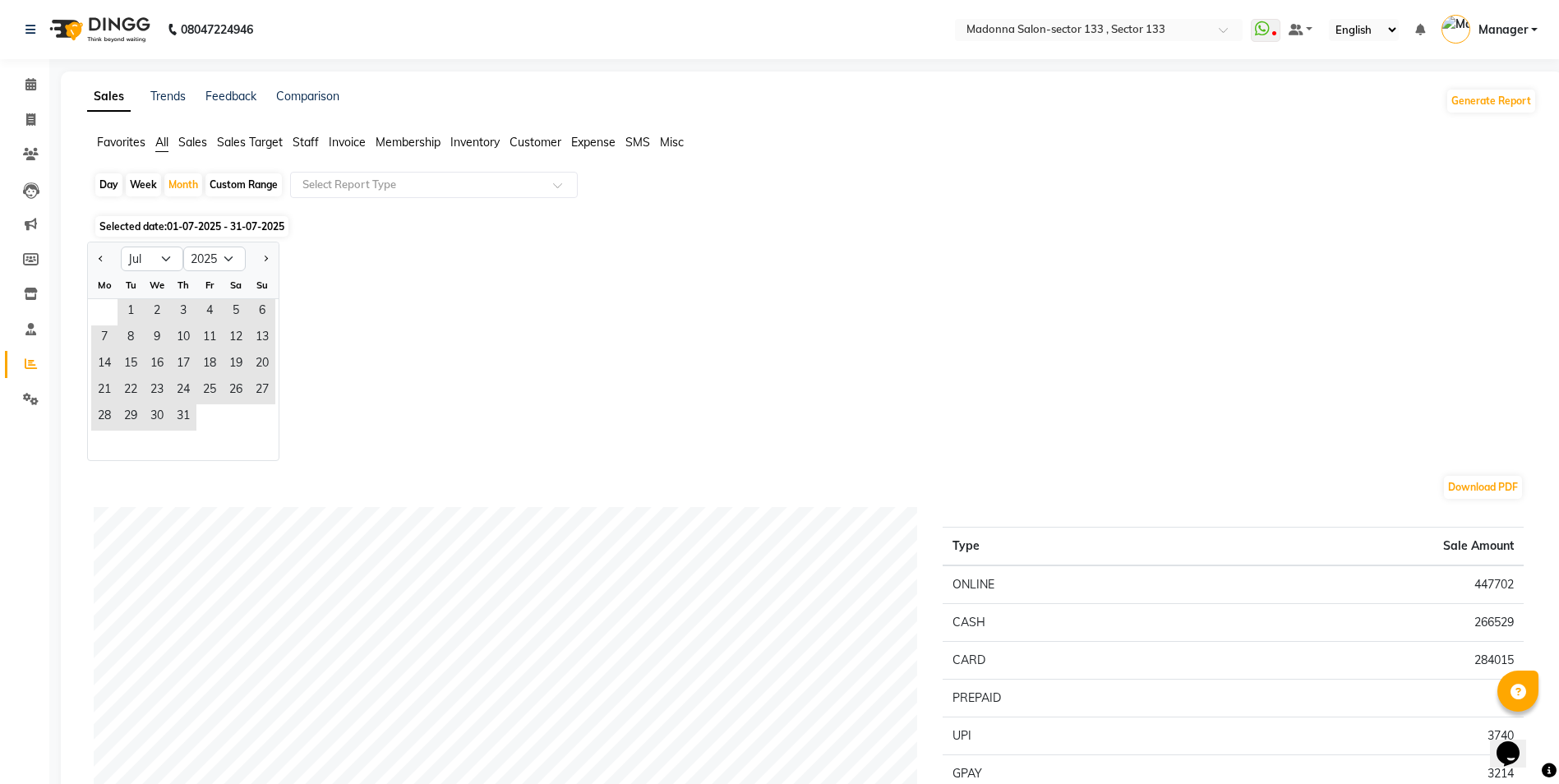 click 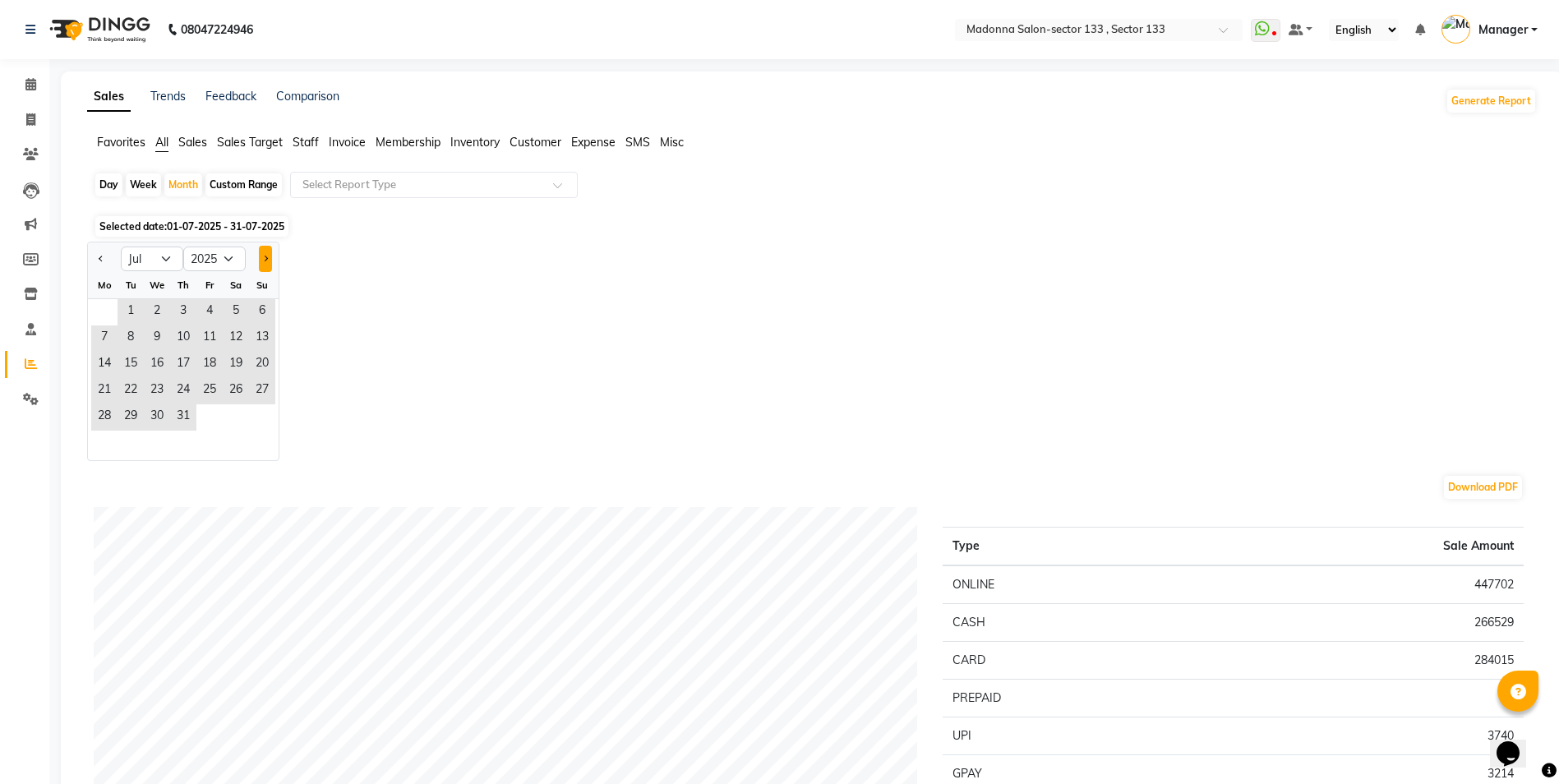 click 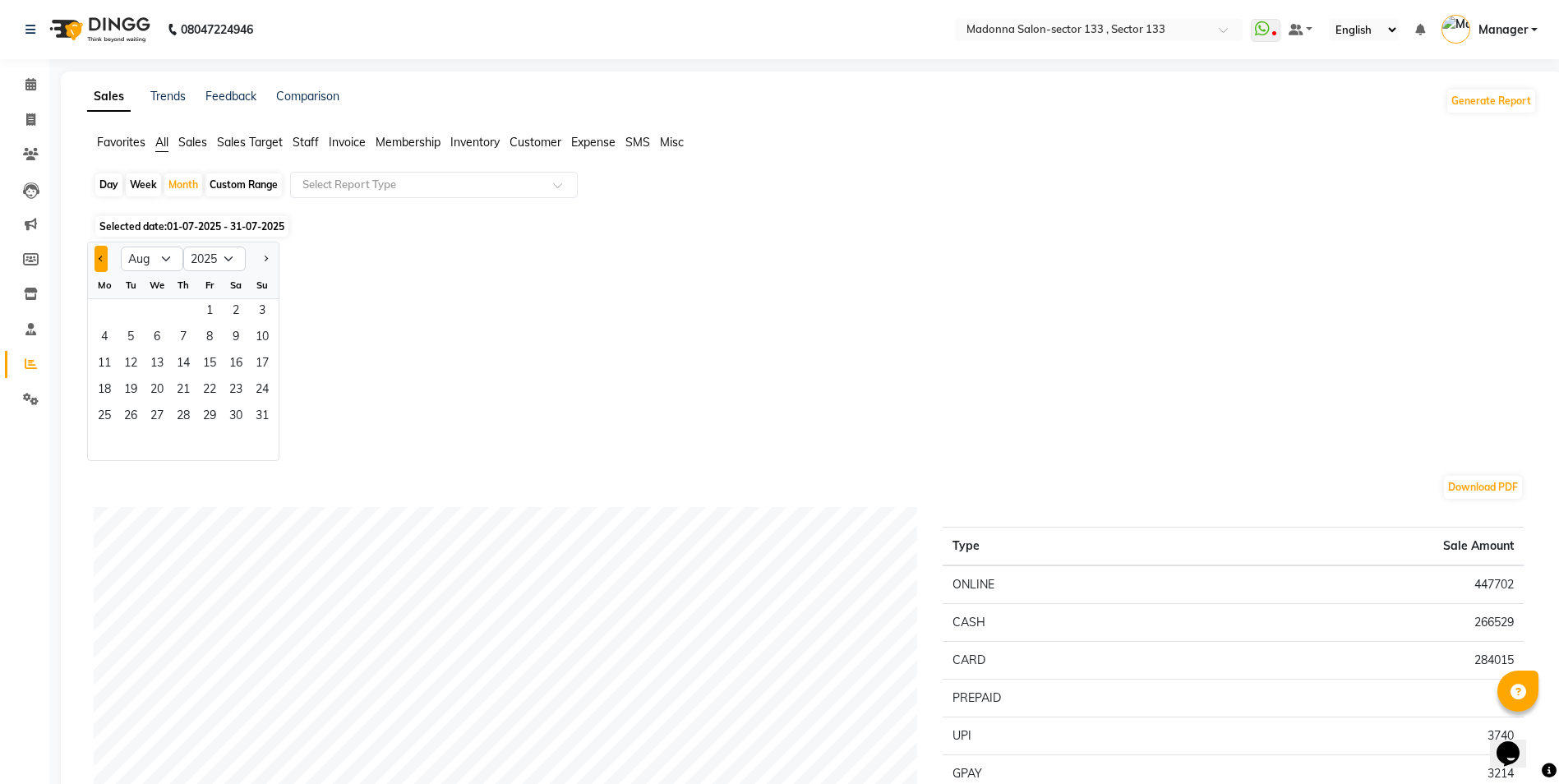 click 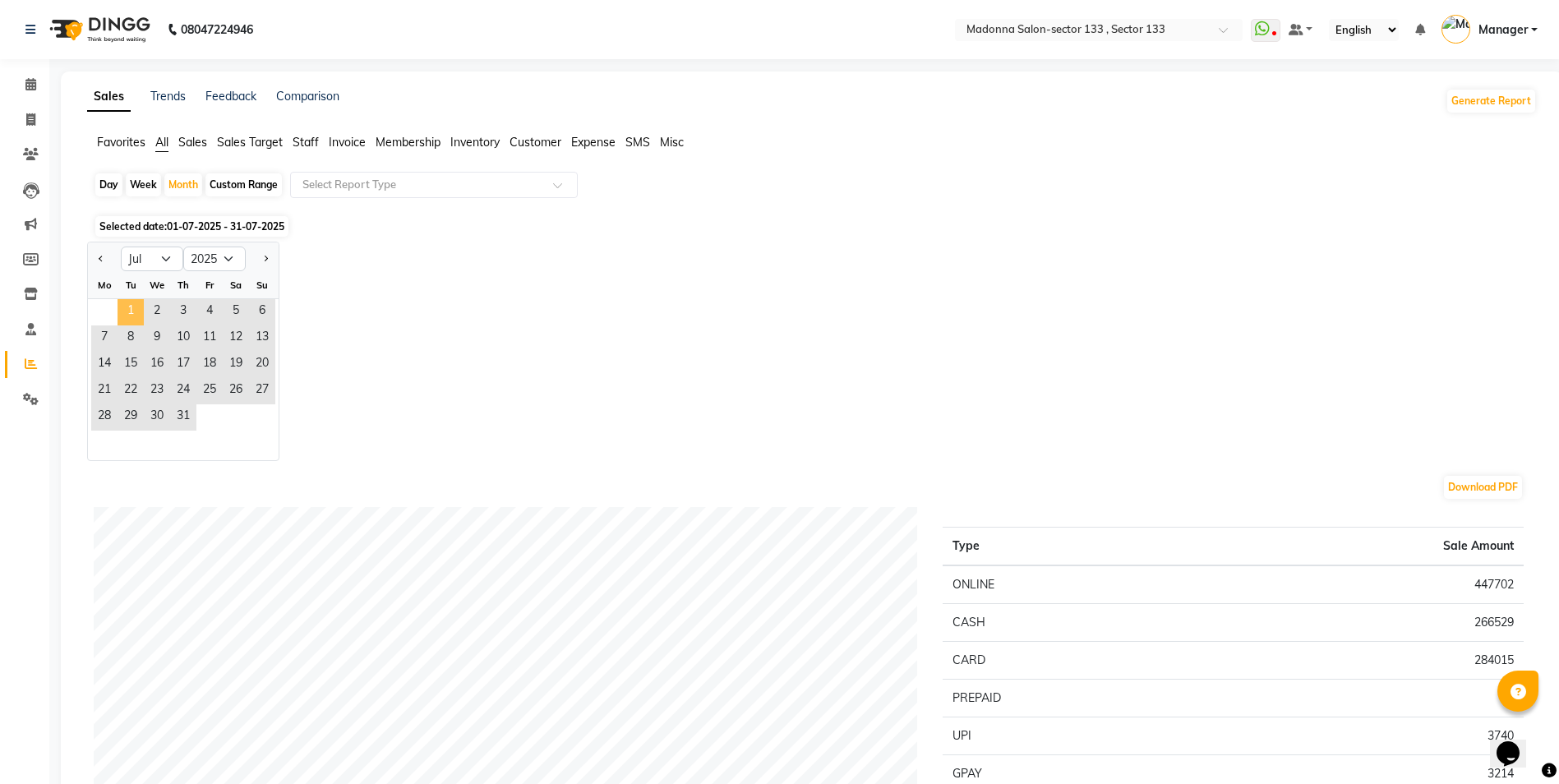 click on "1" 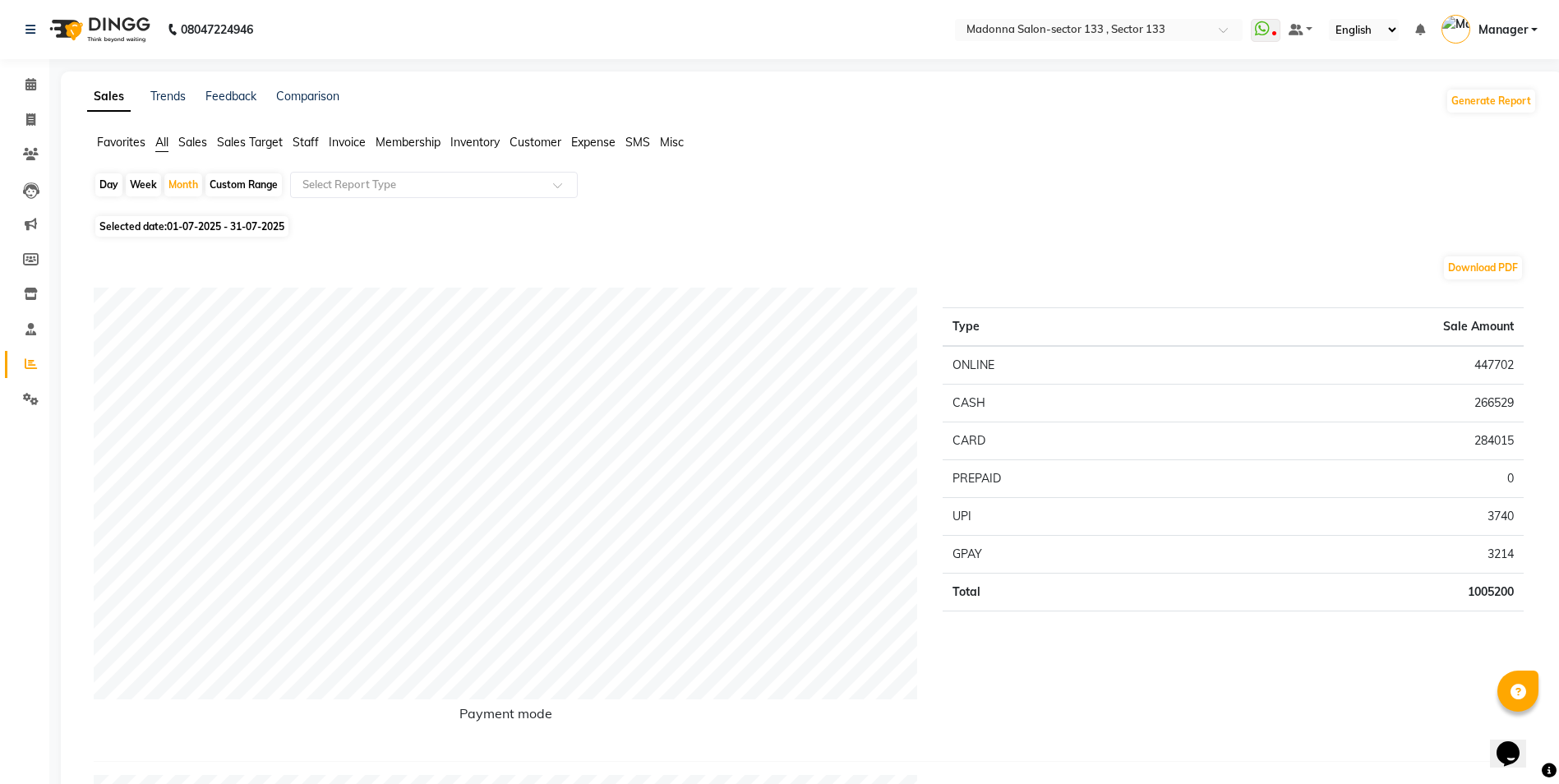 click on "Sales Target" 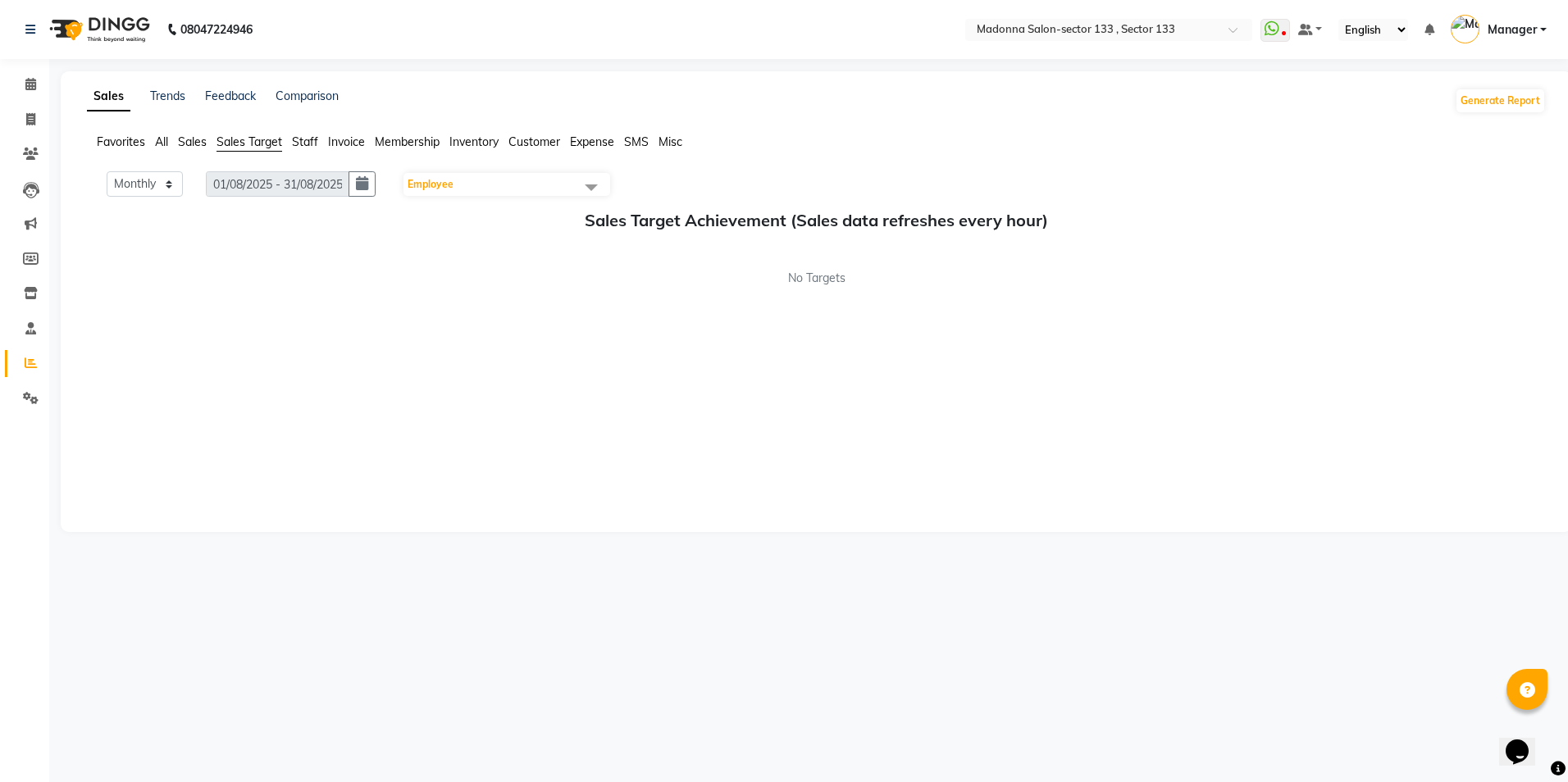 click on "Staff" 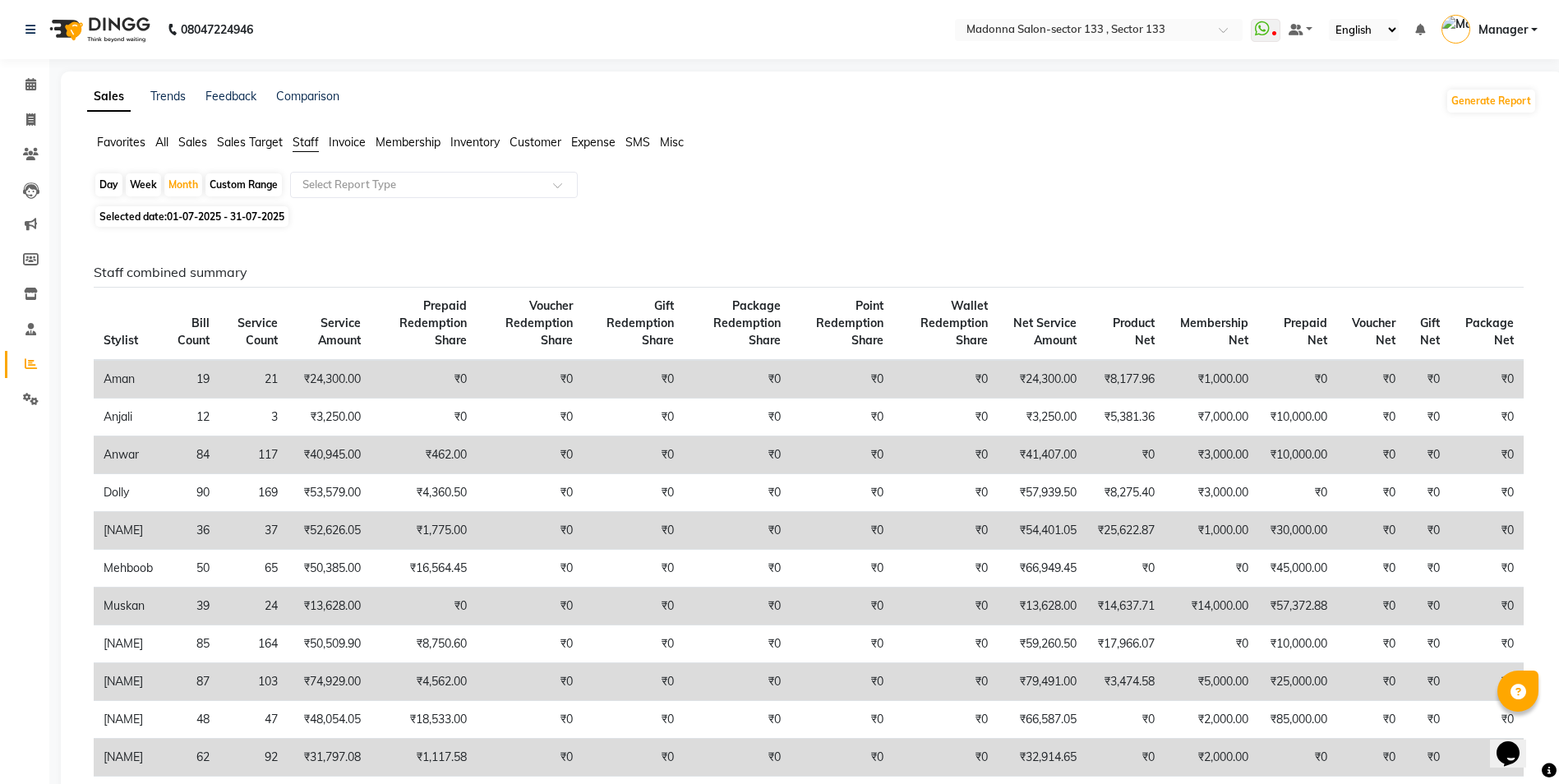 click on "Invoice" 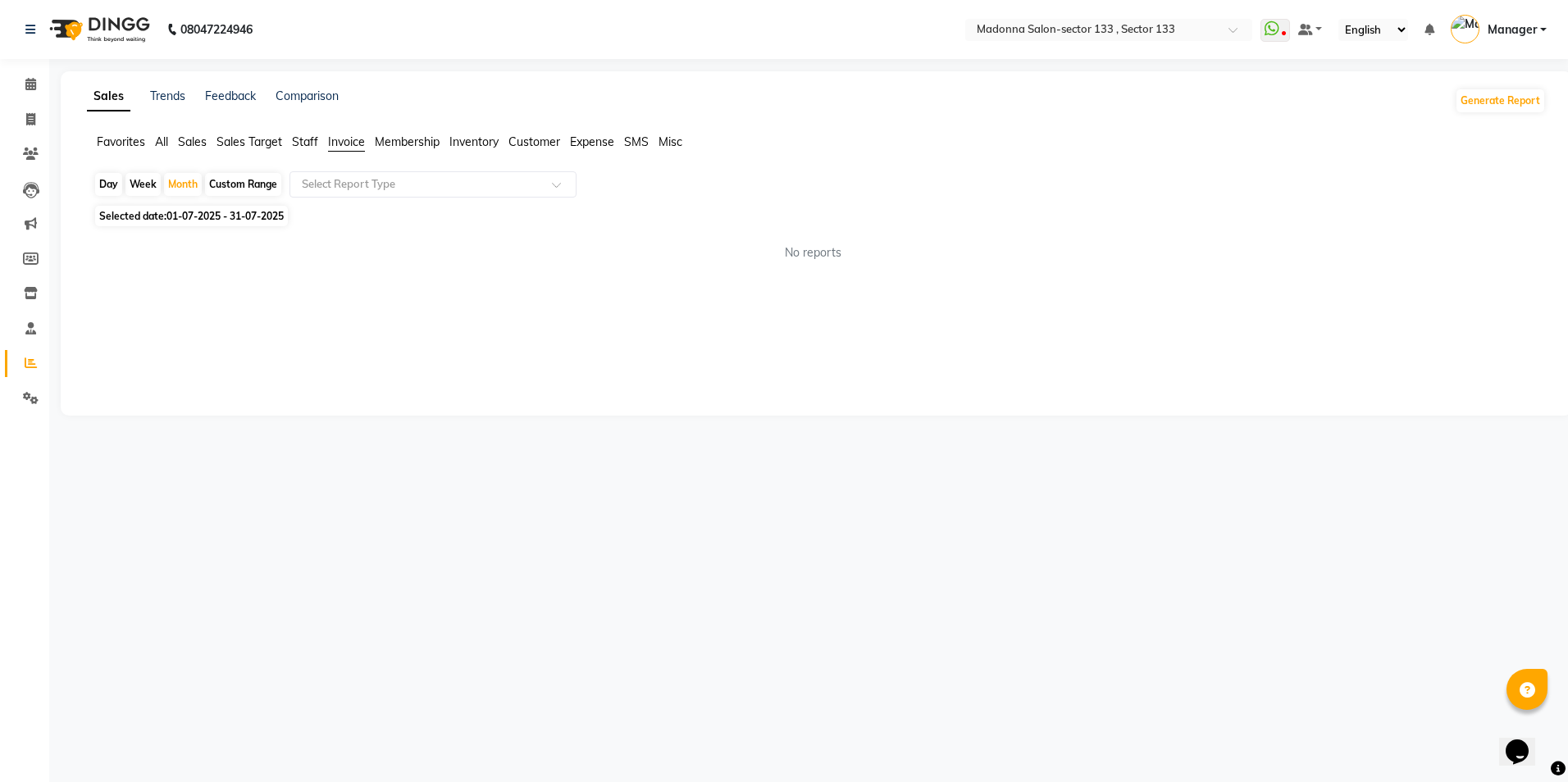 click on "Membership" 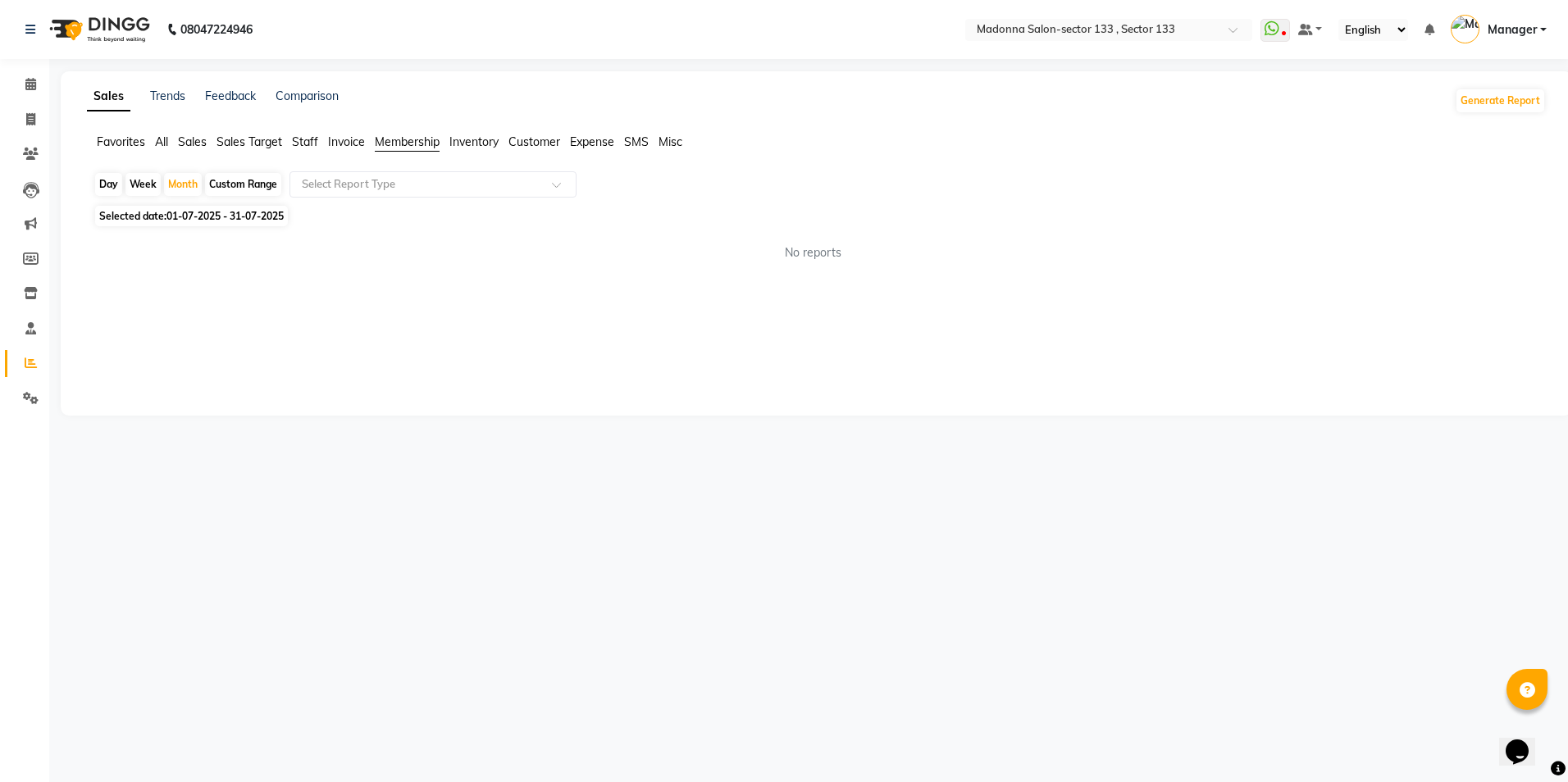 click on "Invoice" 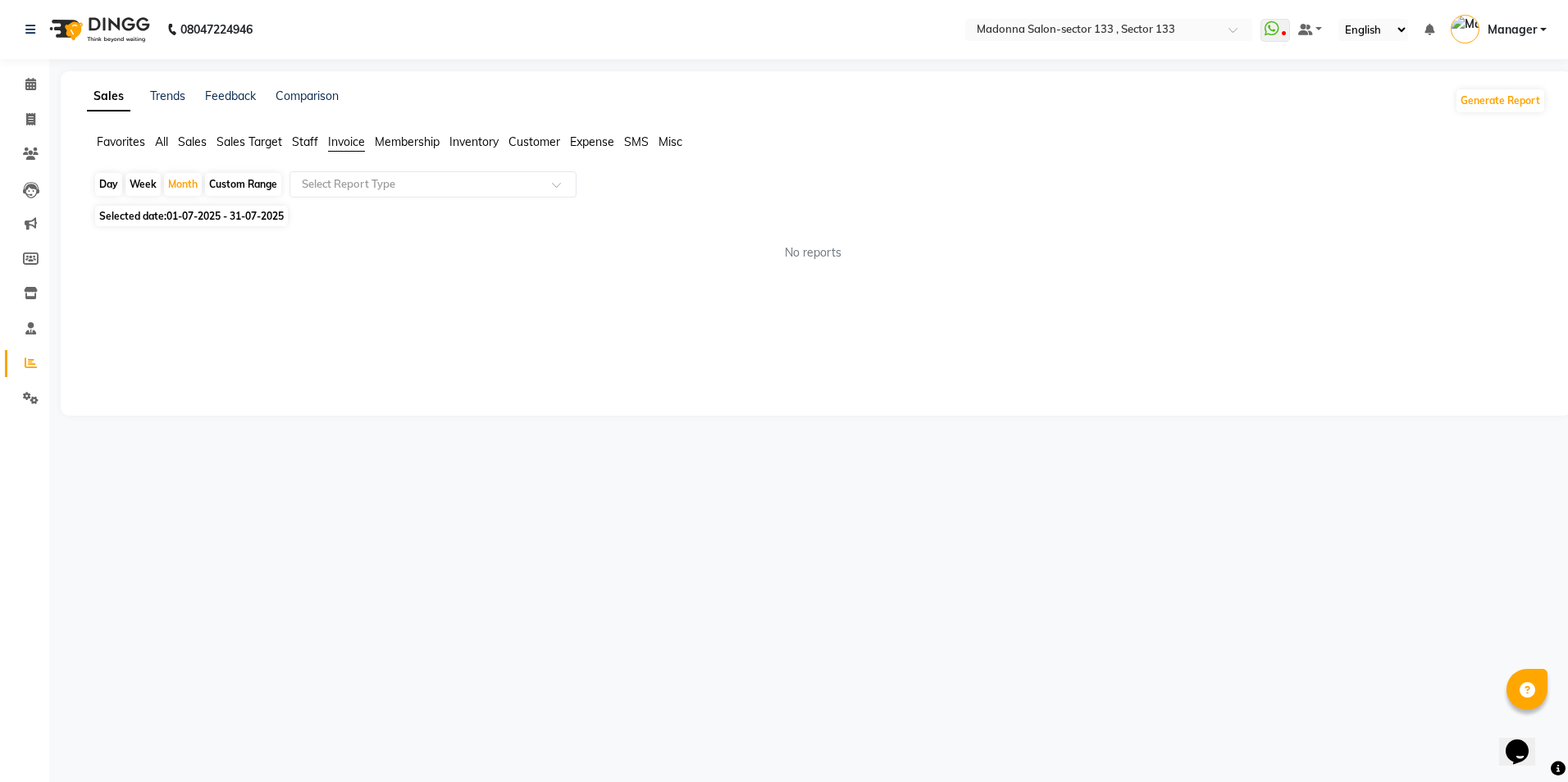 click on "Staff" 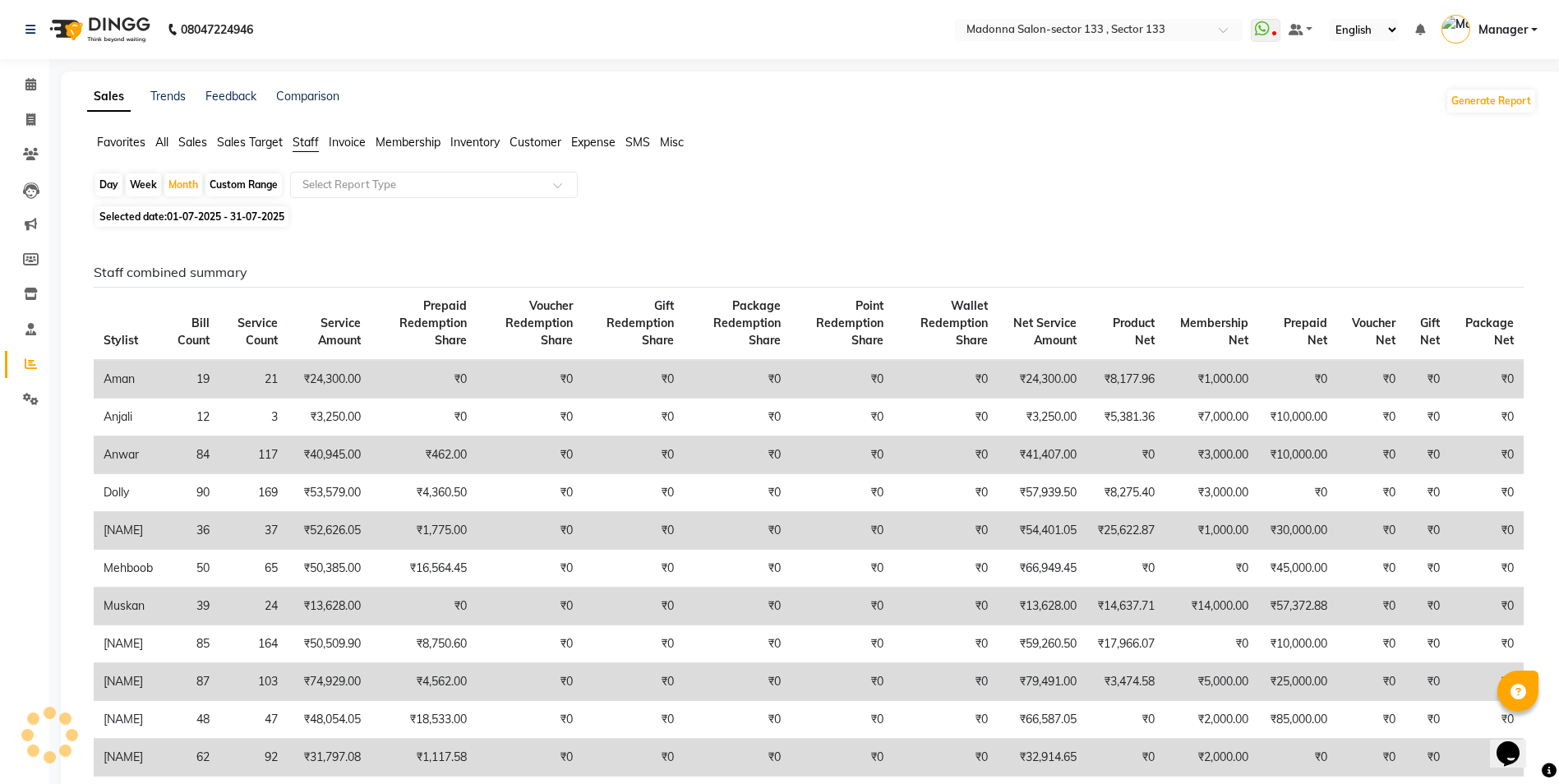 click on "Sales Target" 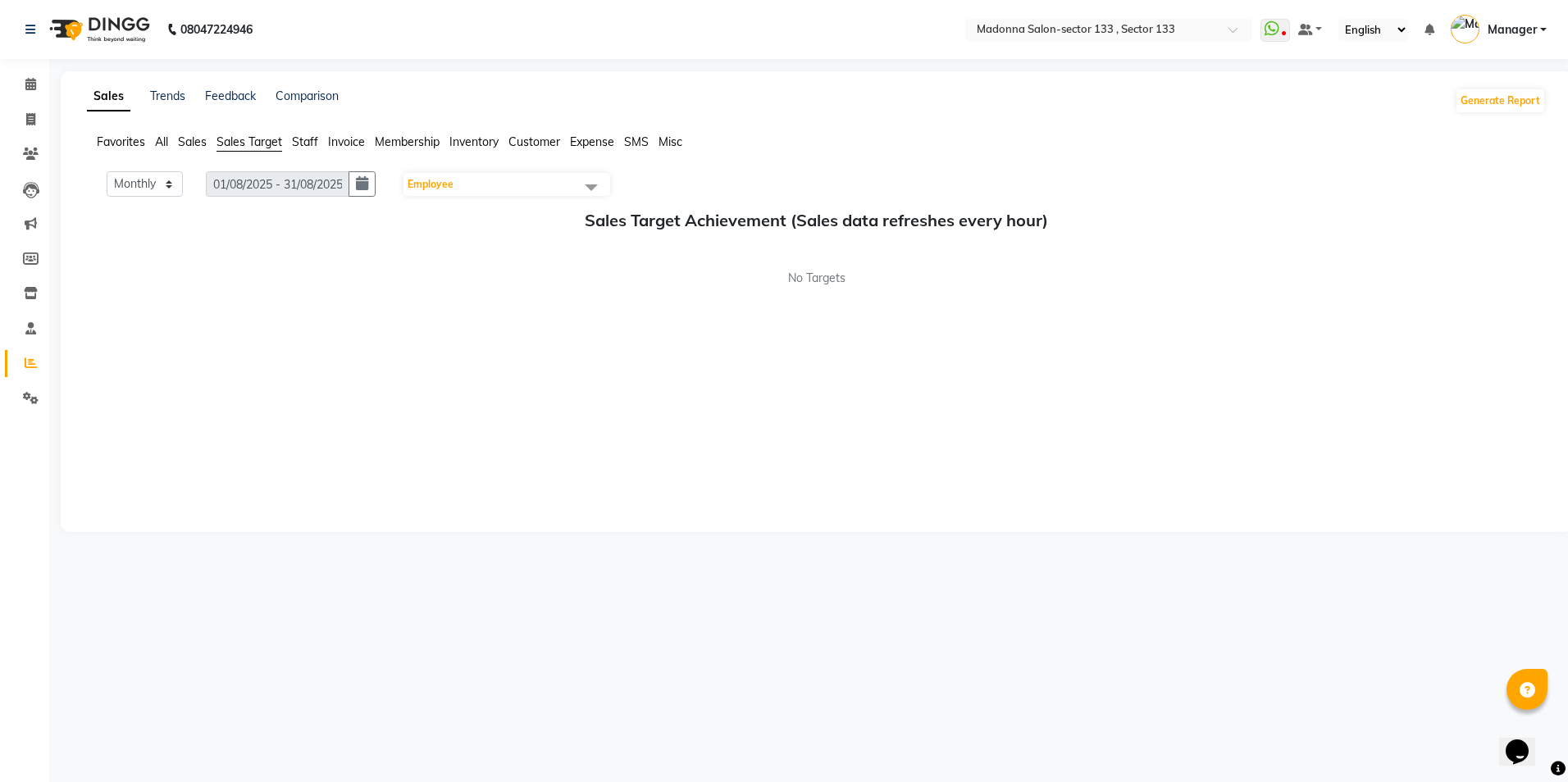 click on "Sales" 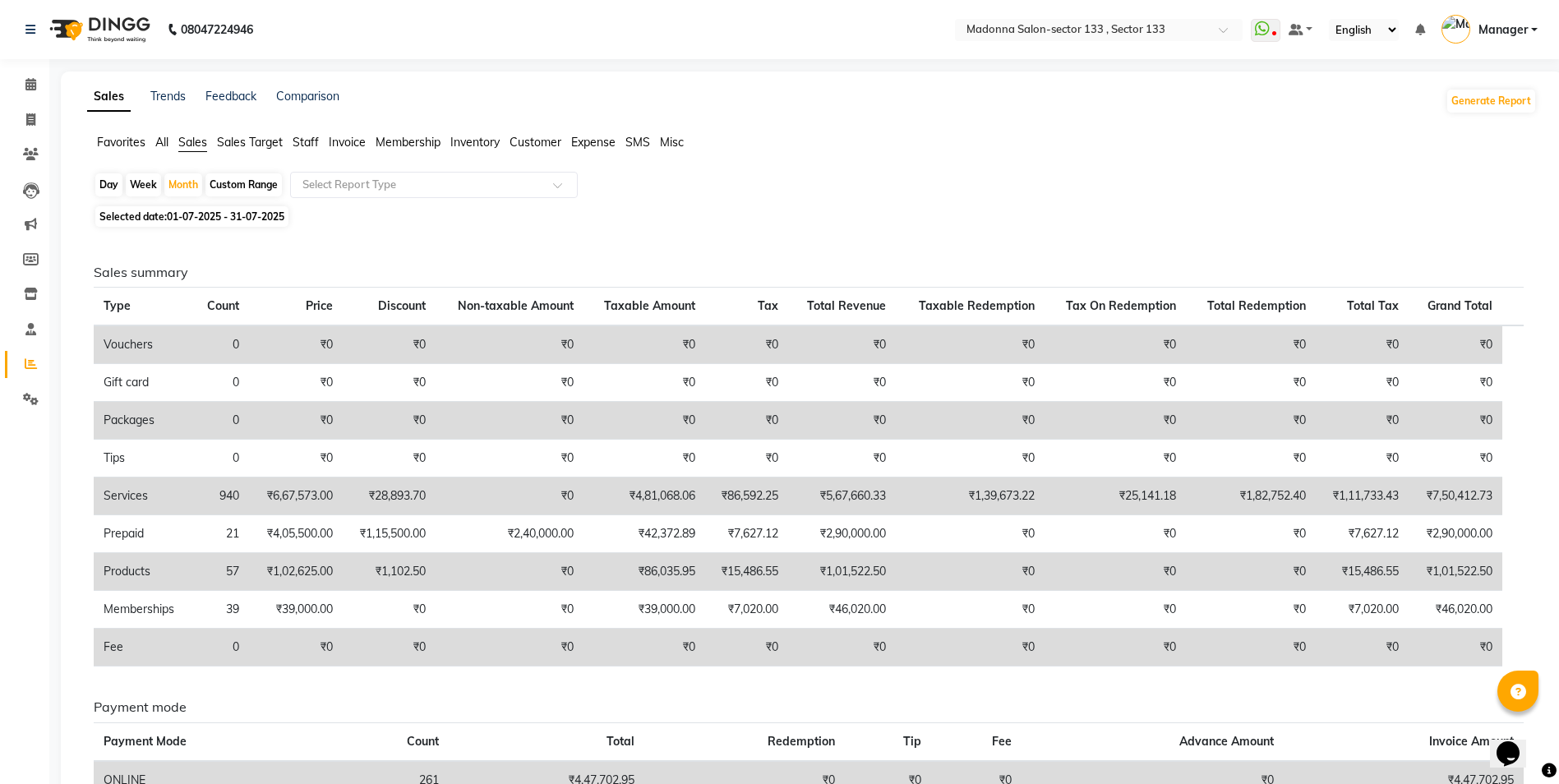 click on "Sales Target" 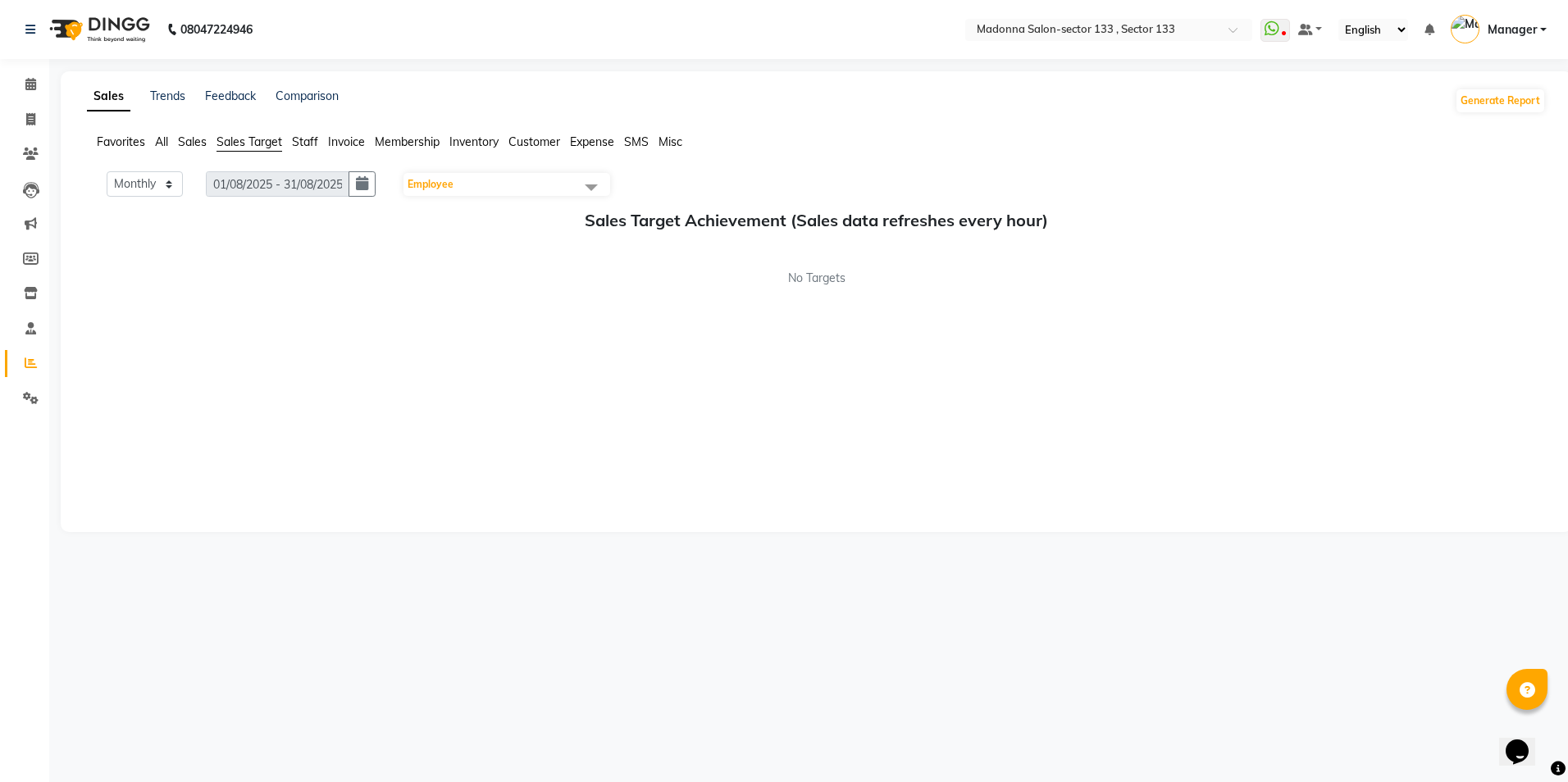 click on "All" 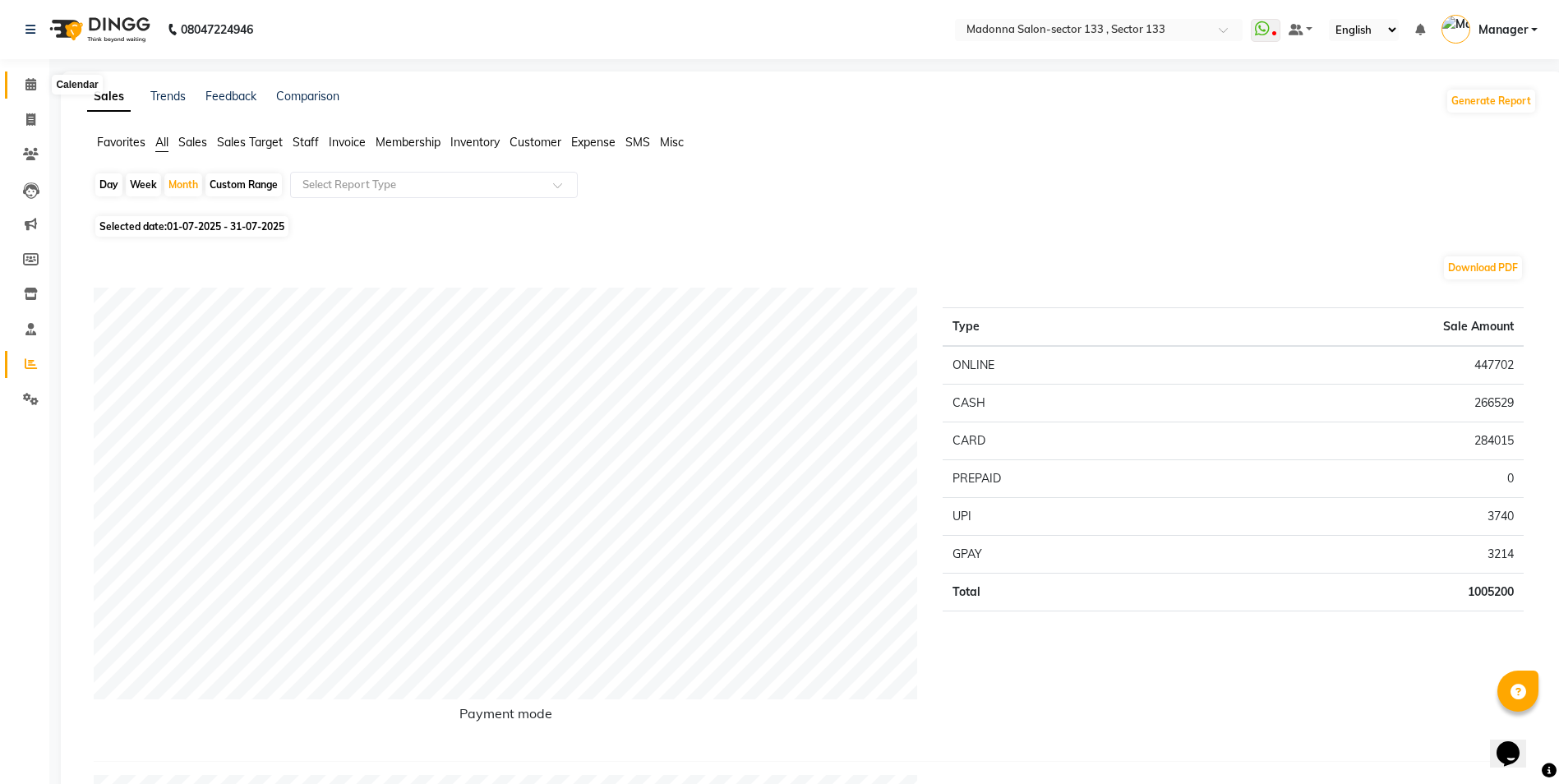 click 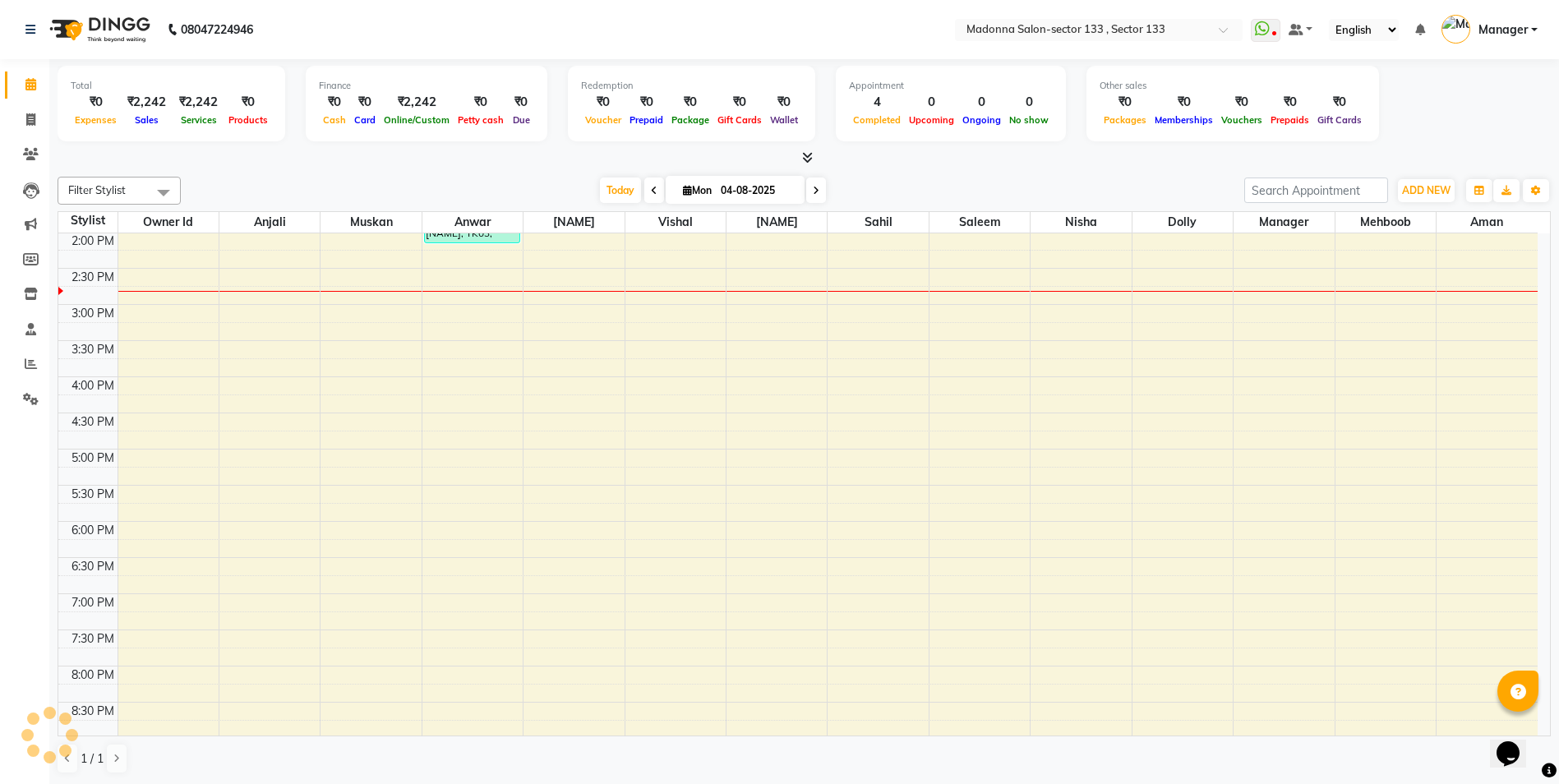 scroll, scrollTop: 0, scrollLeft: 0, axis: both 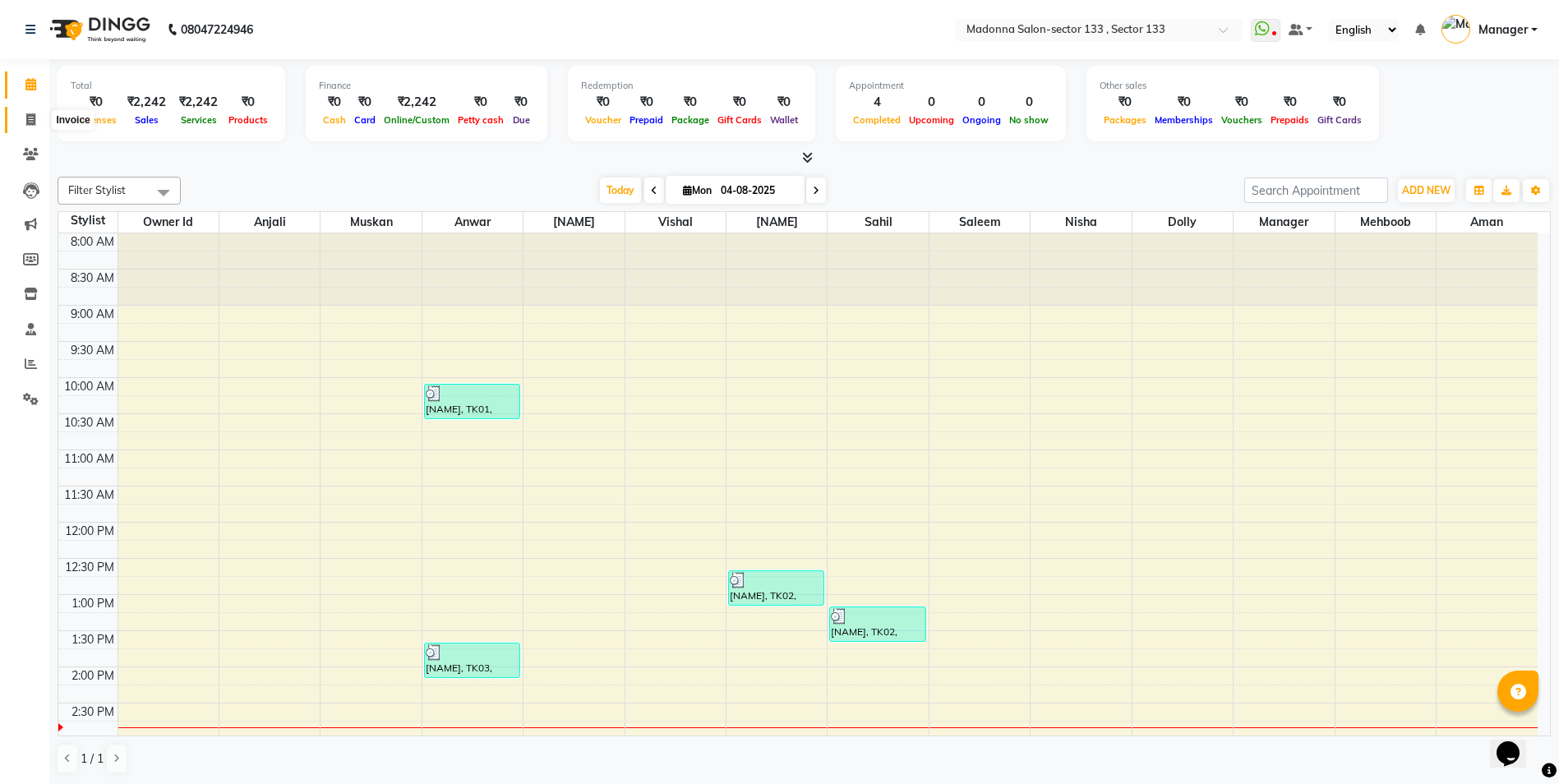 click 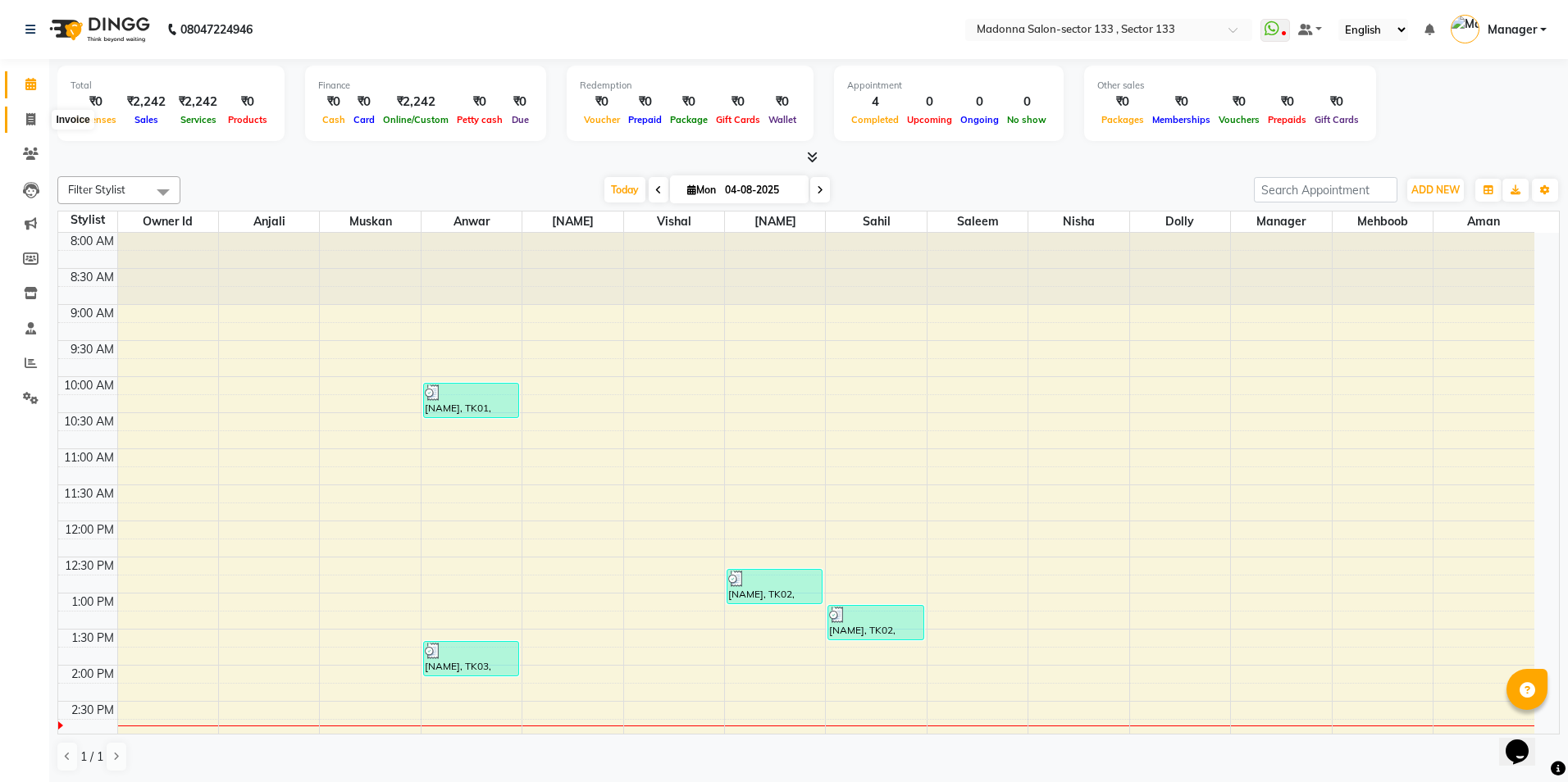 select on "service" 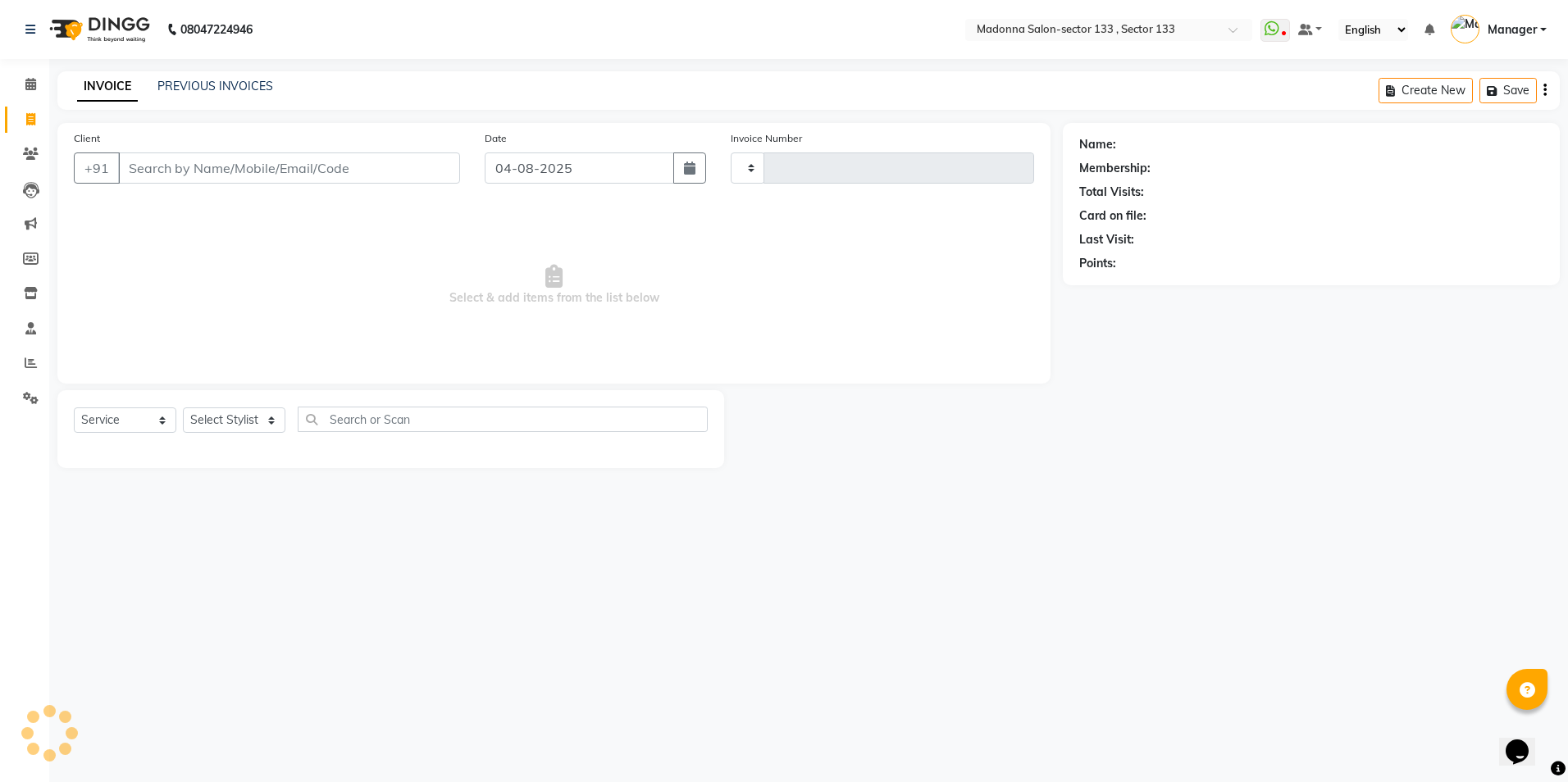 type on "1156" 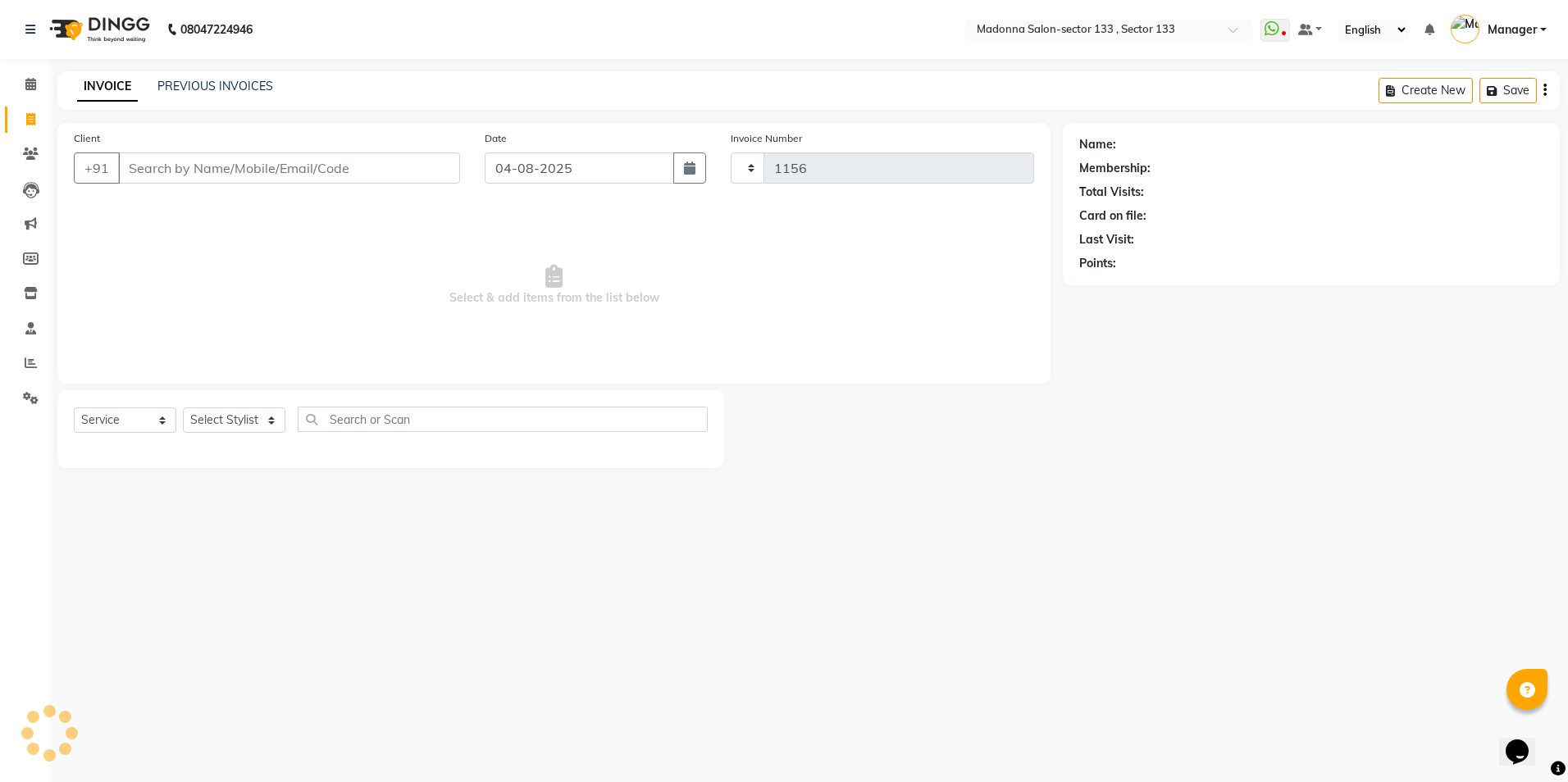 select on "8302" 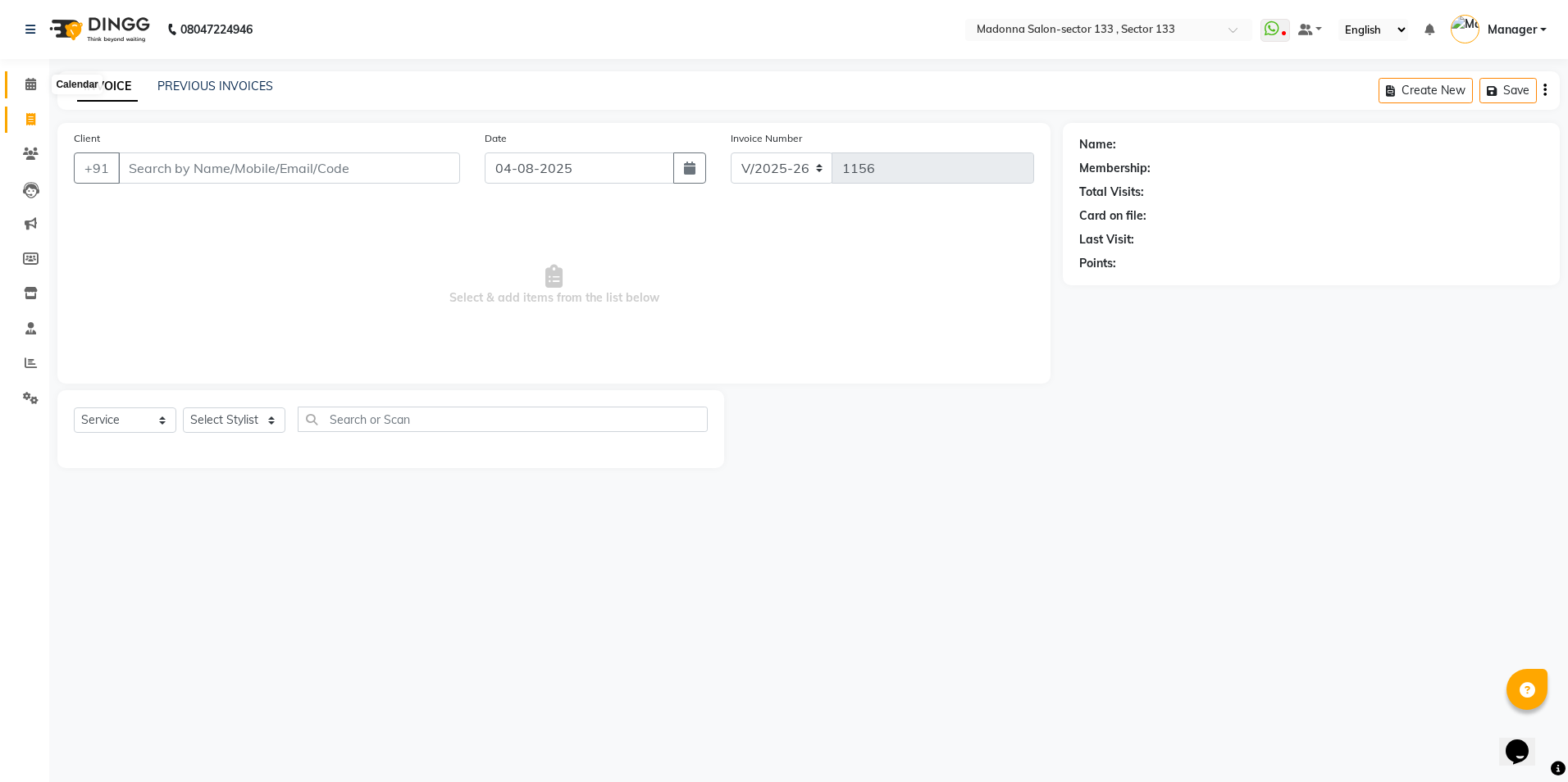 click 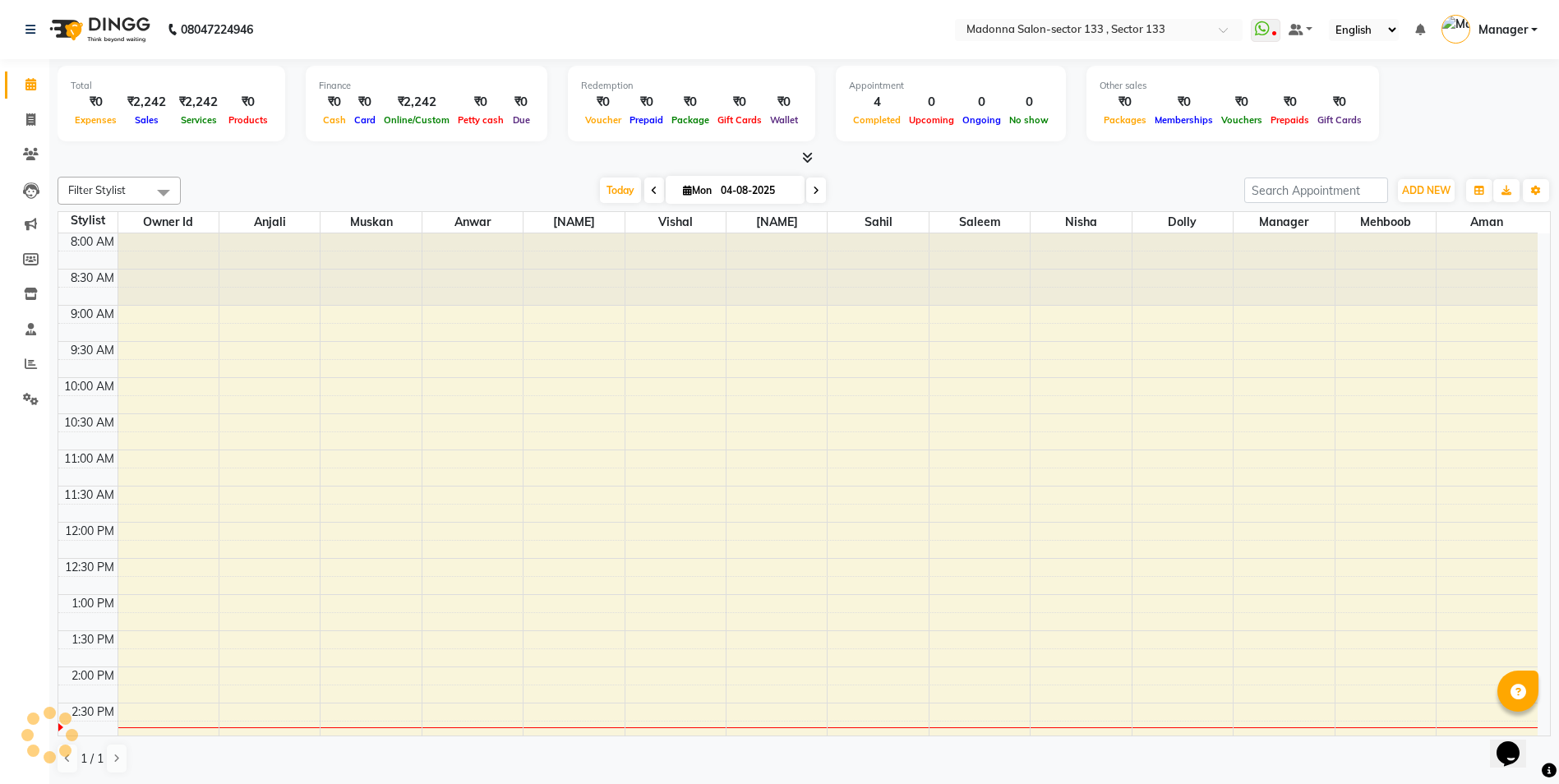 scroll, scrollTop: 435, scrollLeft: 0, axis: vertical 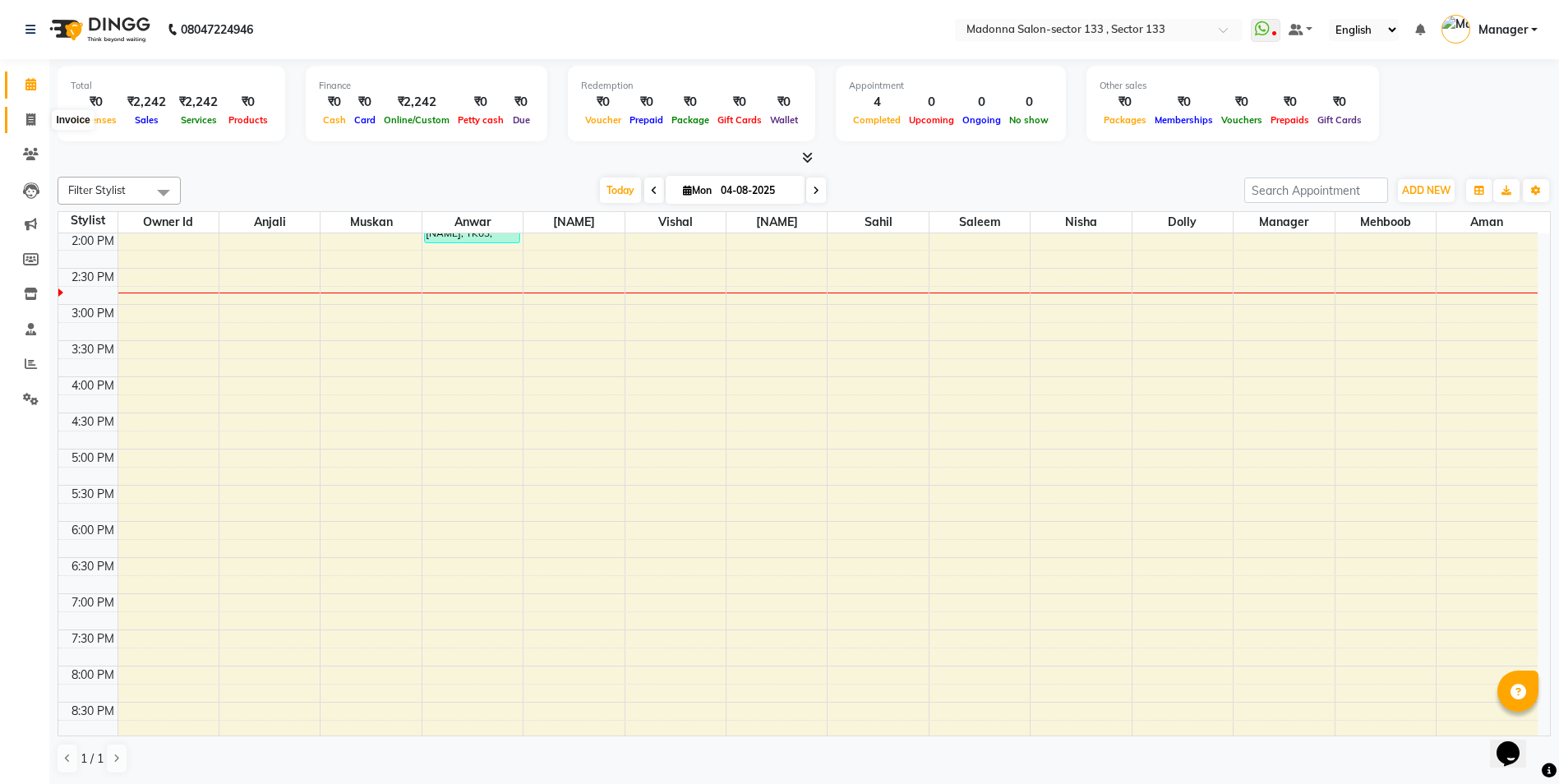 click 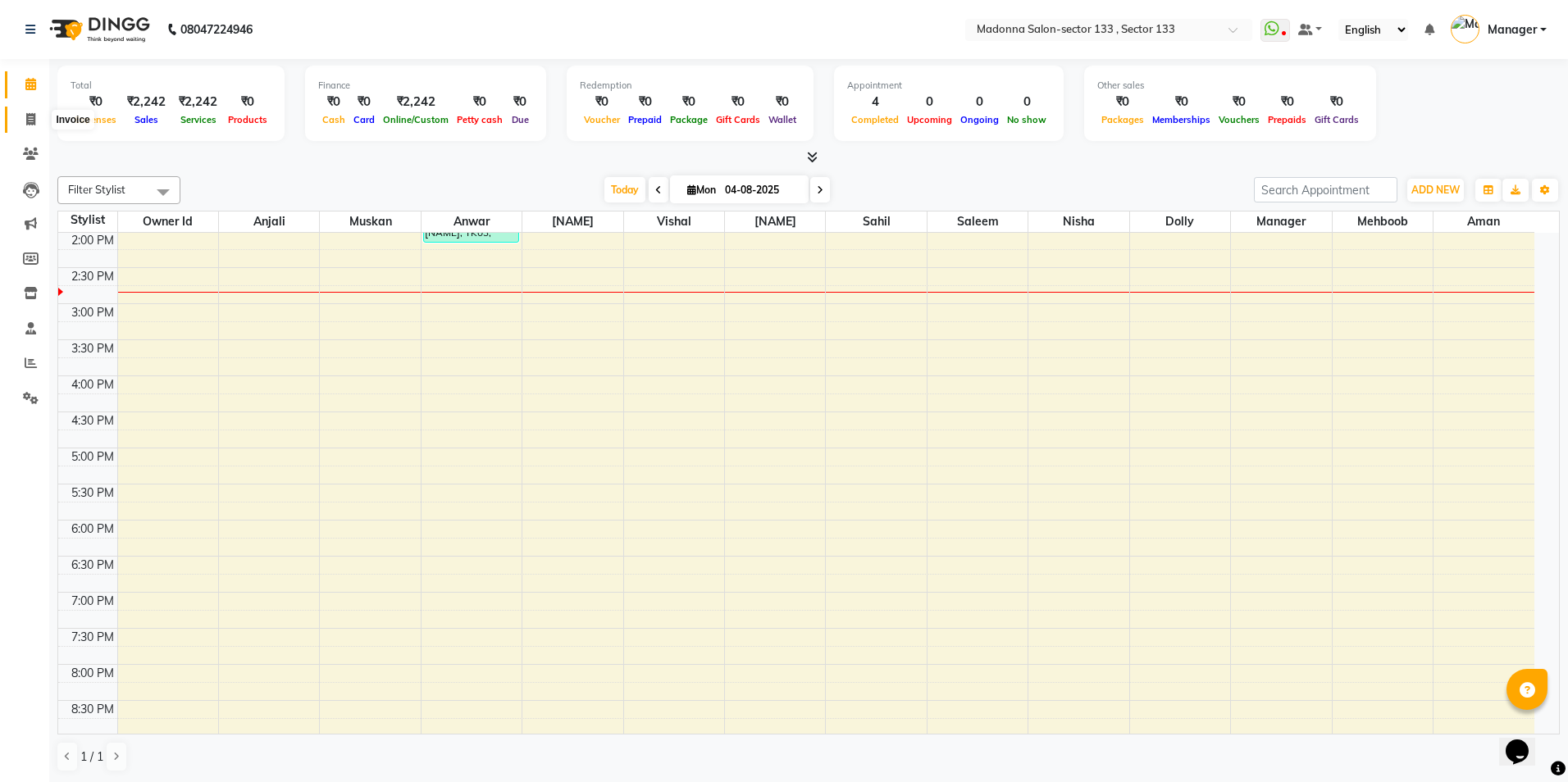 select on "service" 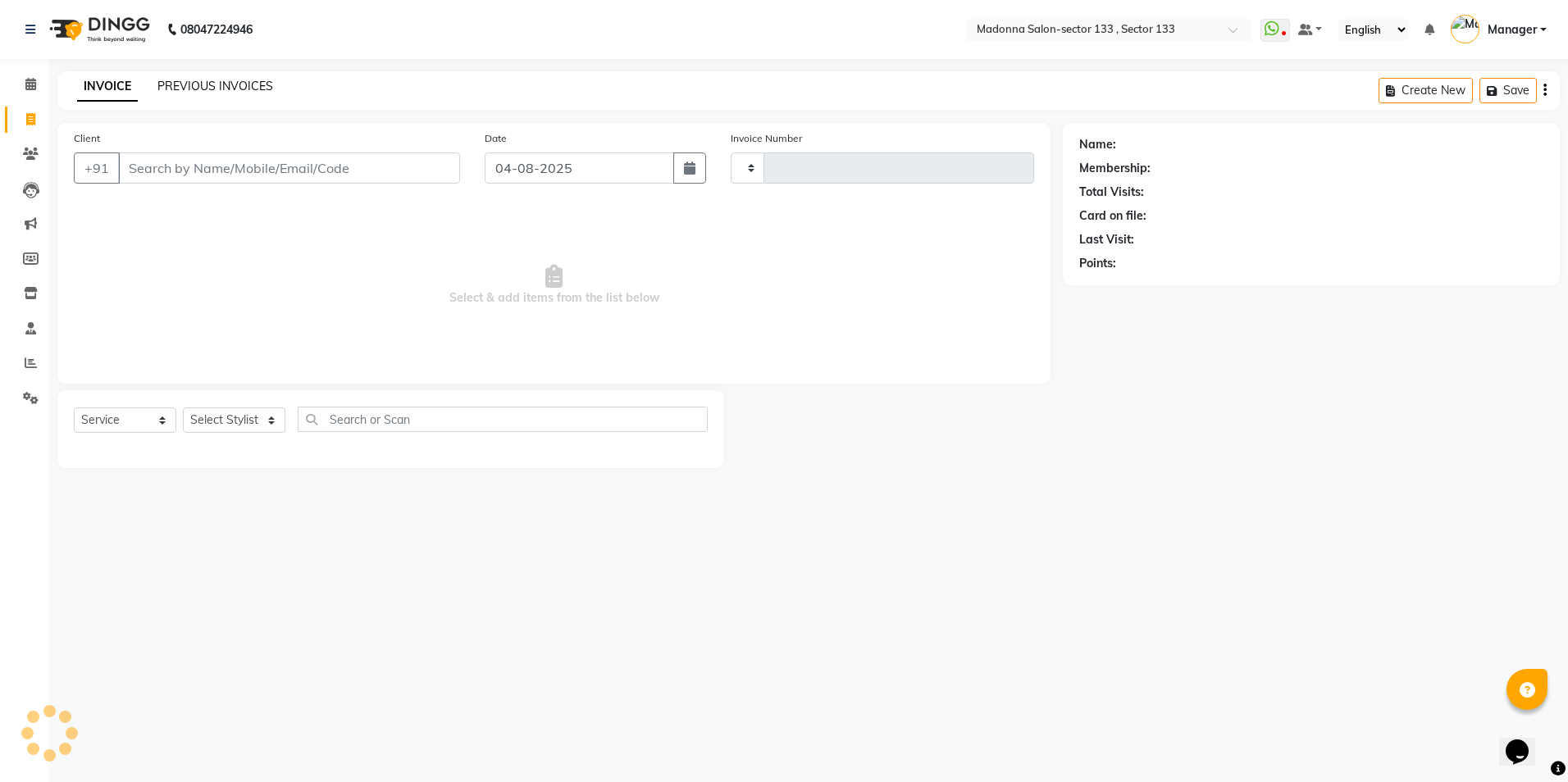 type on "1156" 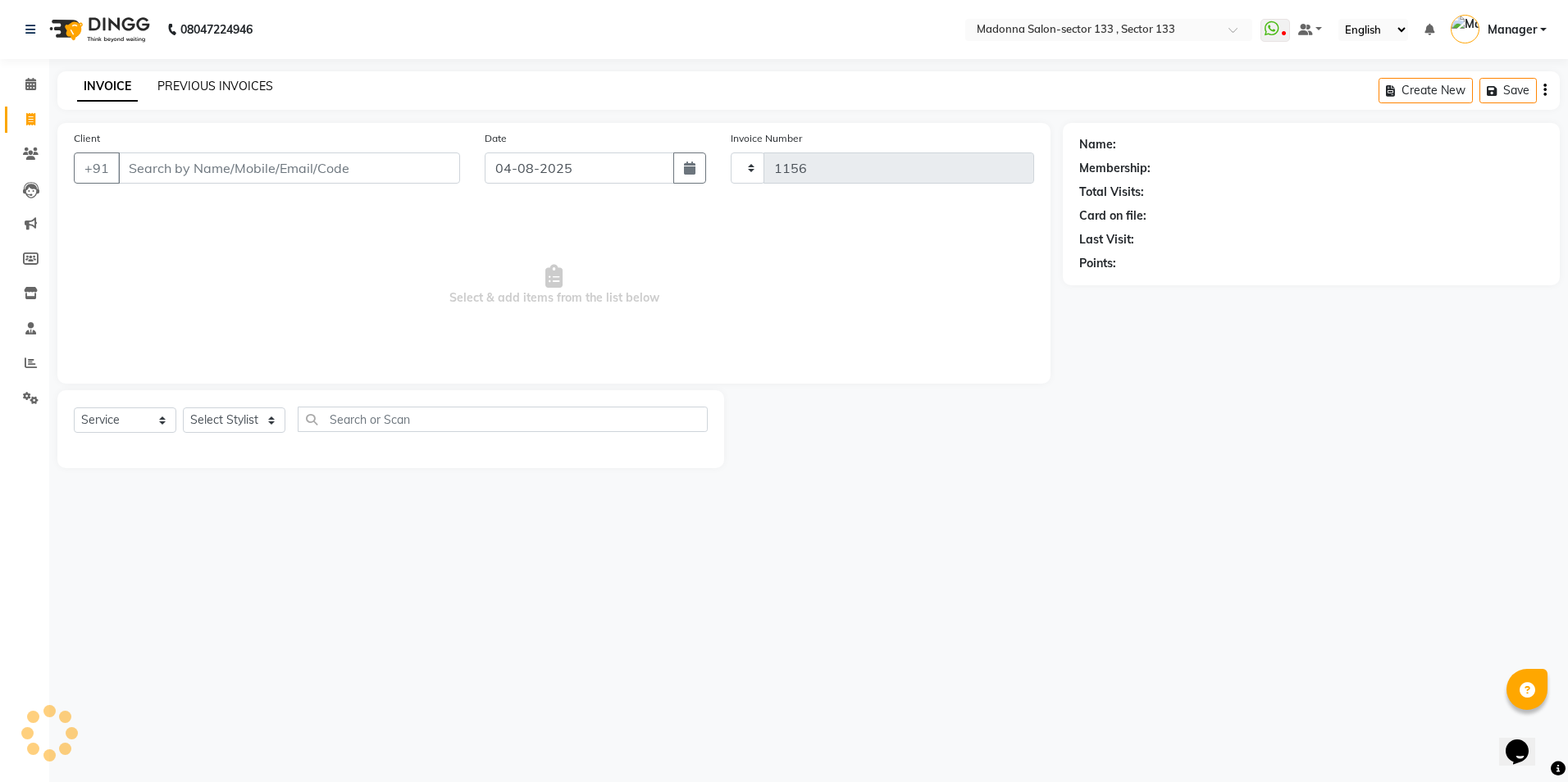 select on "8302" 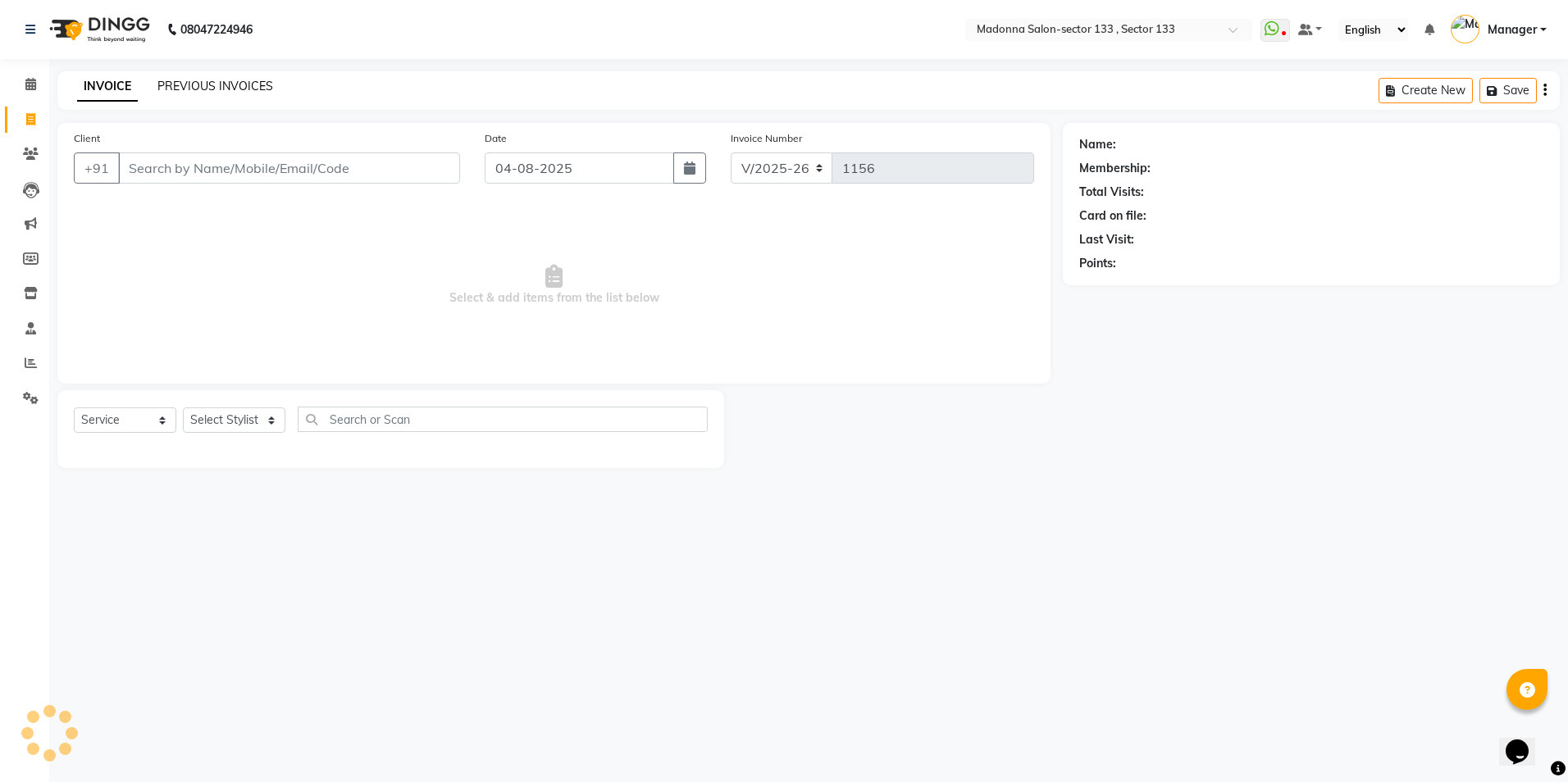 click on "PREVIOUS INVOICES" 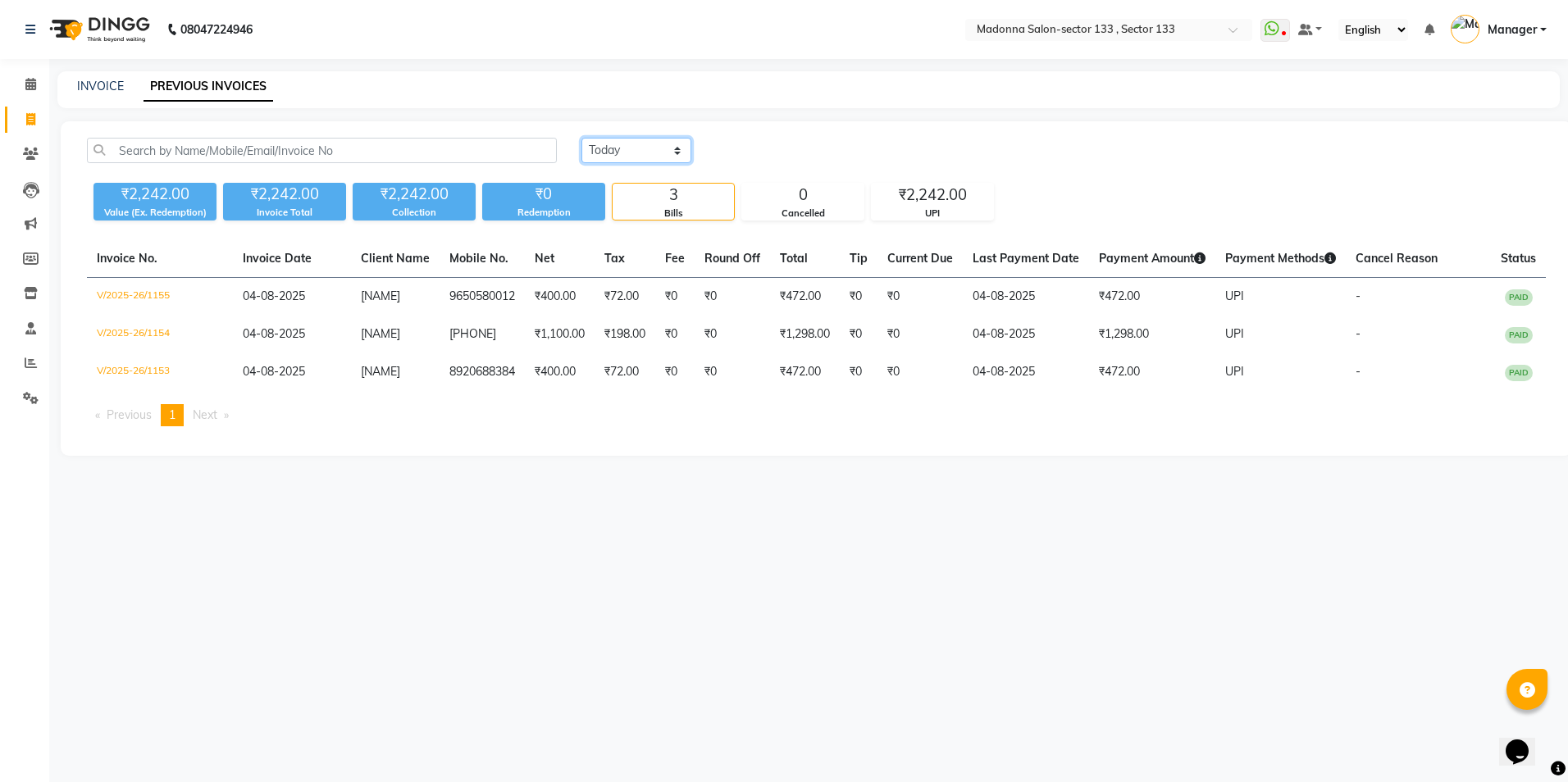 drag, startPoint x: 646, startPoint y: 155, endPoint x: 635, endPoint y: 164, distance: 14.21267 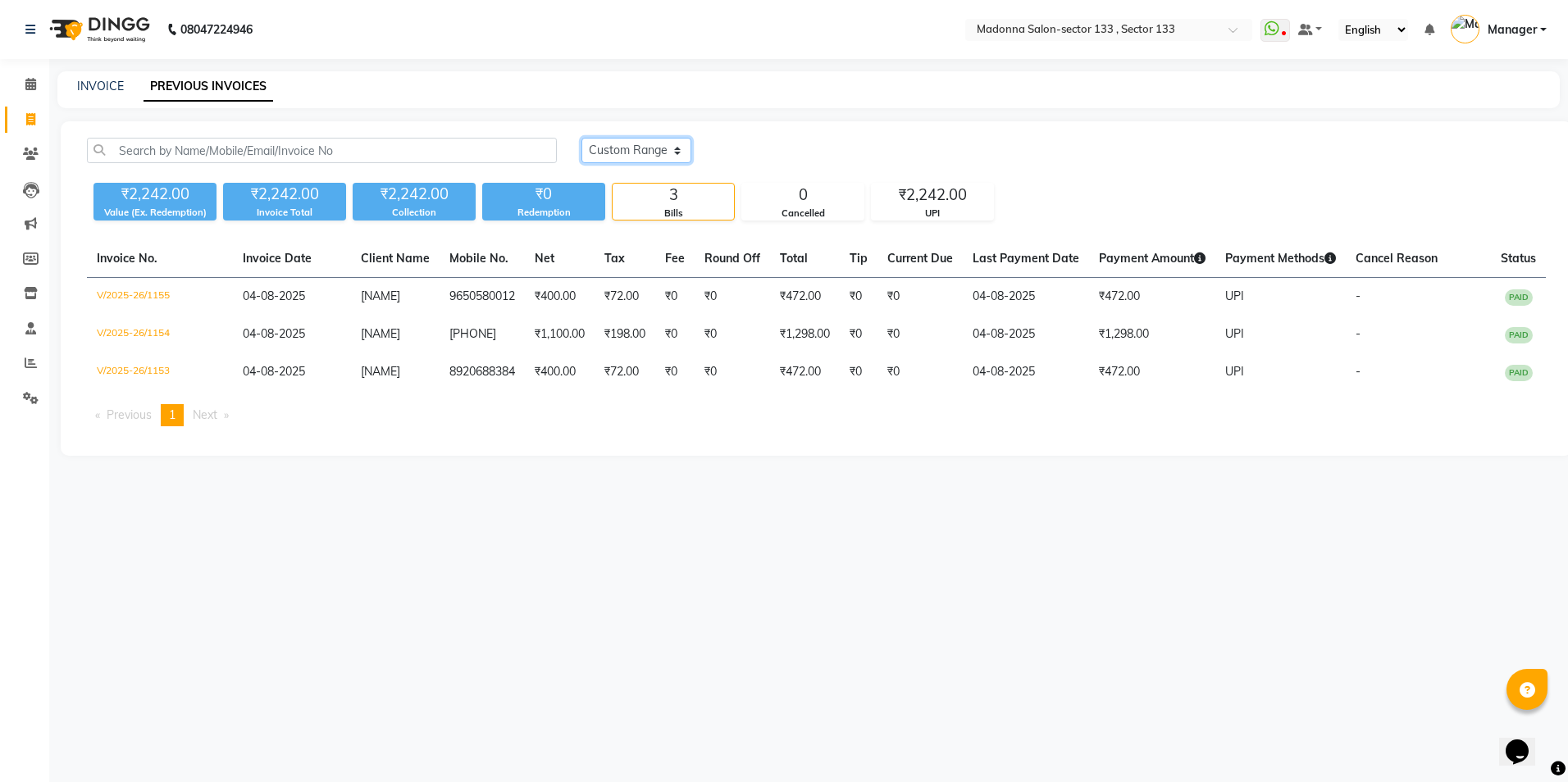 click on "Today Yesterday Custom Range" 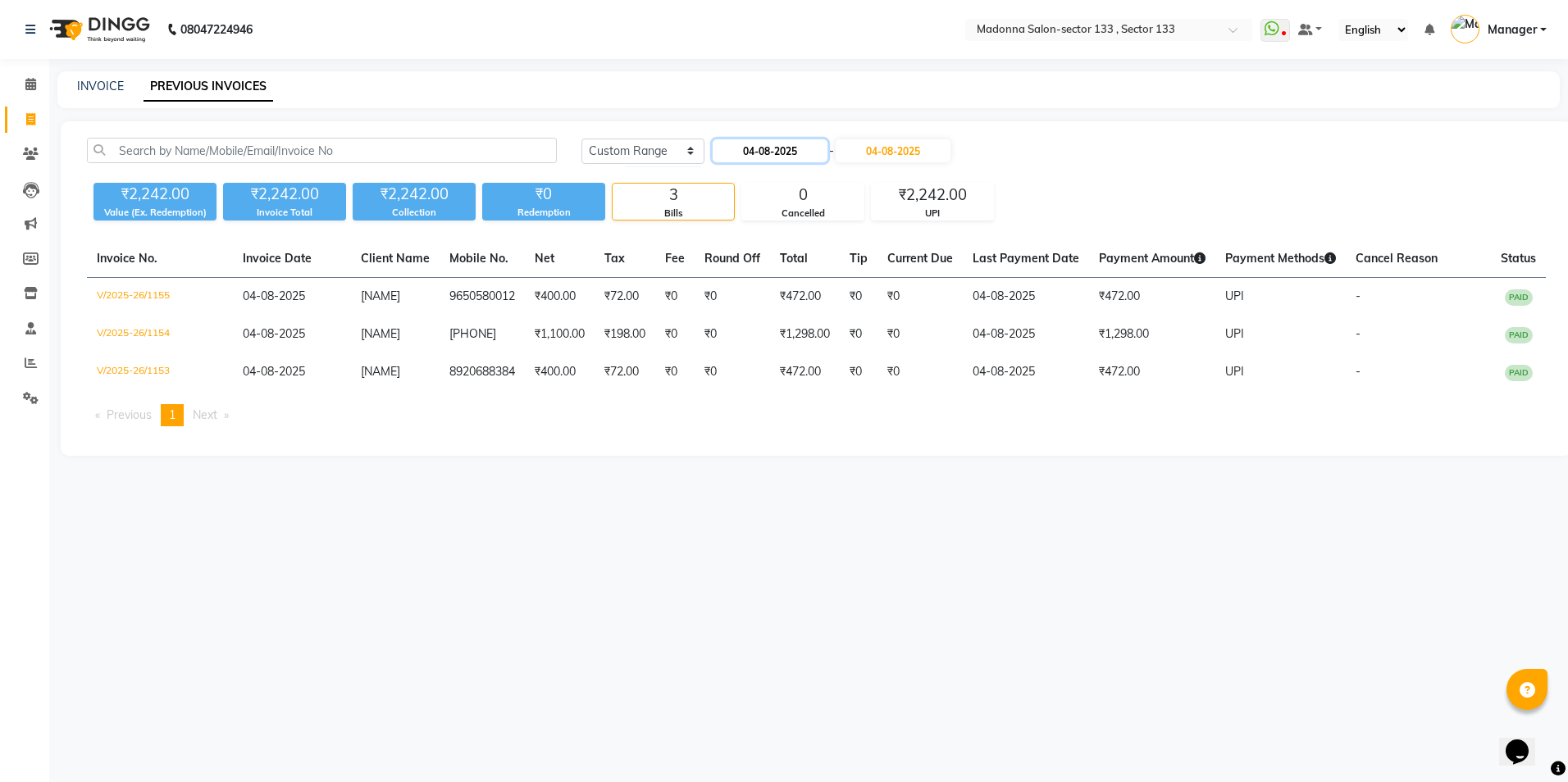 click on "04-08-2025" 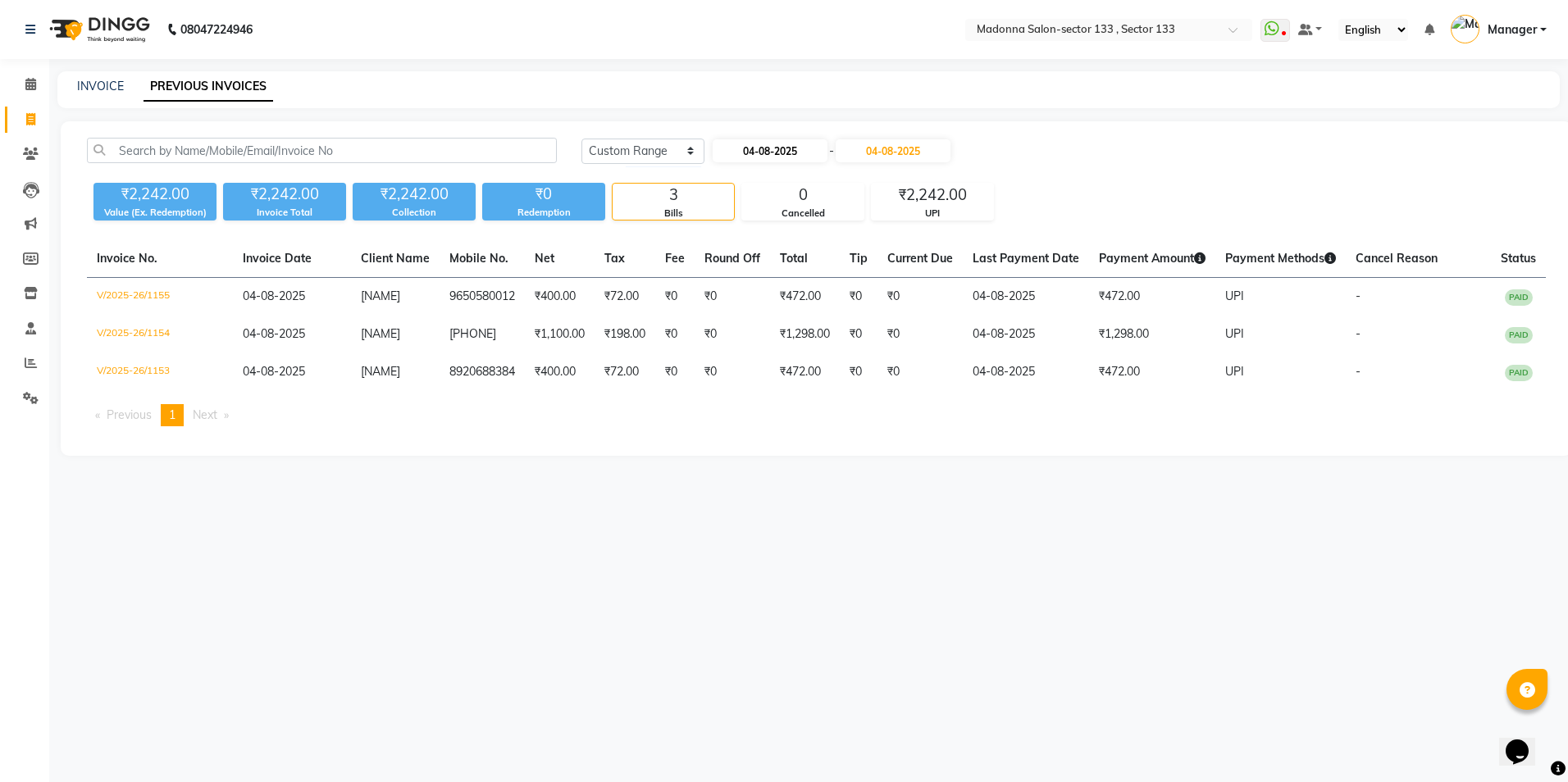 select on "8" 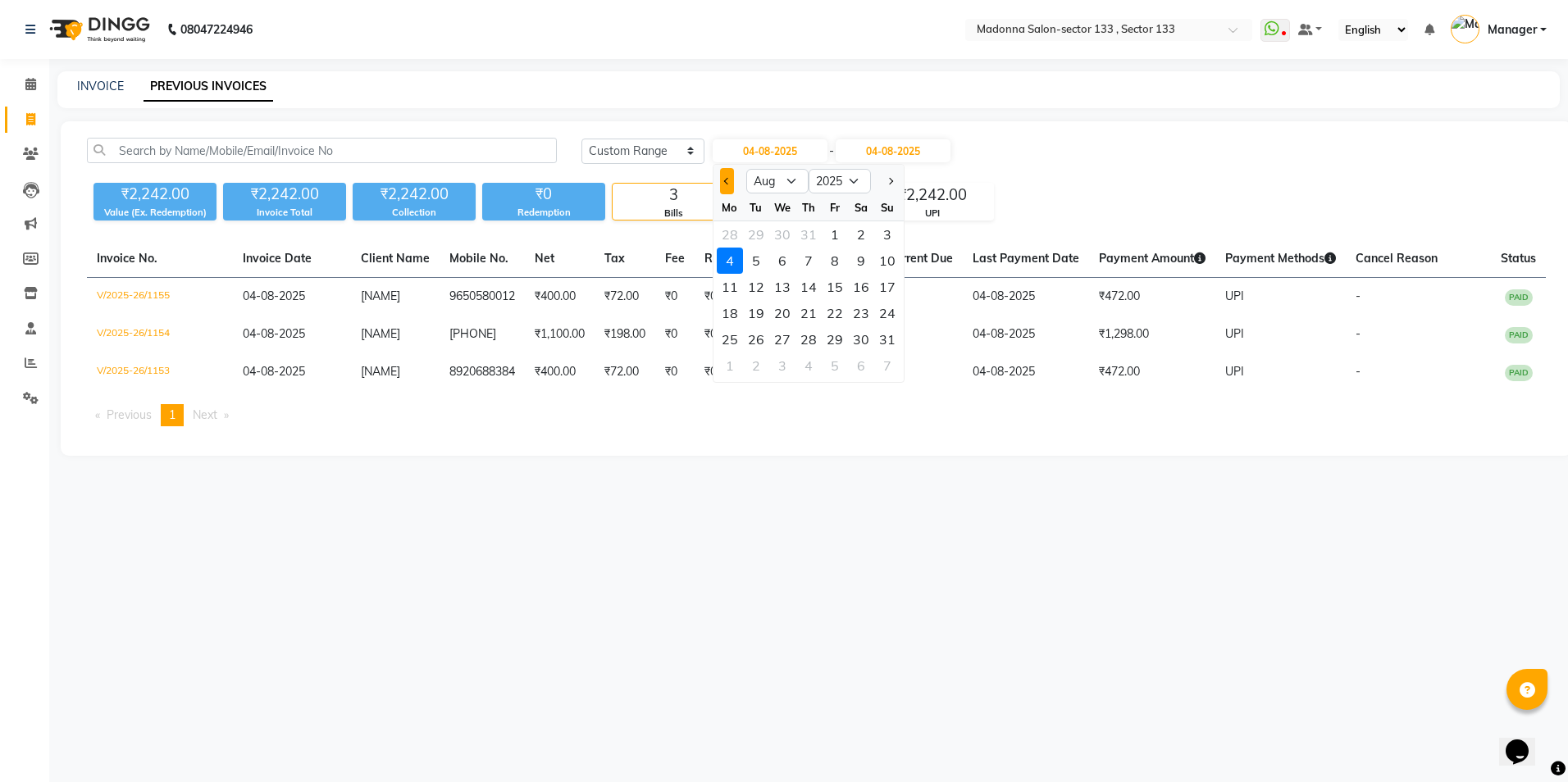 click 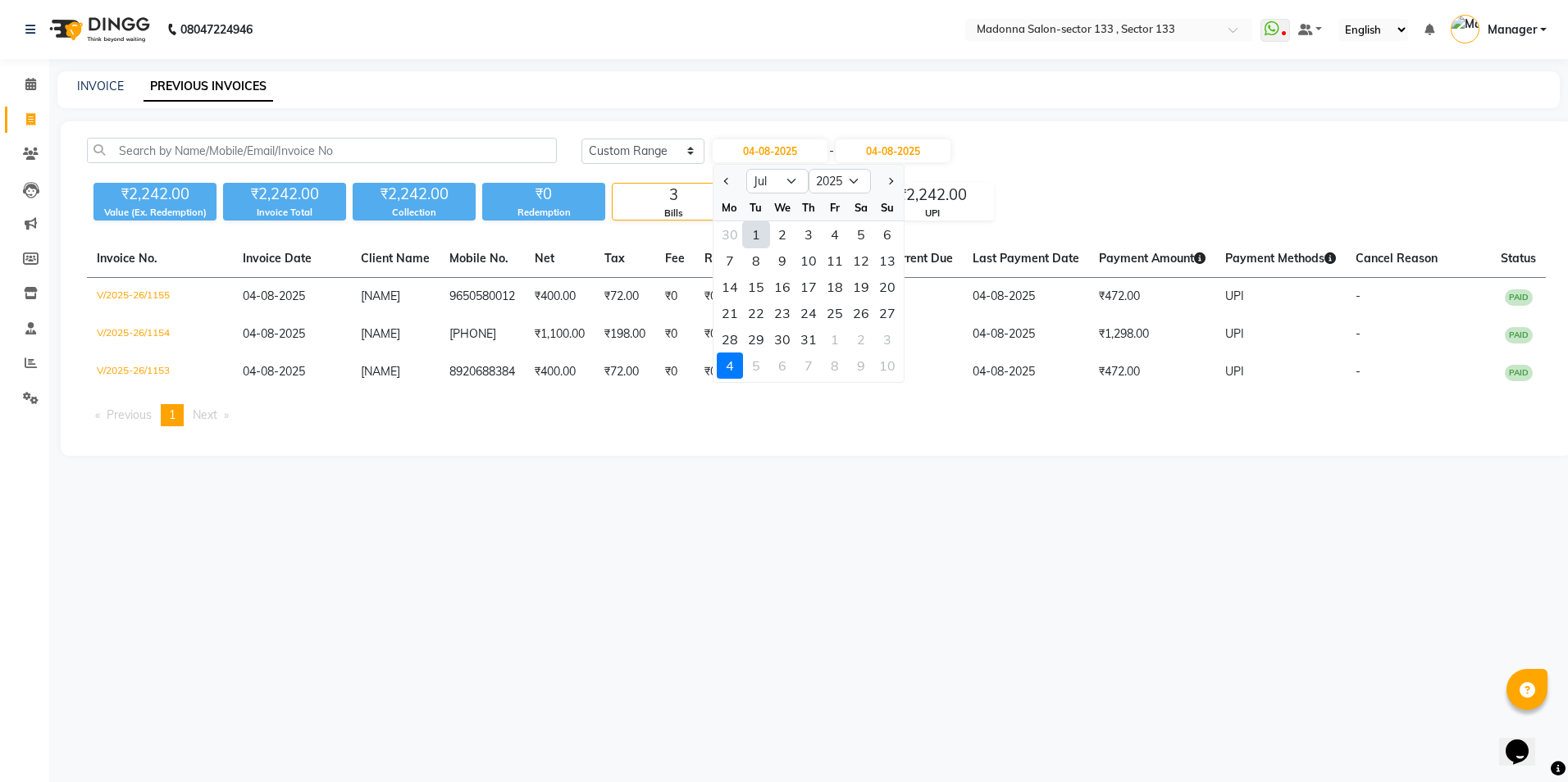 click on "1" 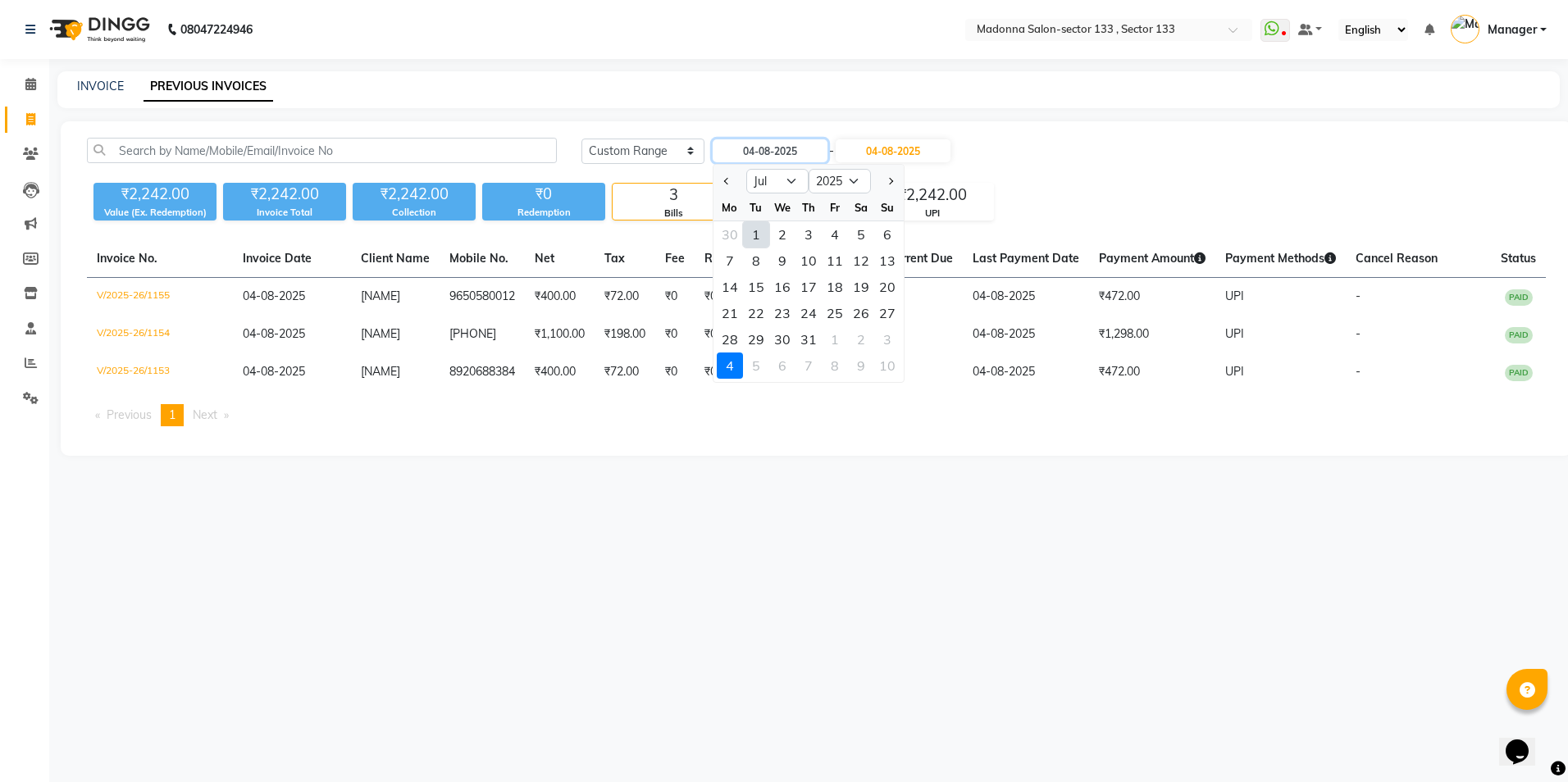 type on "01-07-2025" 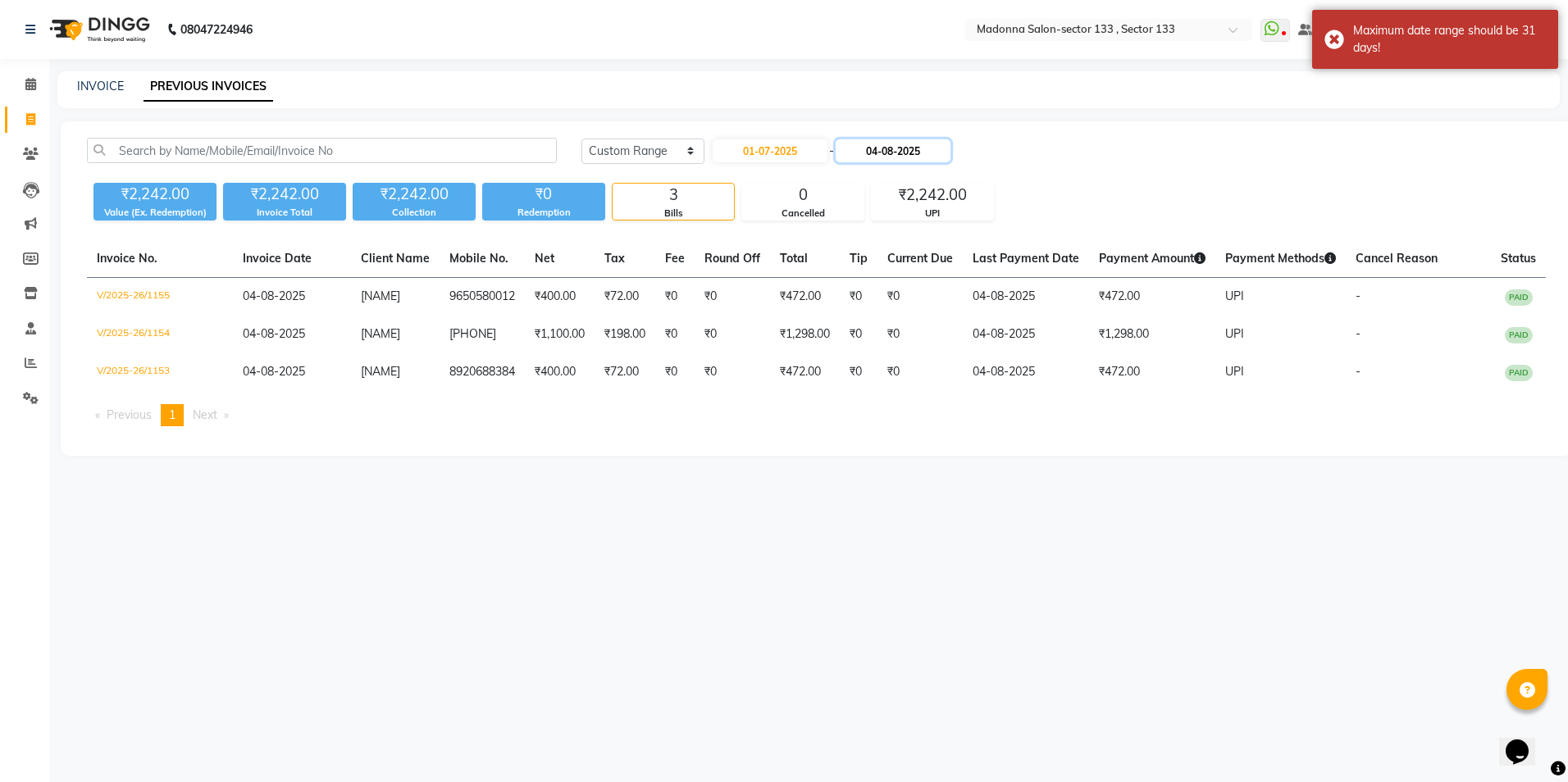 click on "04-08-2025" 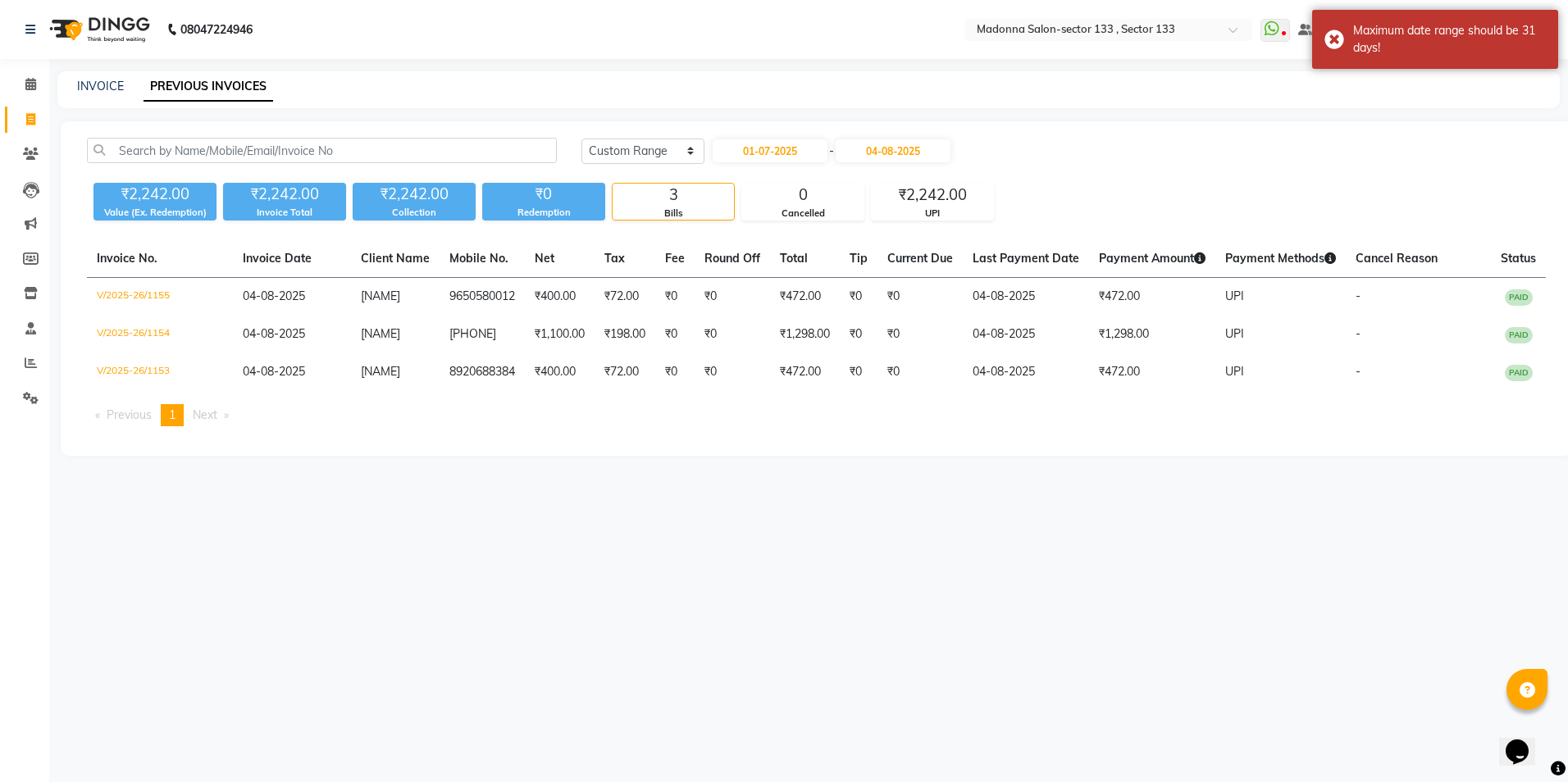 select on "8" 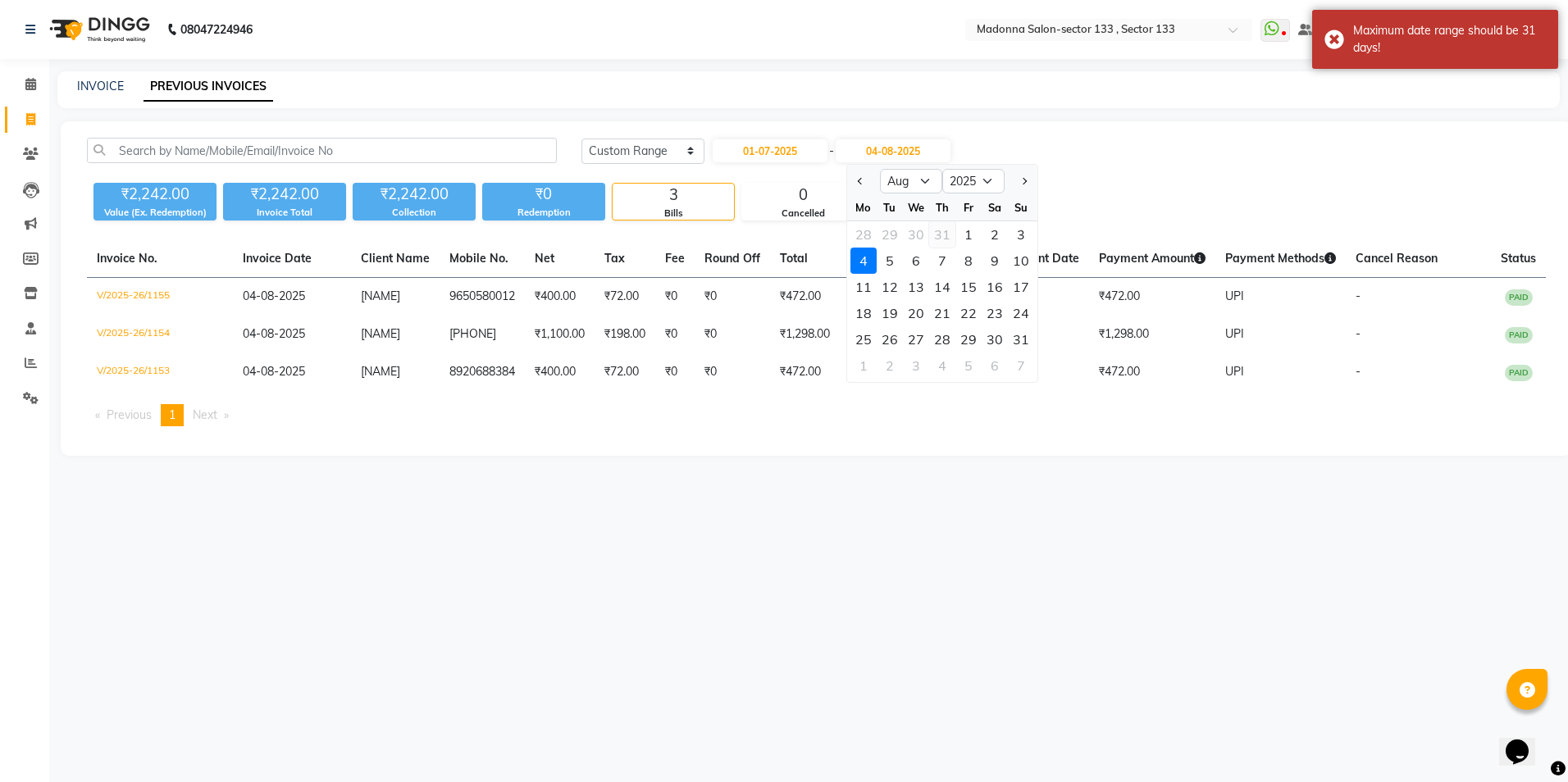 click on "31" 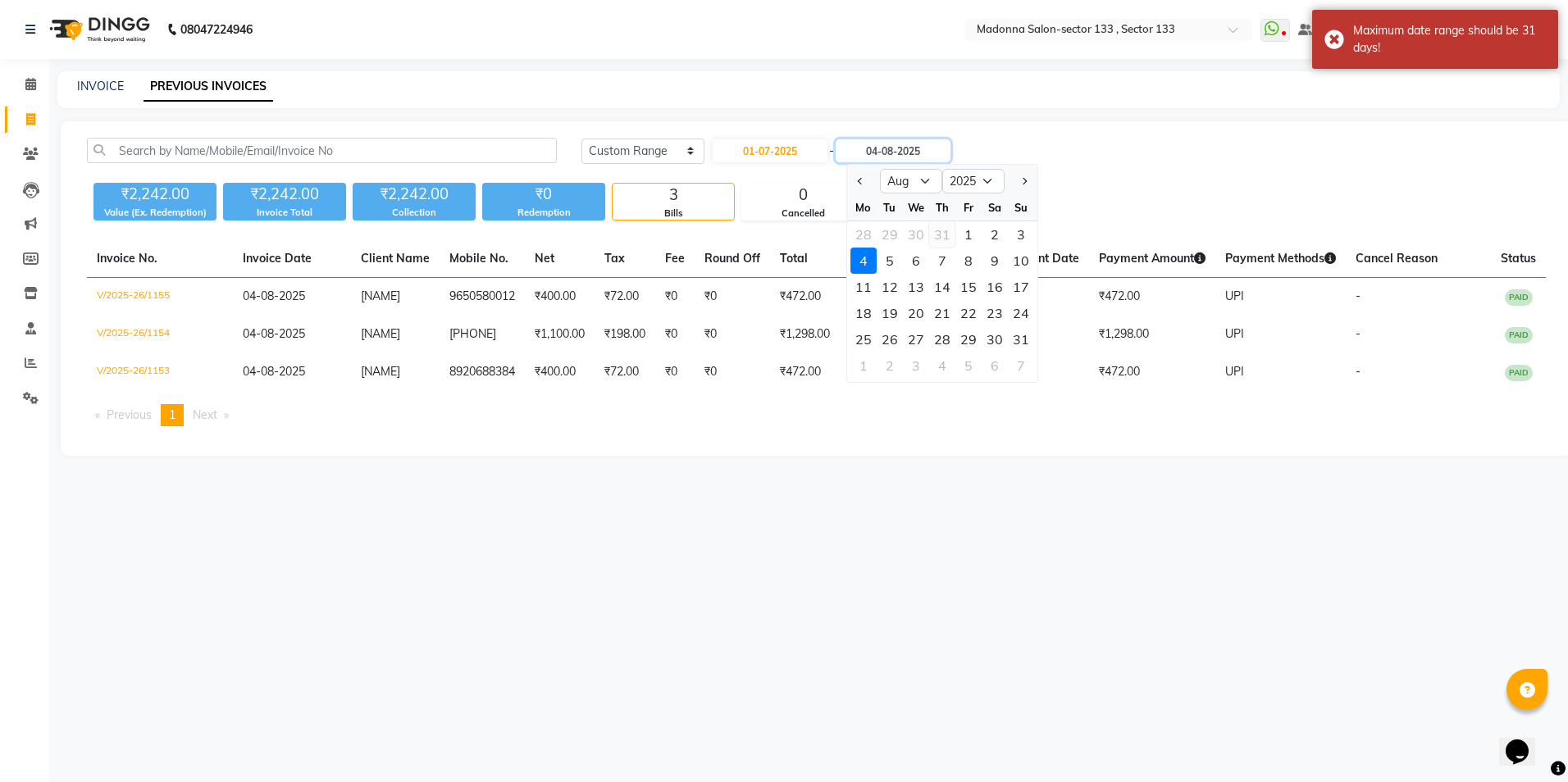 type on "31-07-2025" 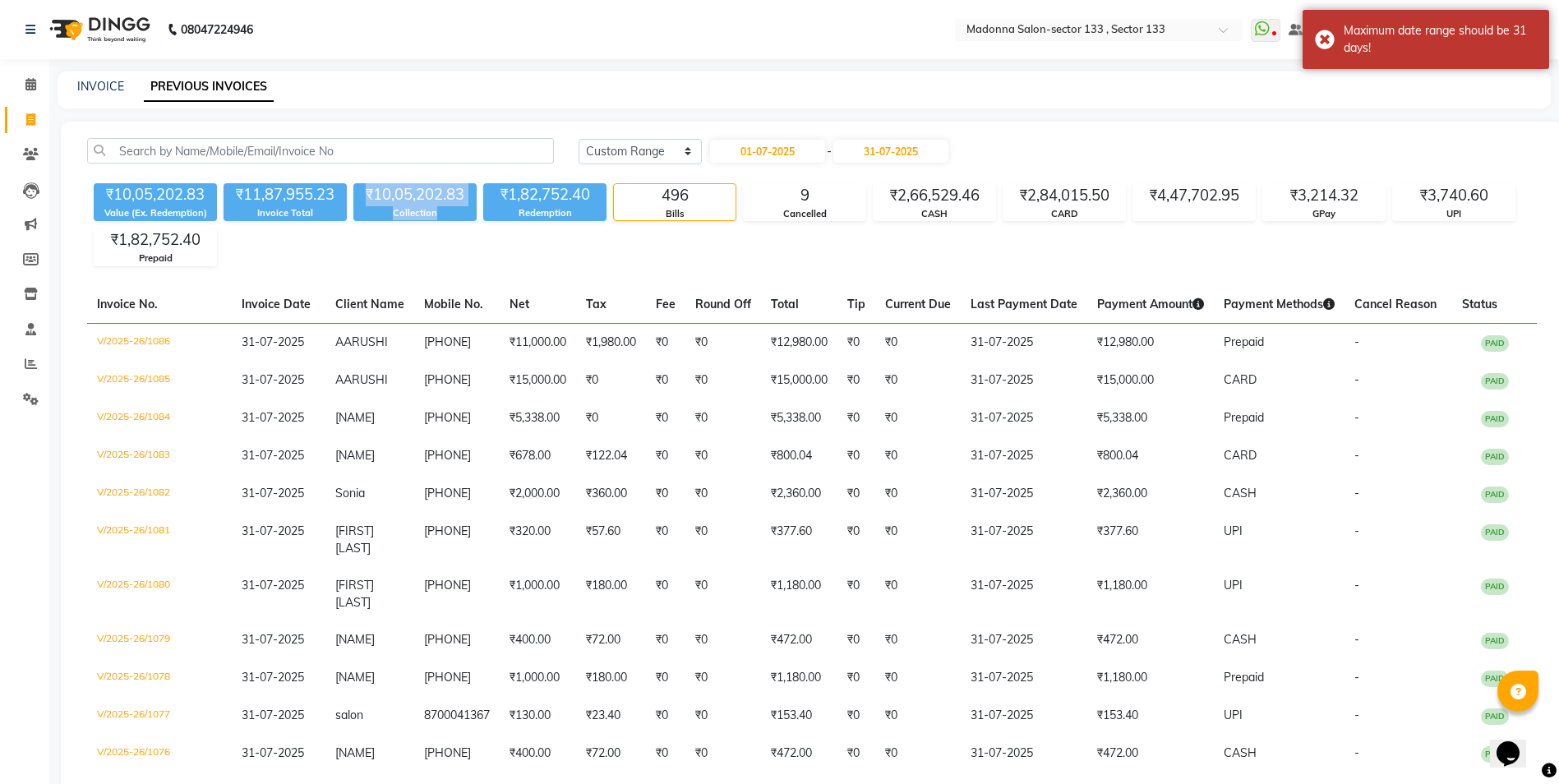 drag, startPoint x: 365, startPoint y: 196, endPoint x: 445, endPoint y: 221, distance: 83.81527 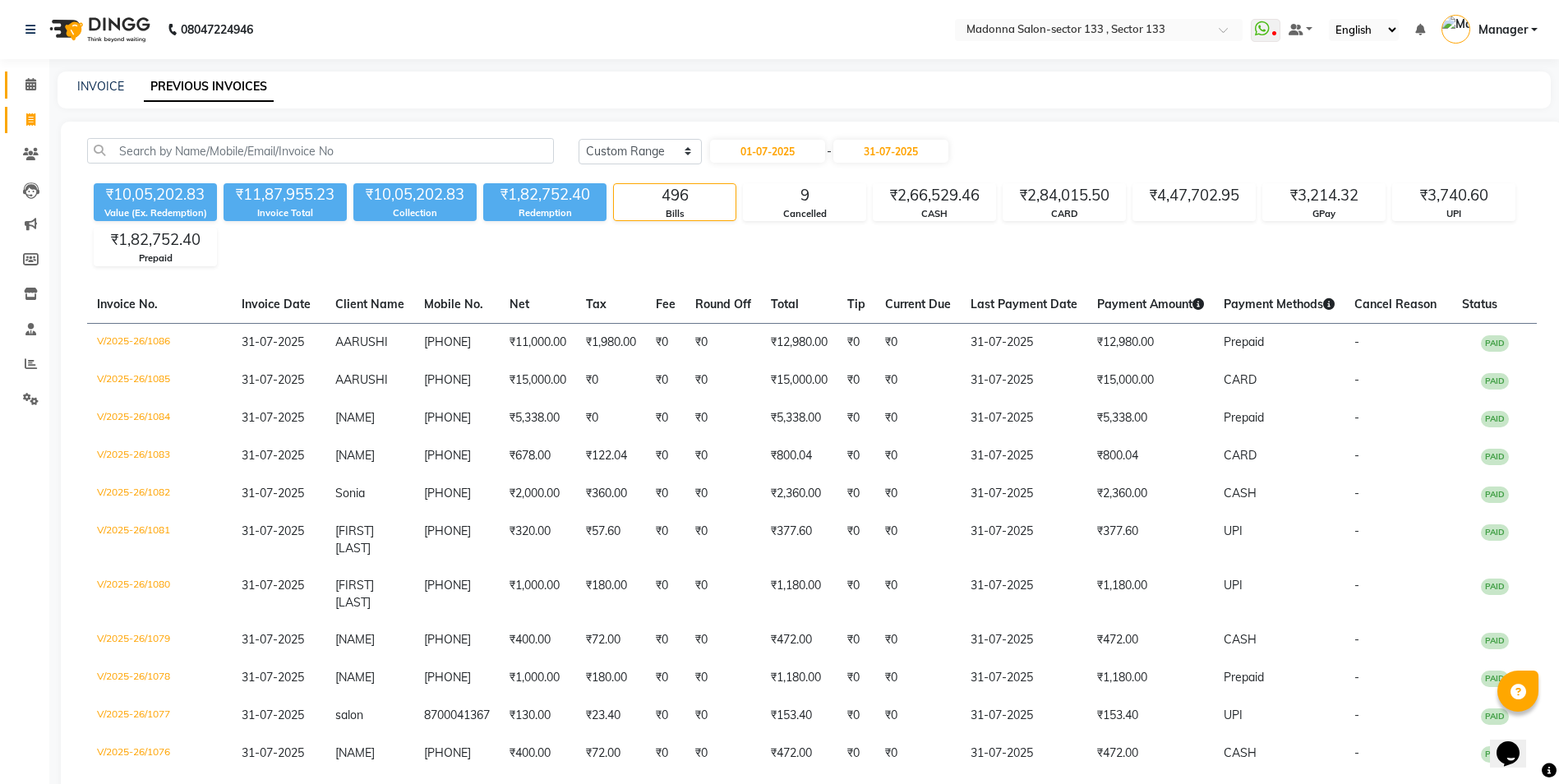 click on "Calendar" 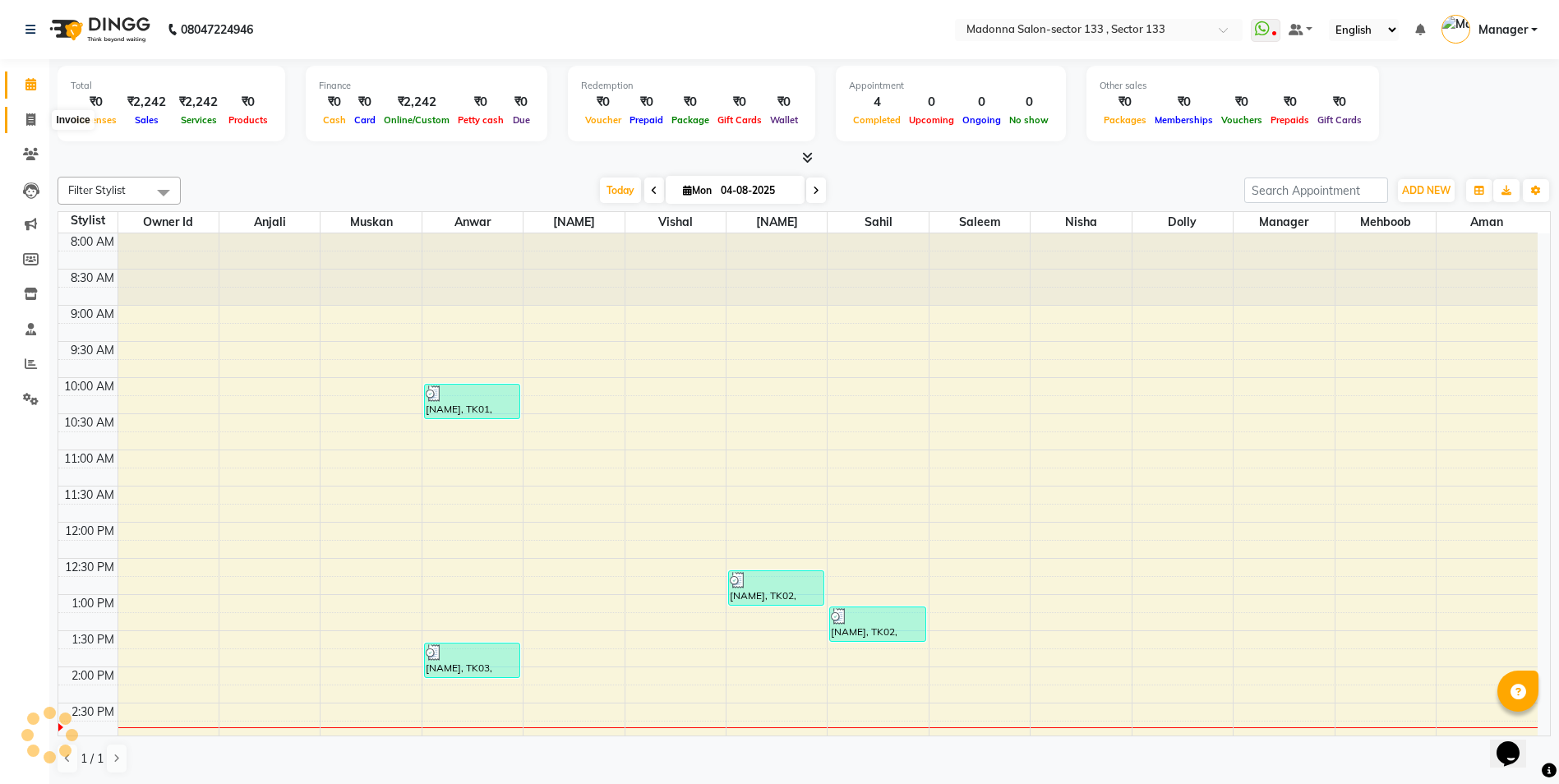scroll, scrollTop: 0, scrollLeft: 0, axis: both 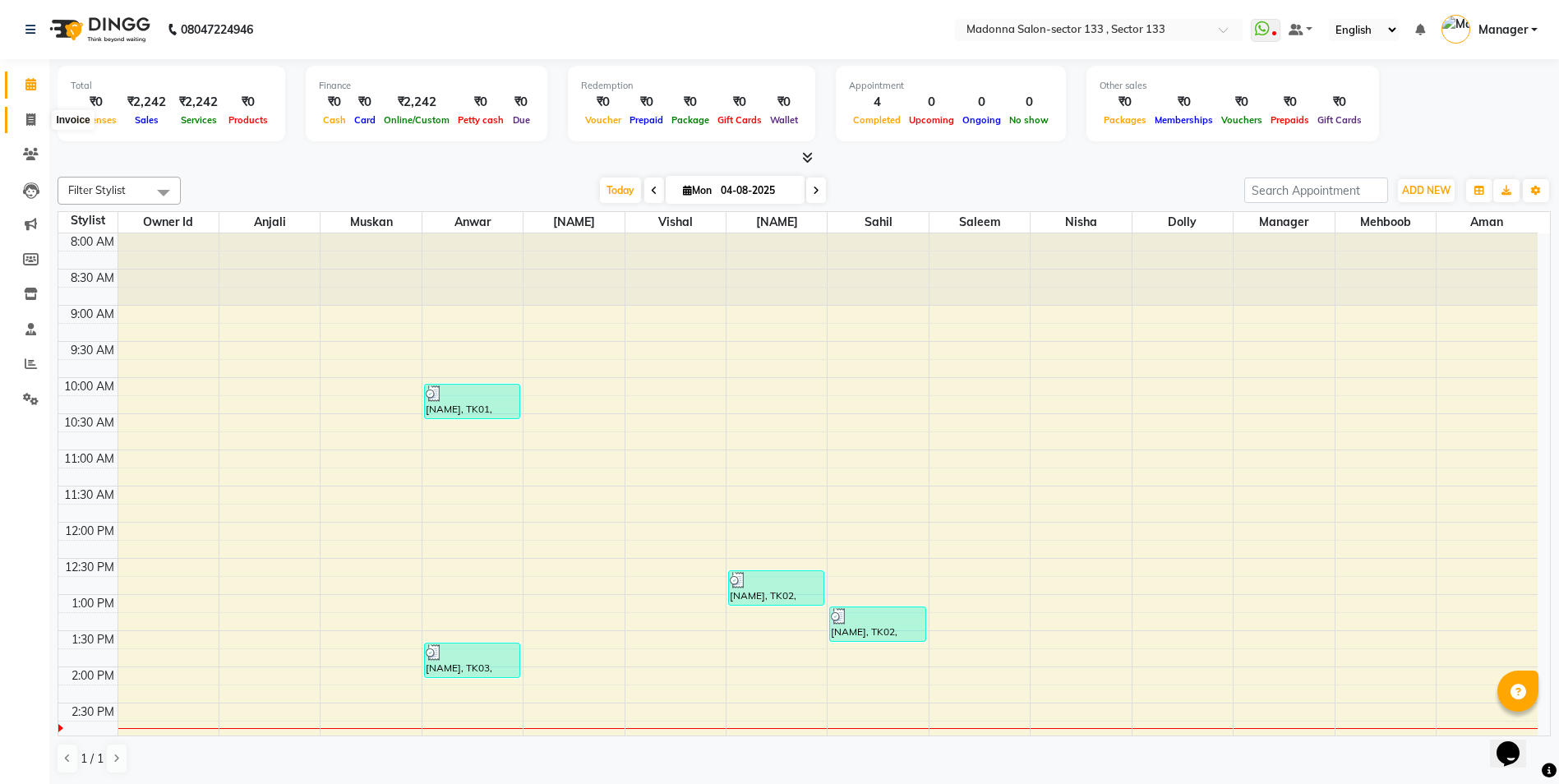 click 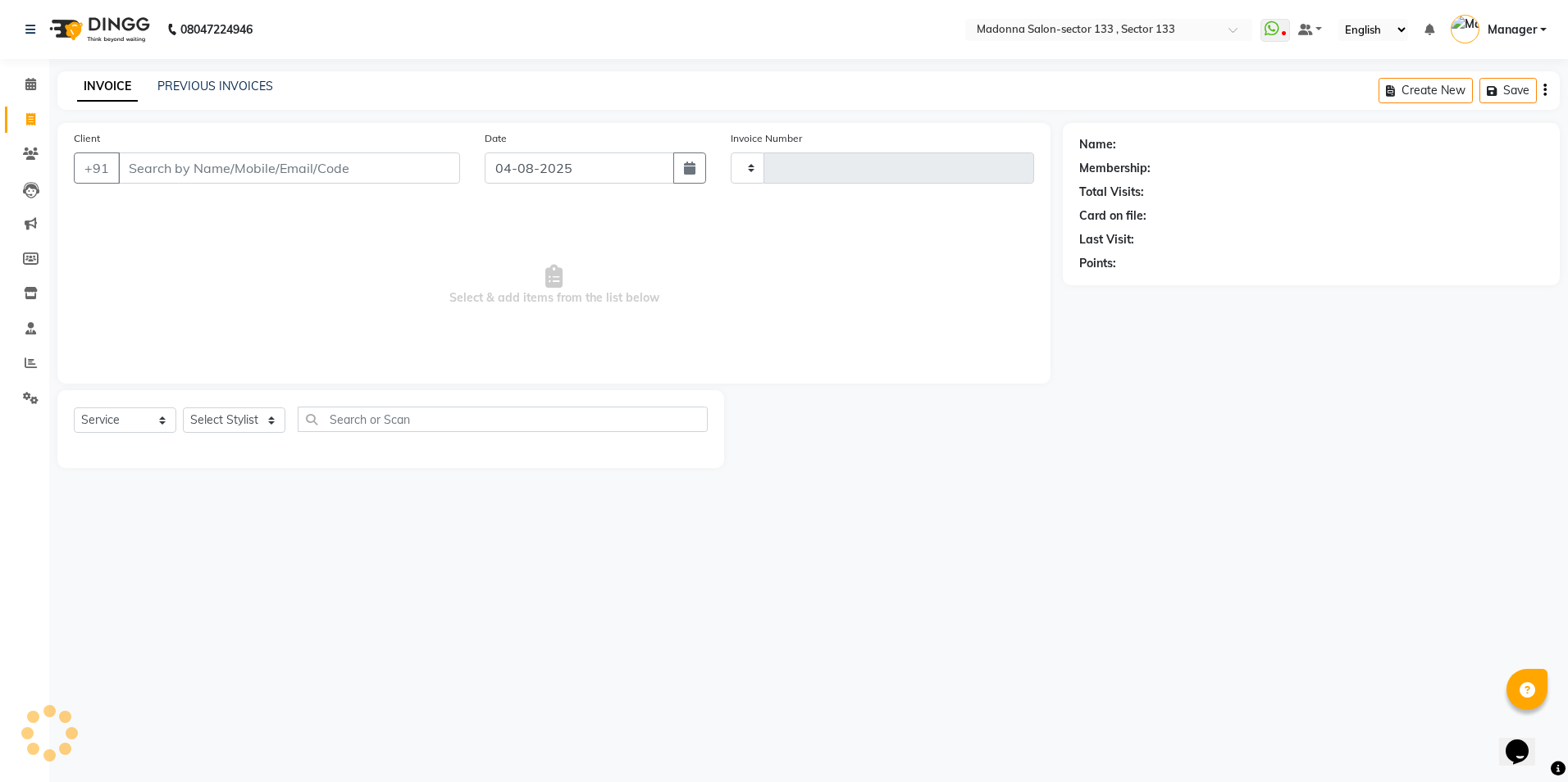 type on "1156" 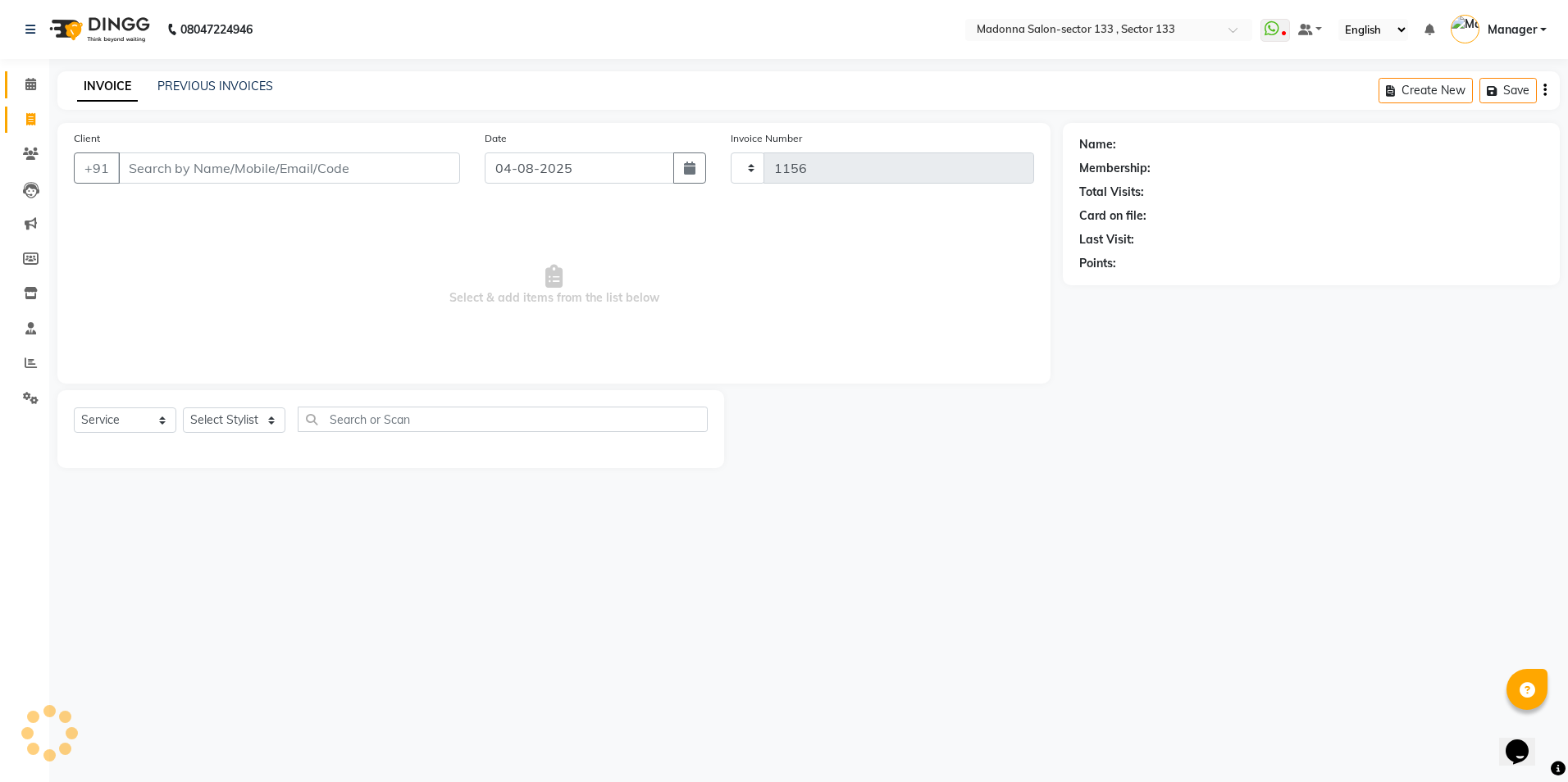 select on "8302" 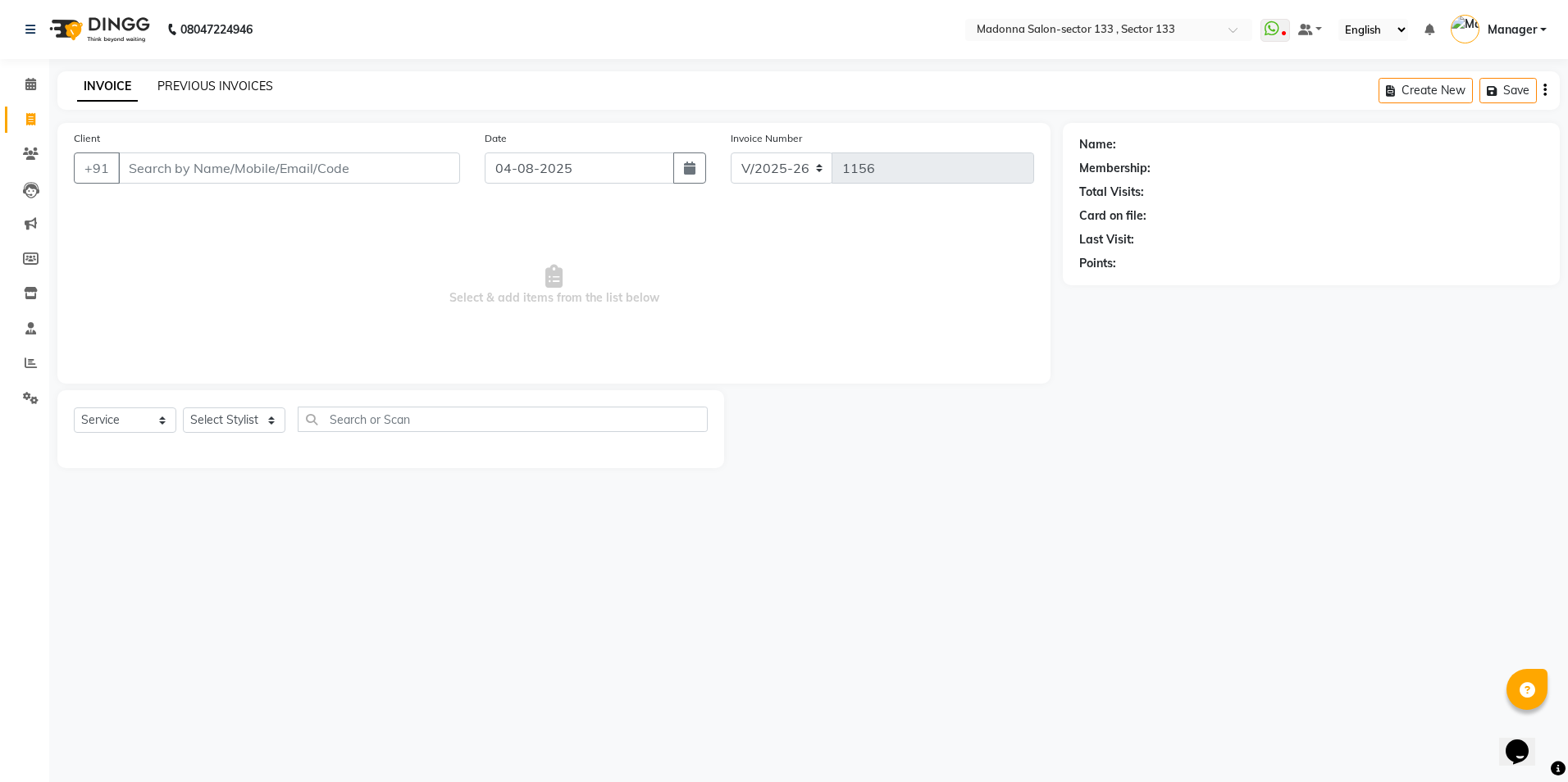 click on "PREVIOUS INVOICES" 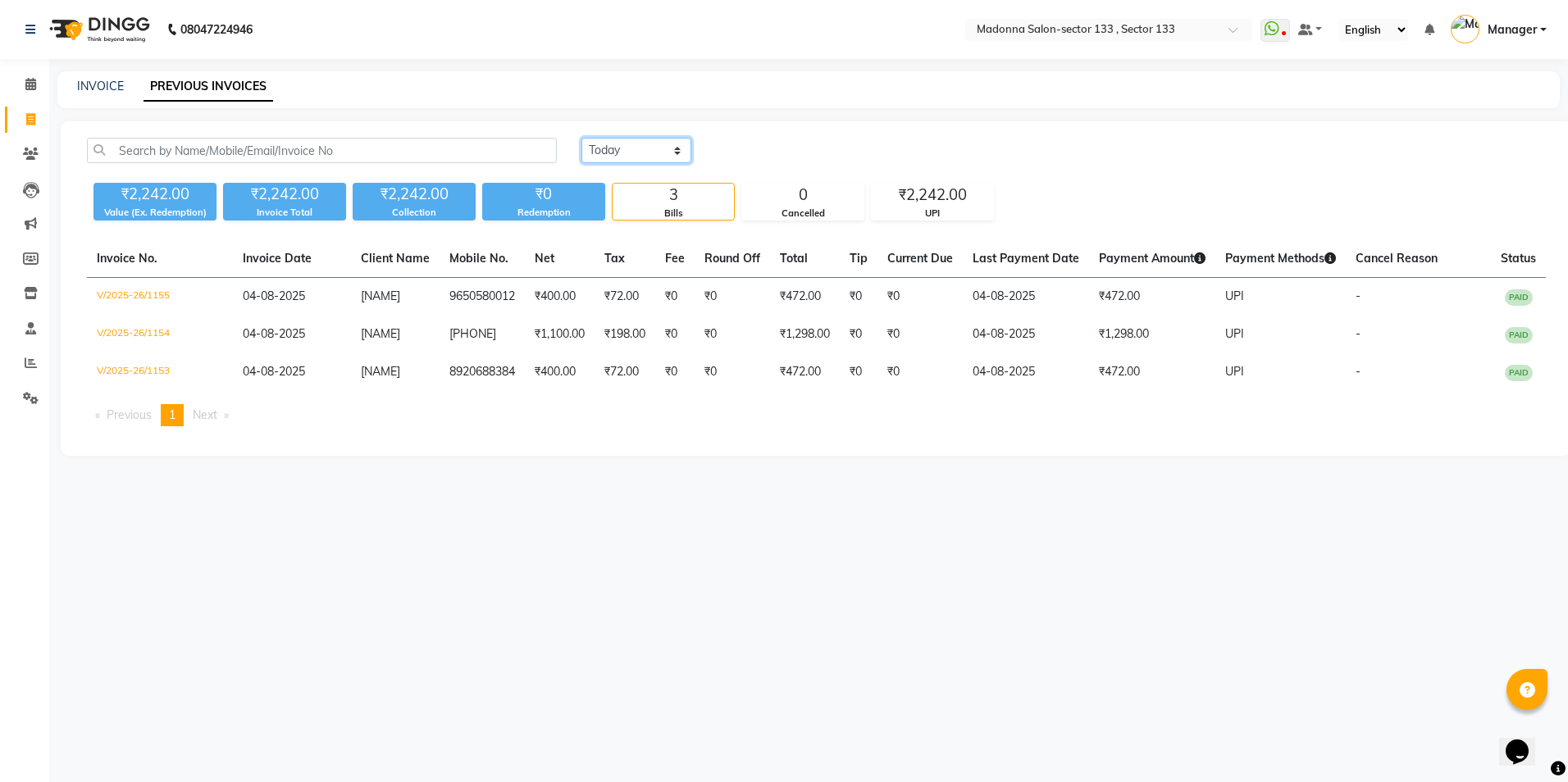 click on "Today Yesterday Custom Range" 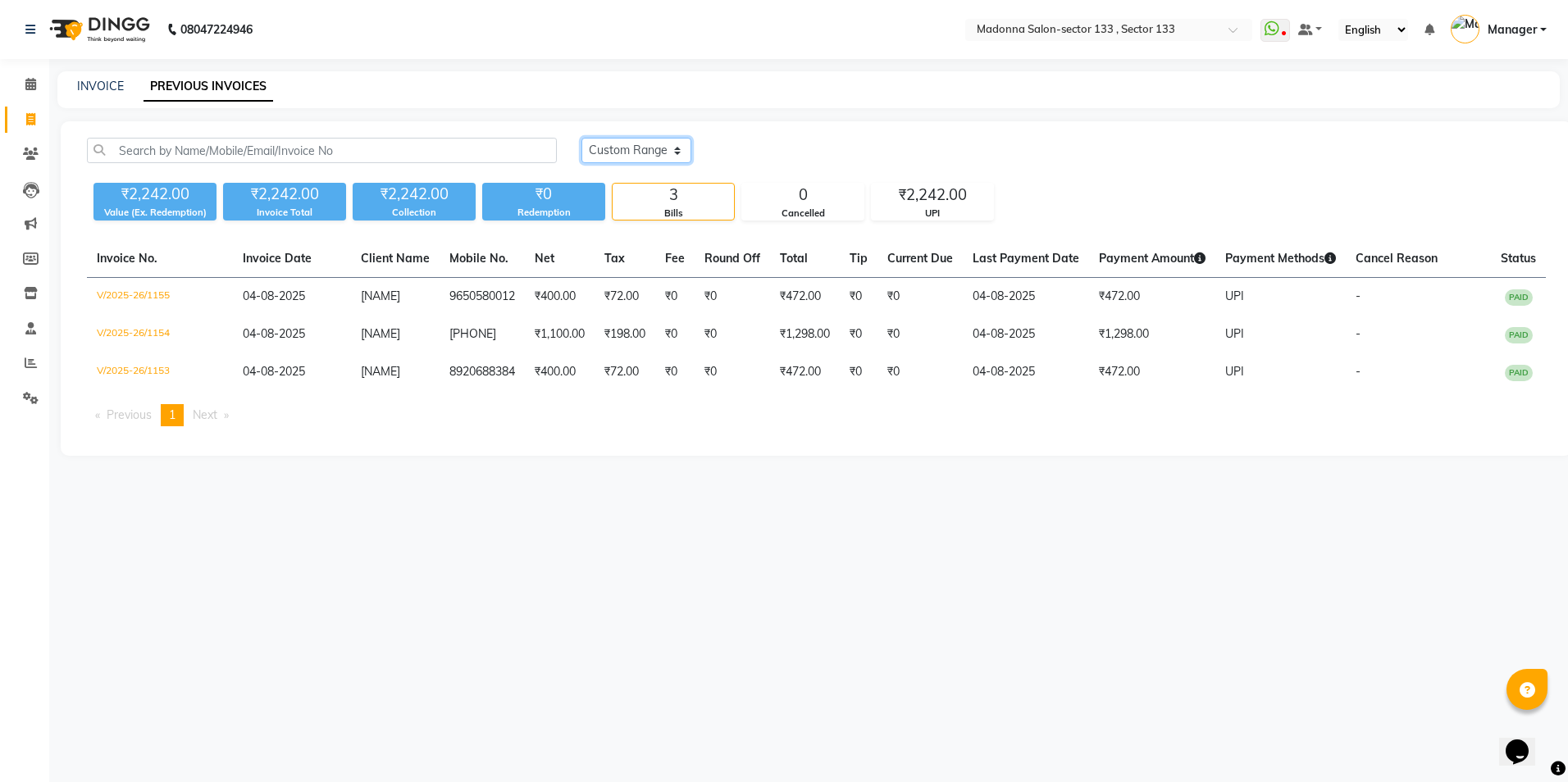 click on "Today Yesterday Custom Range" 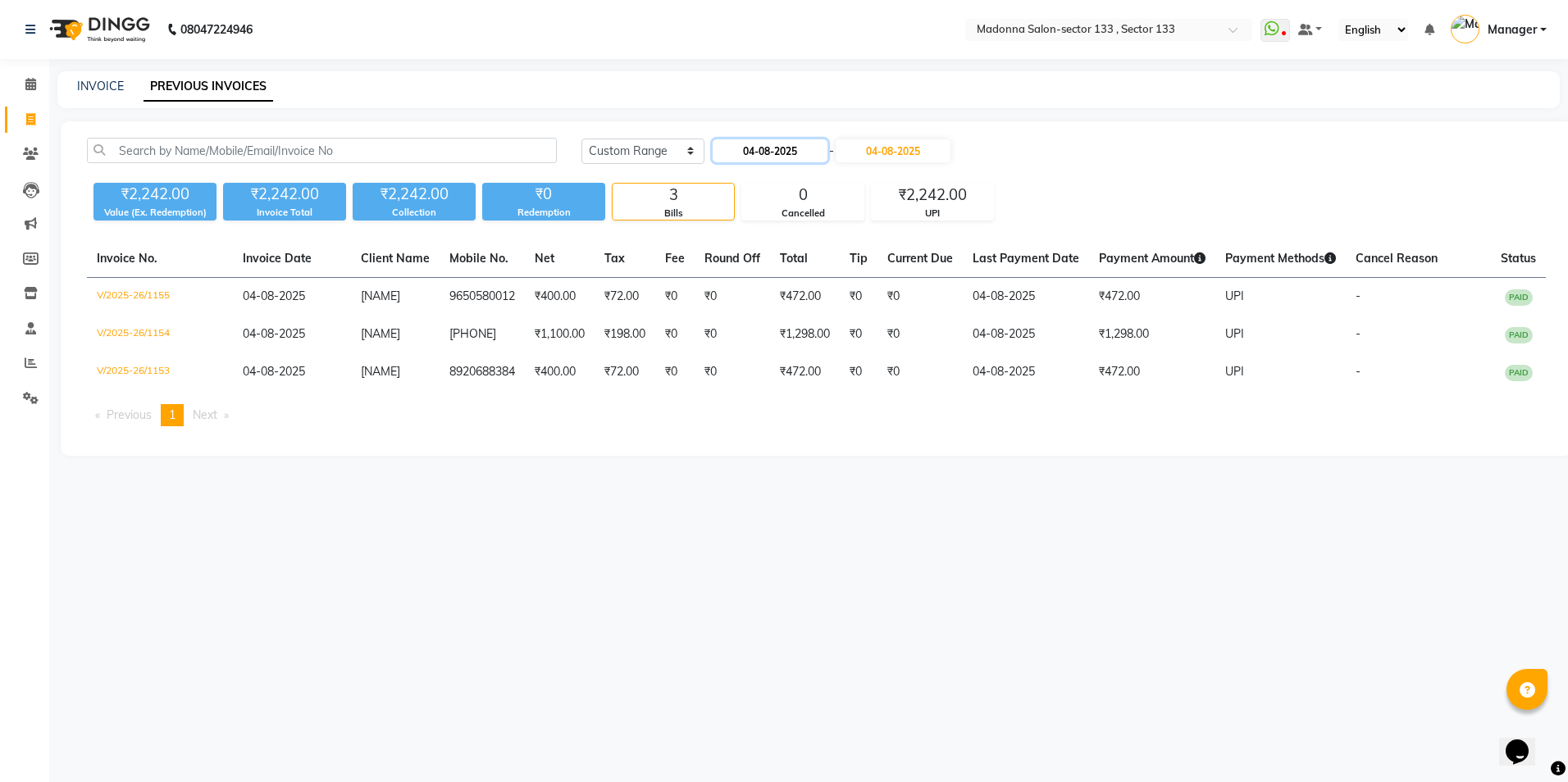 click on "04-08-2025" 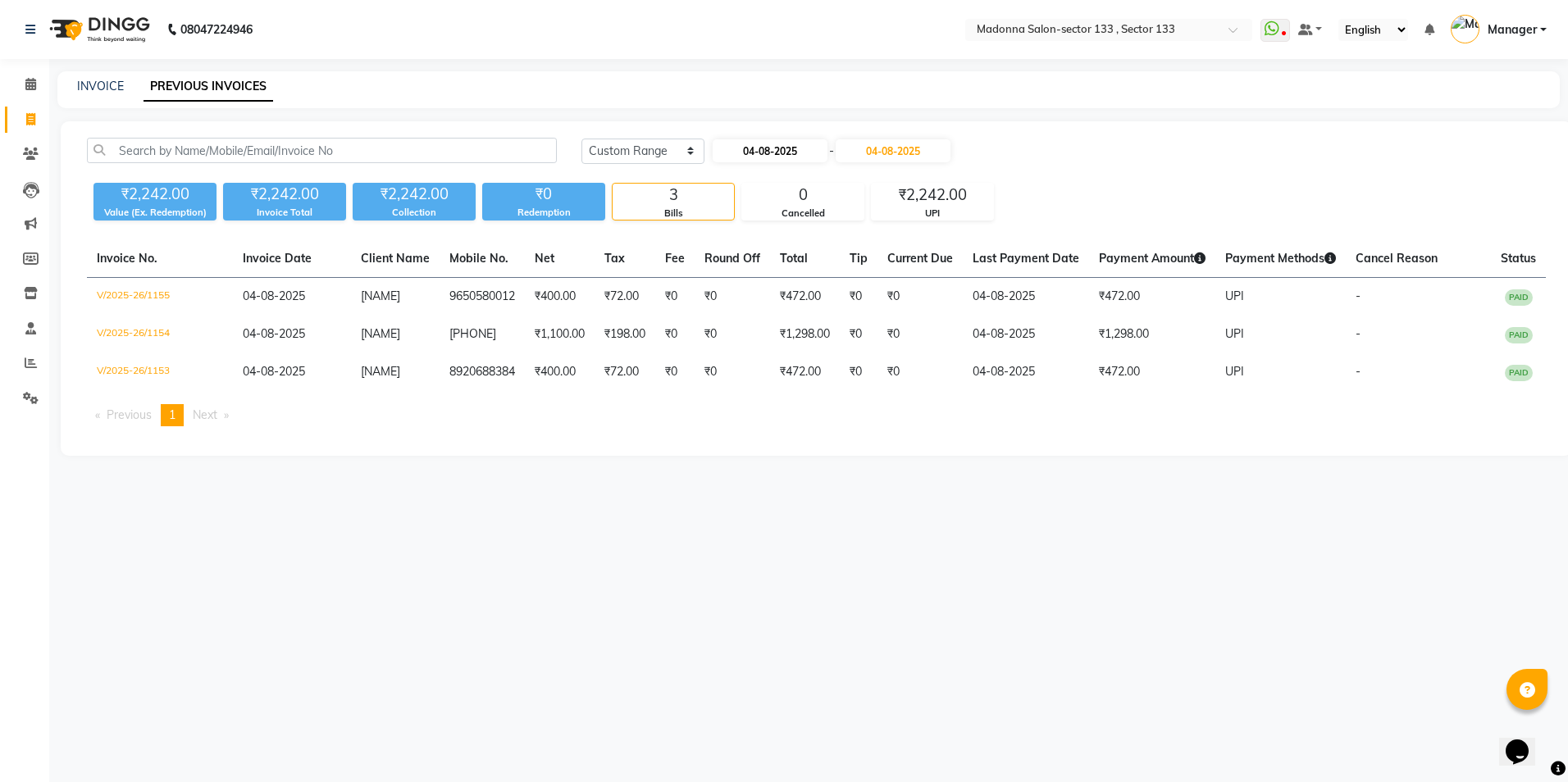 select on "8" 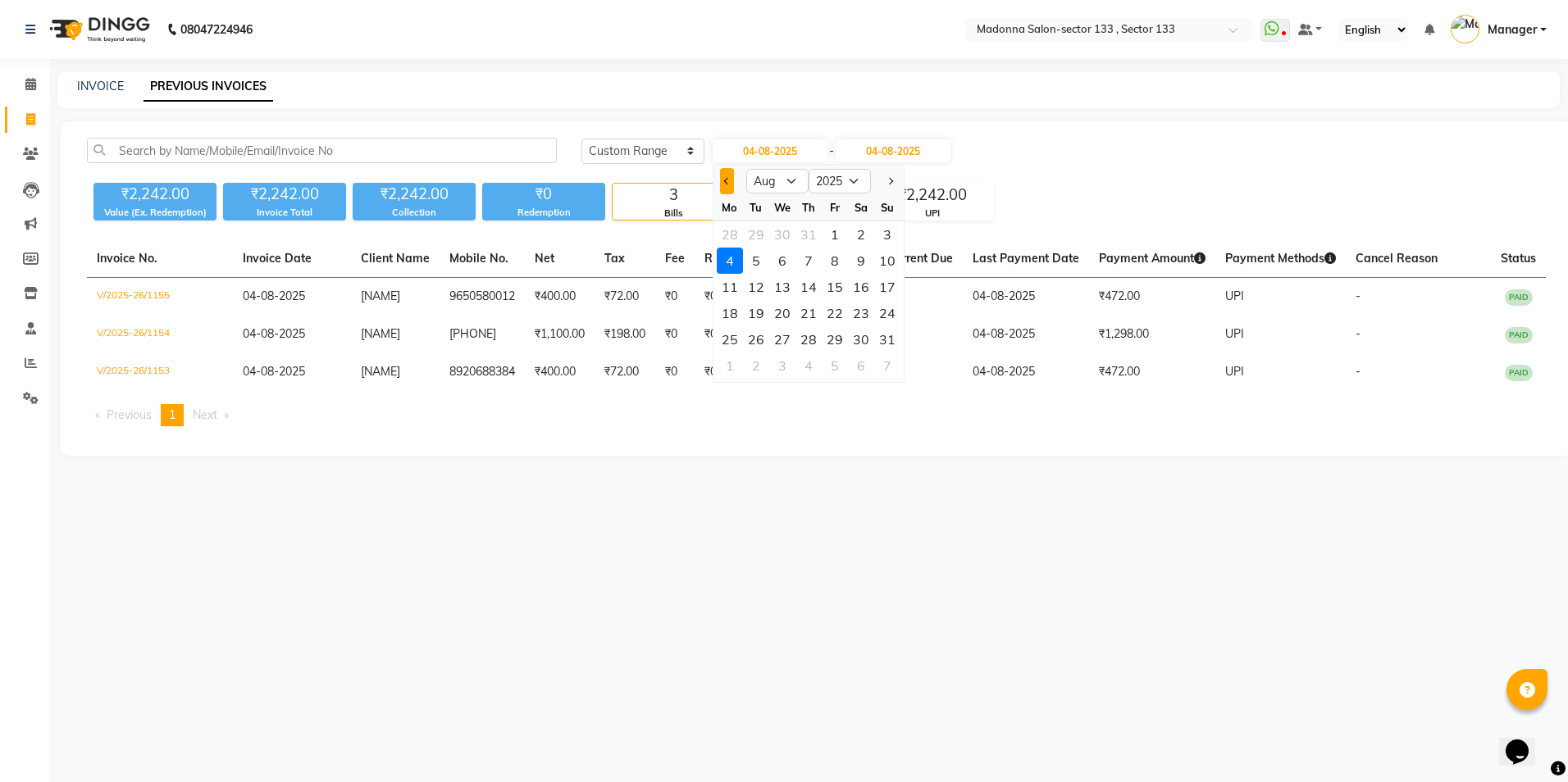 click 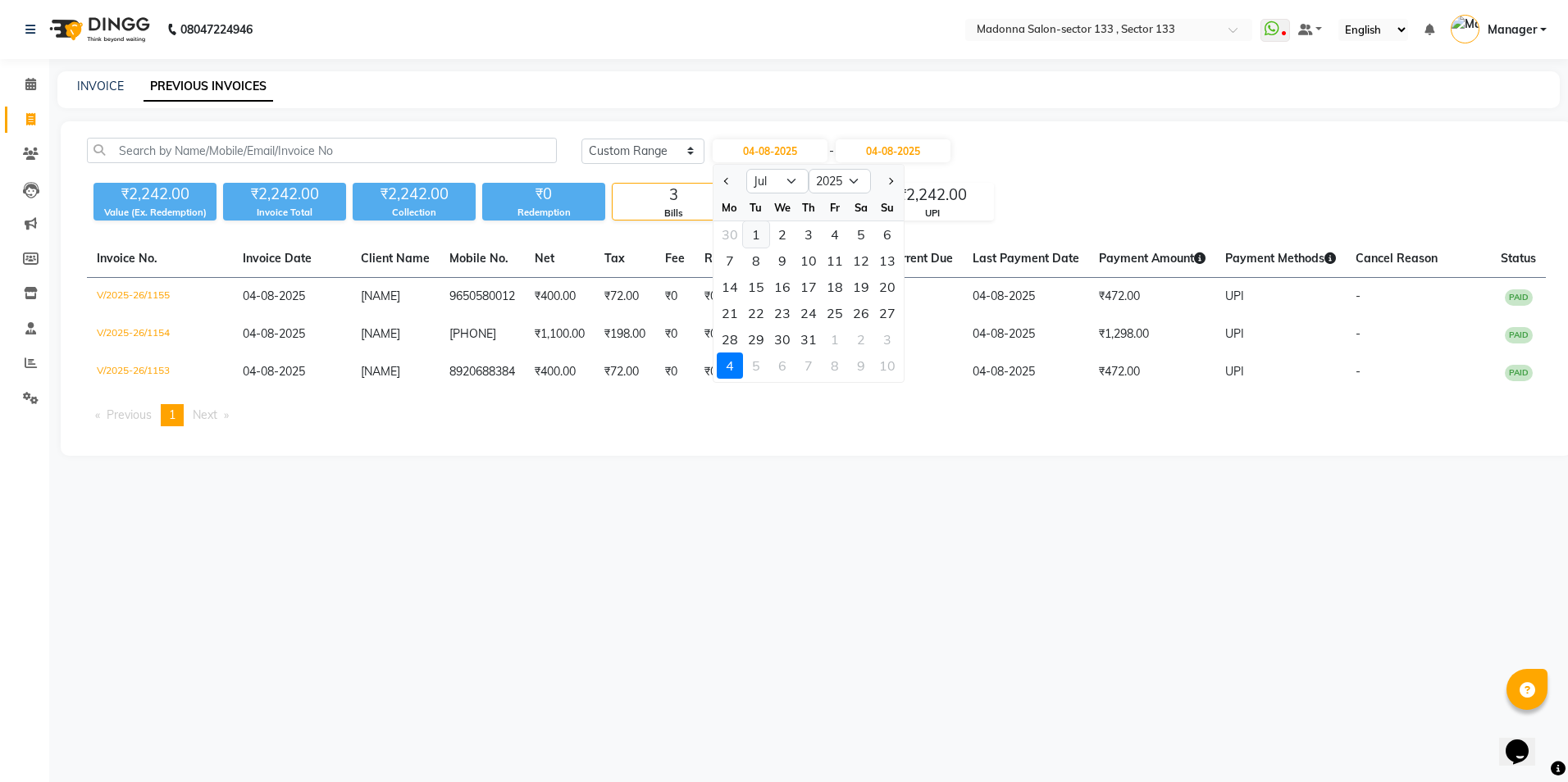 click on "1" 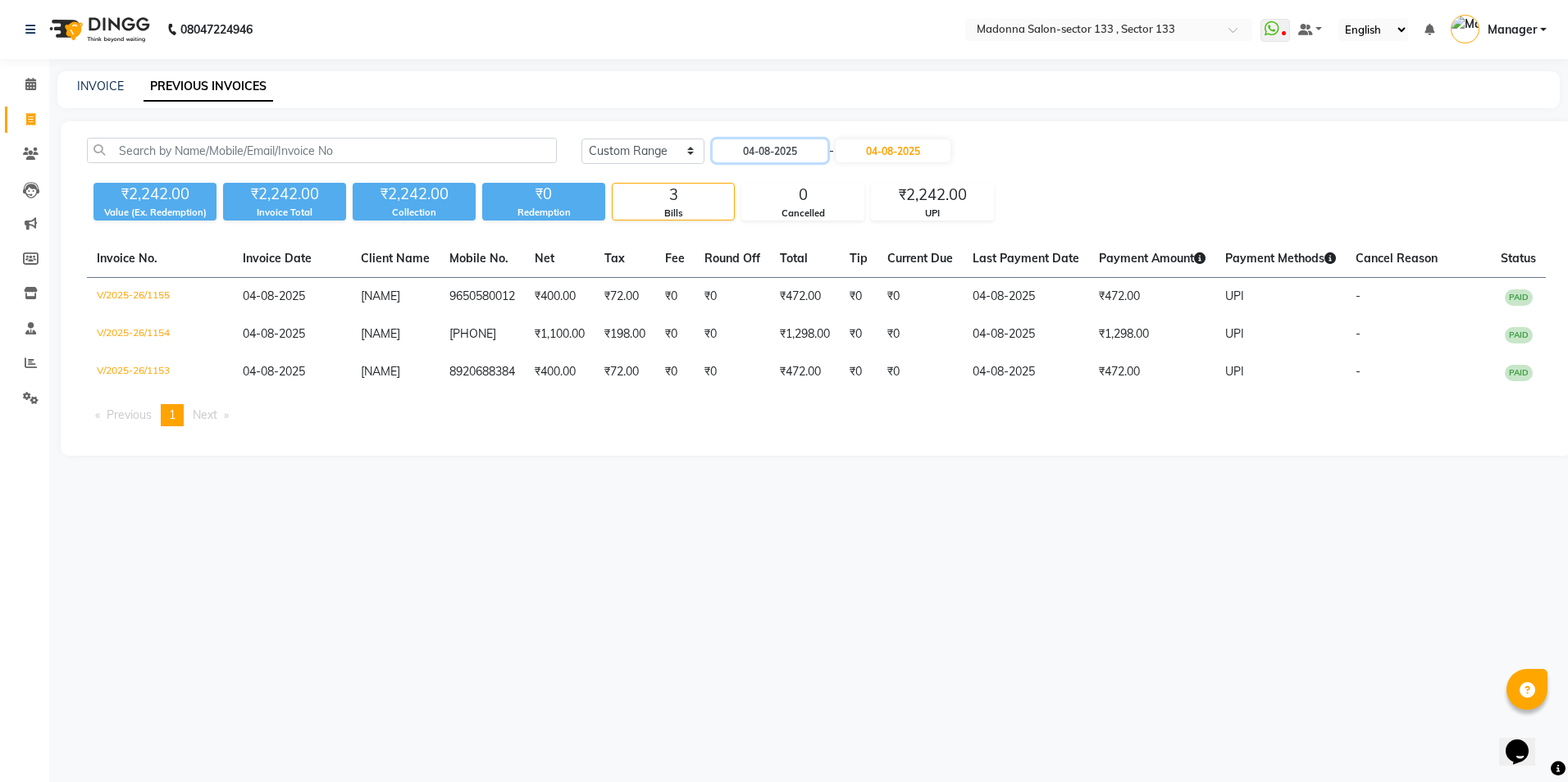 type on "01-07-2025" 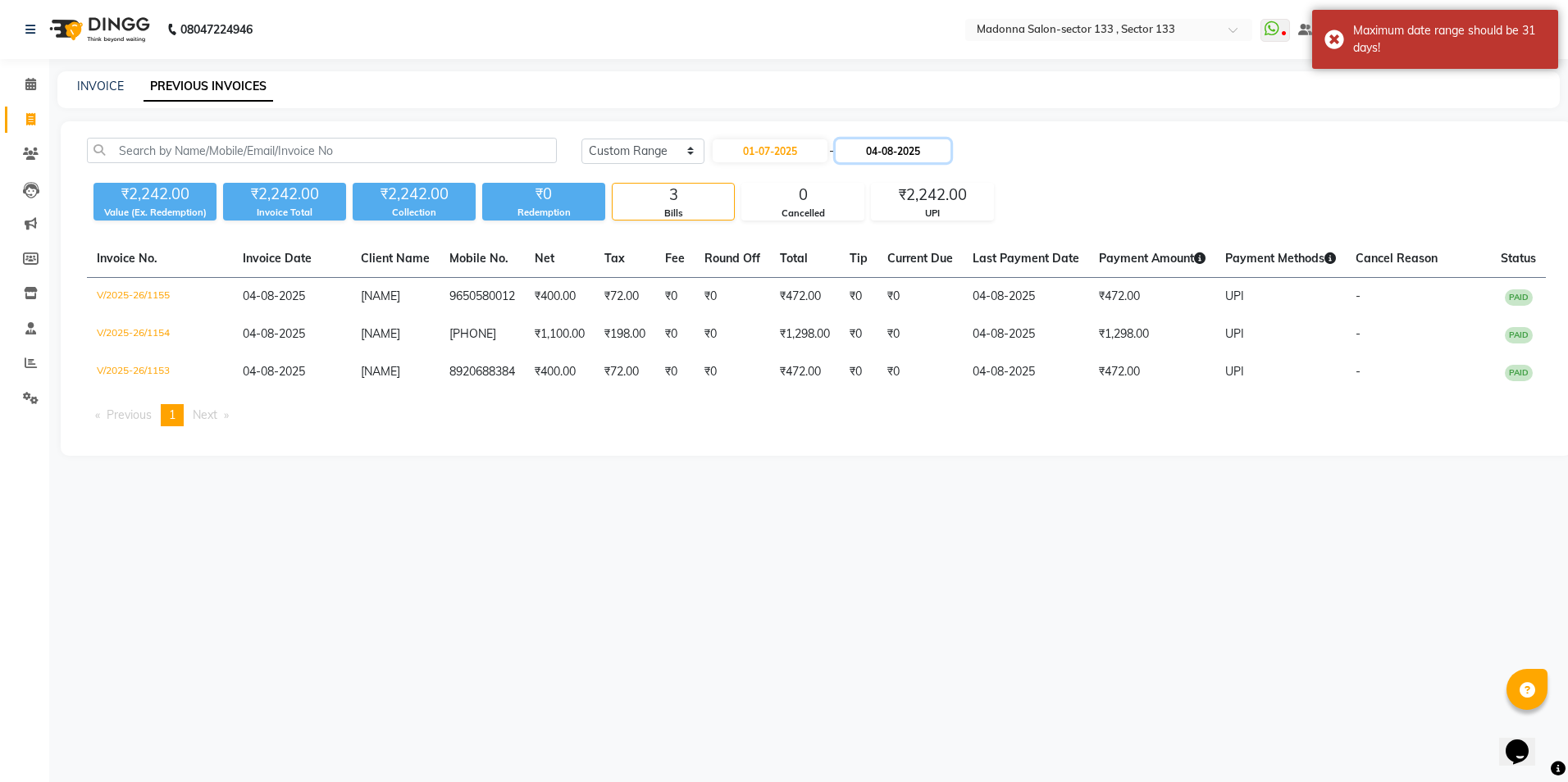 click on "04-08-2025" 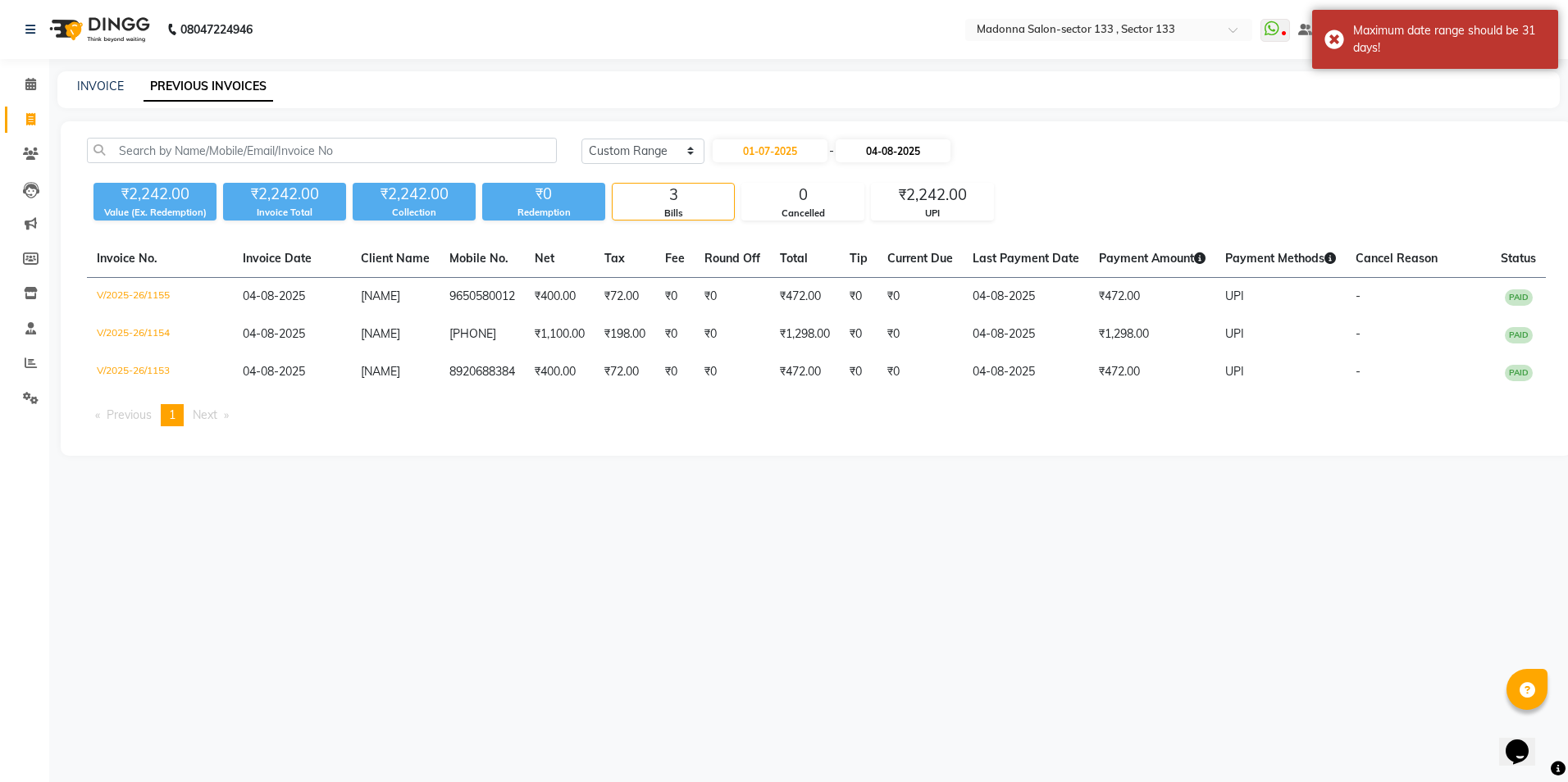 select on "8" 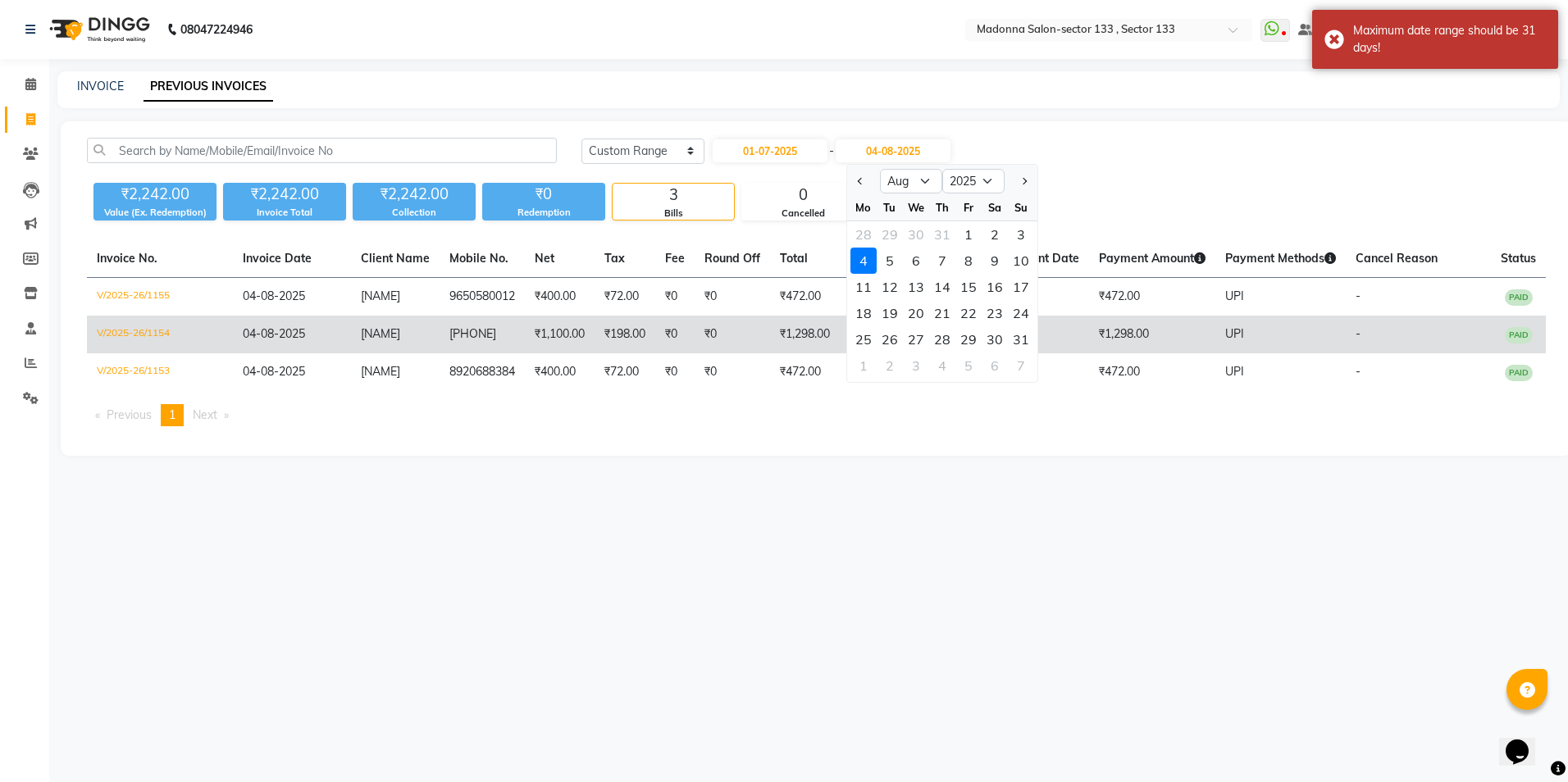 click on "31" 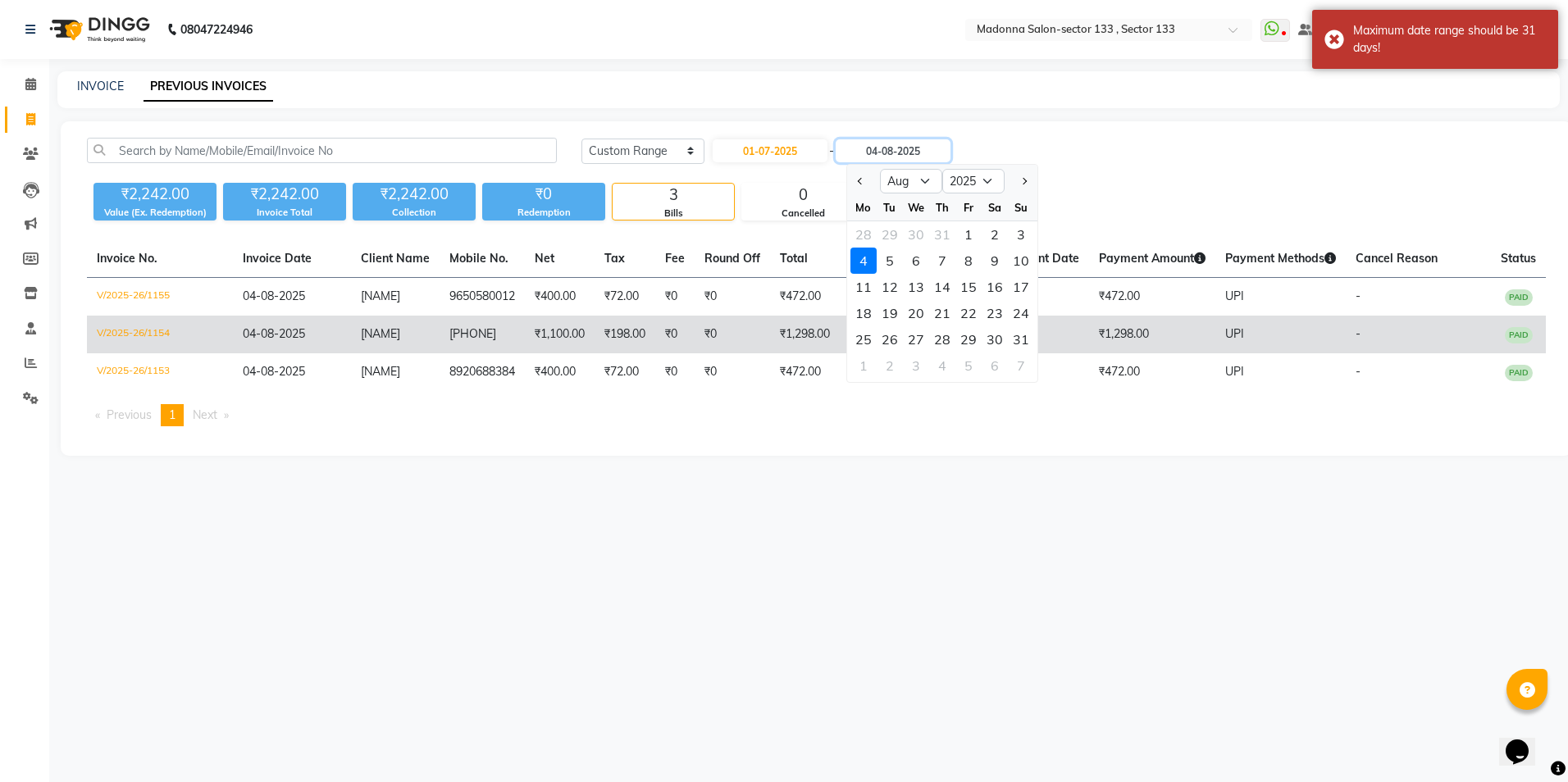 type on "31-08-2025" 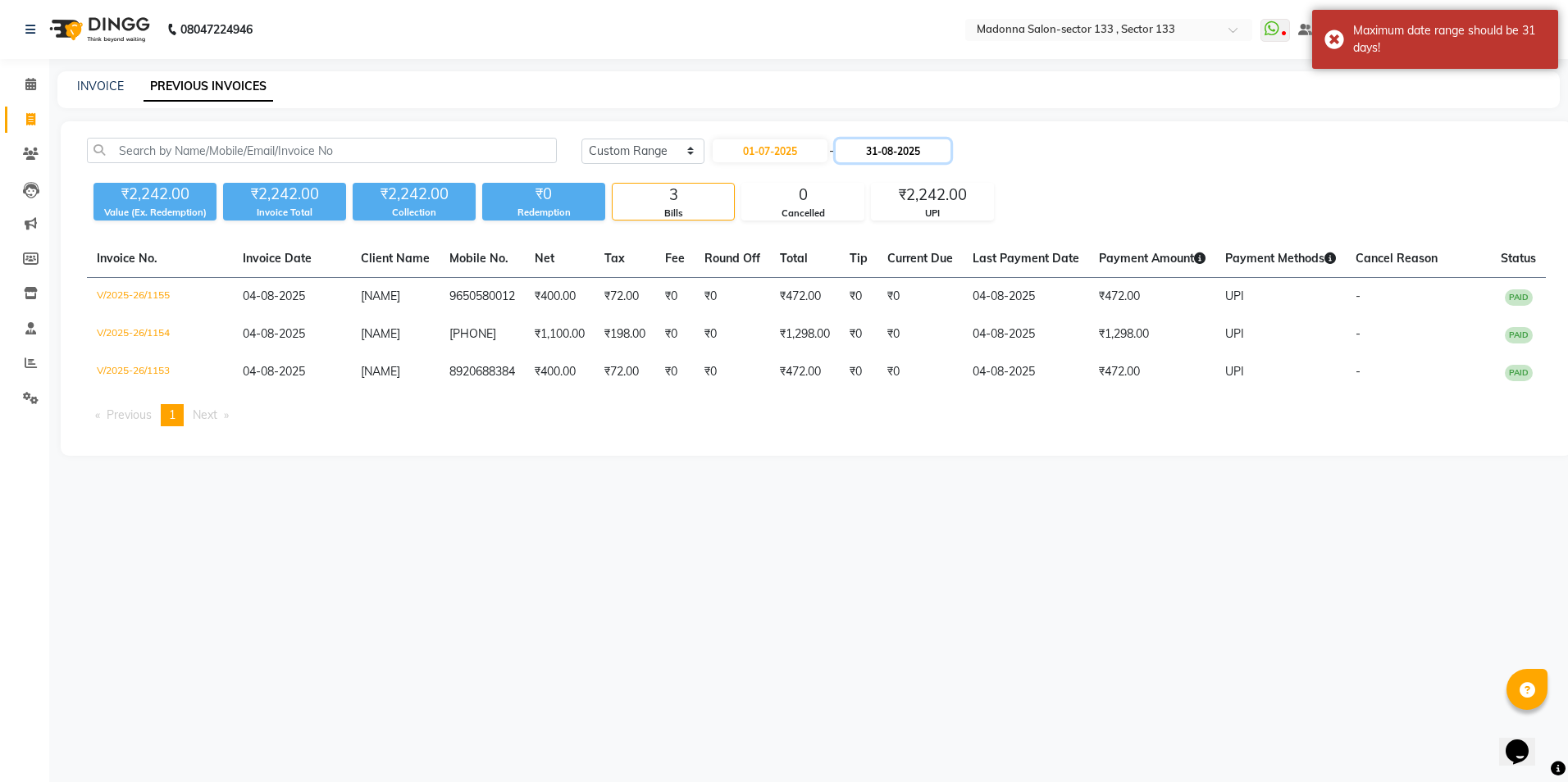 click on "31-08-2025" 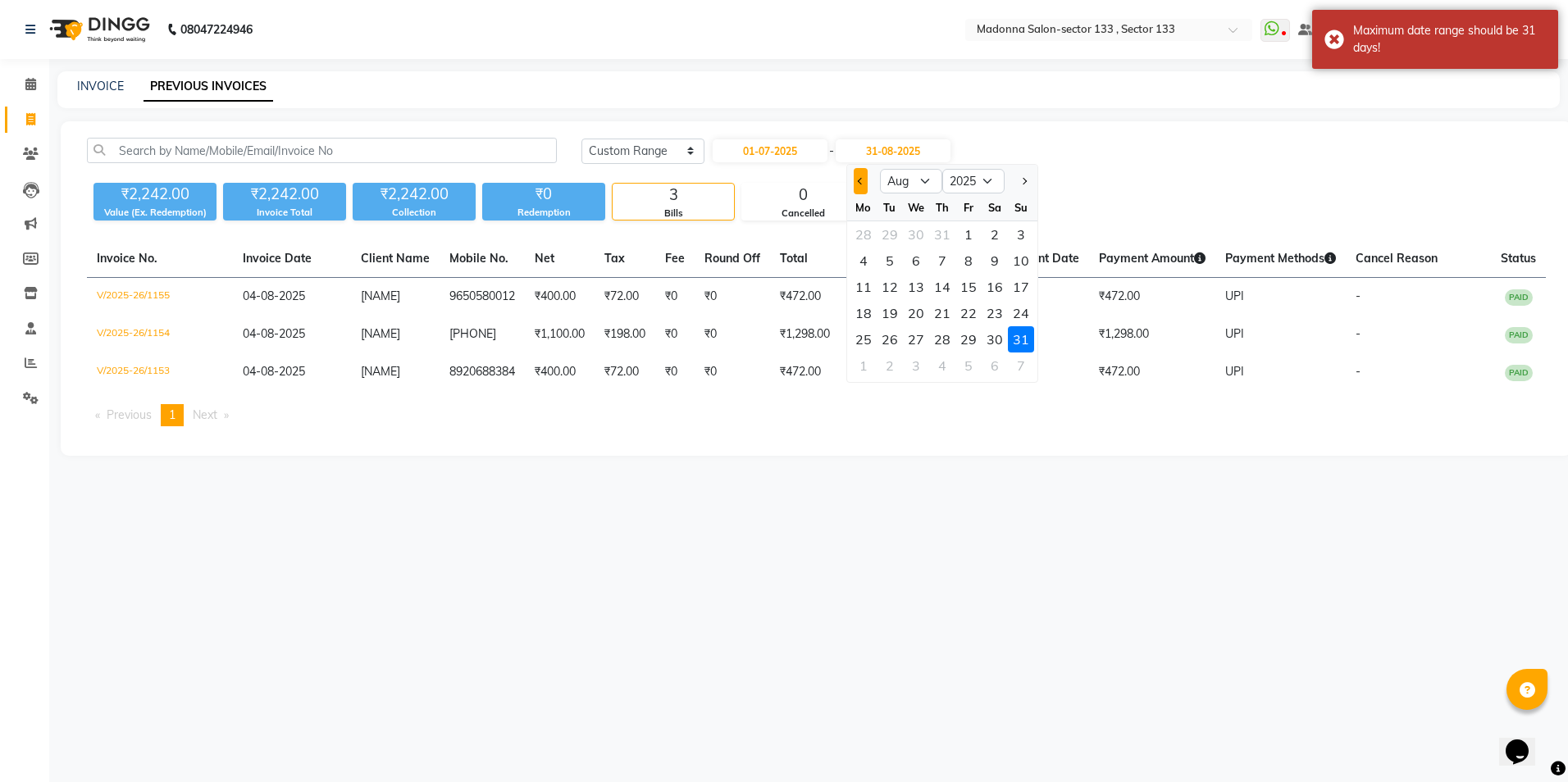 click 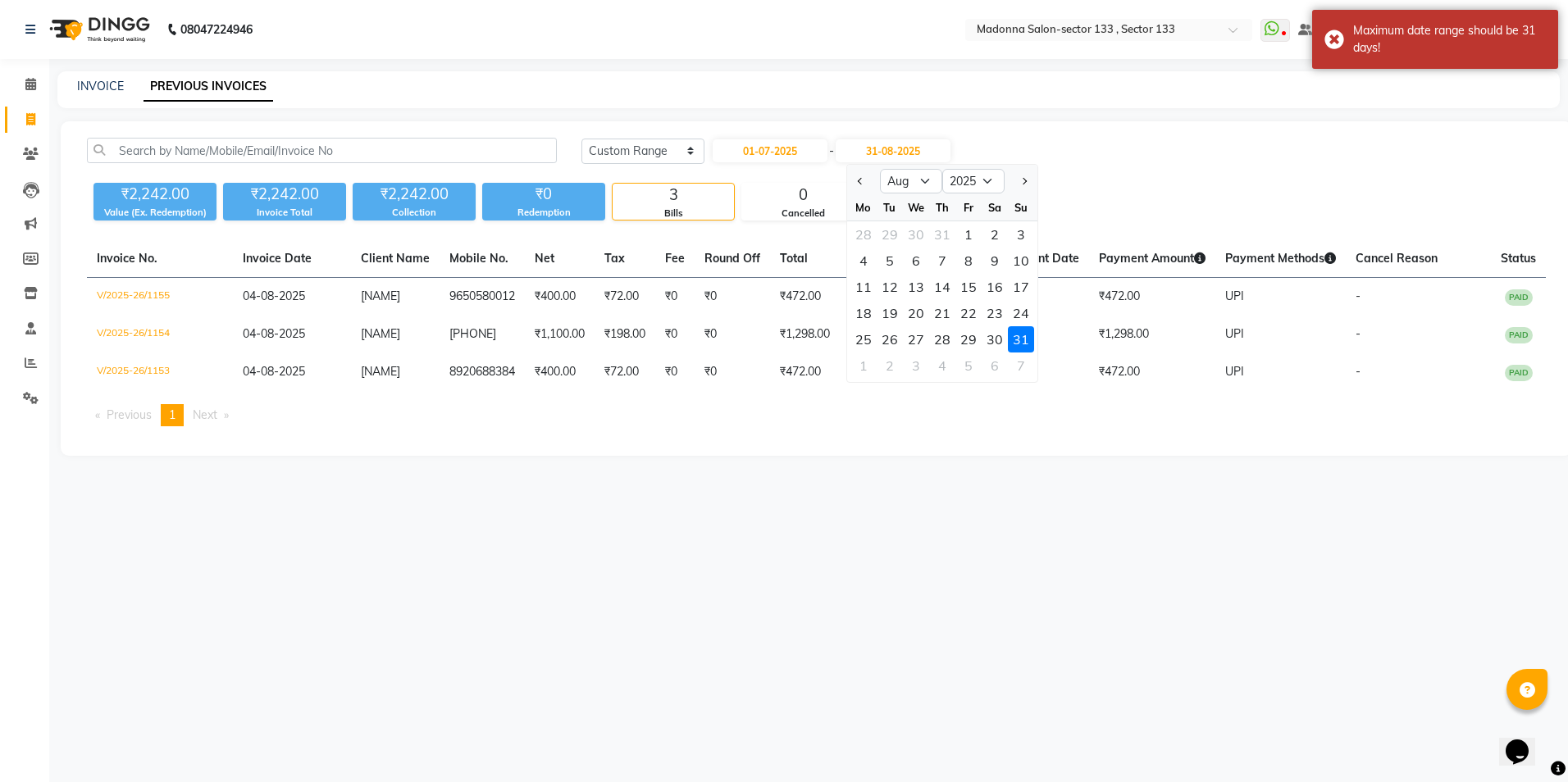 select on "7" 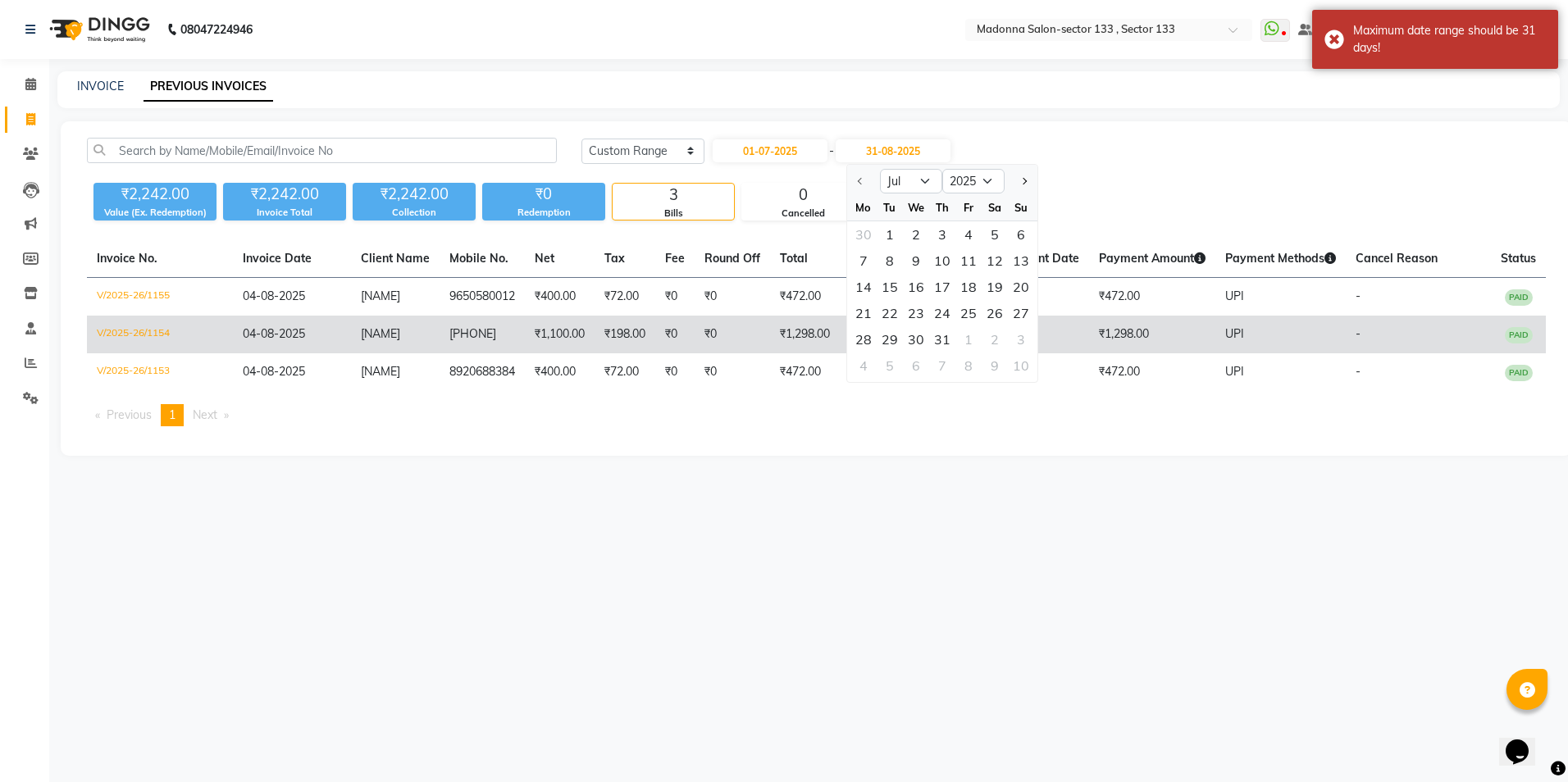 click on "31" 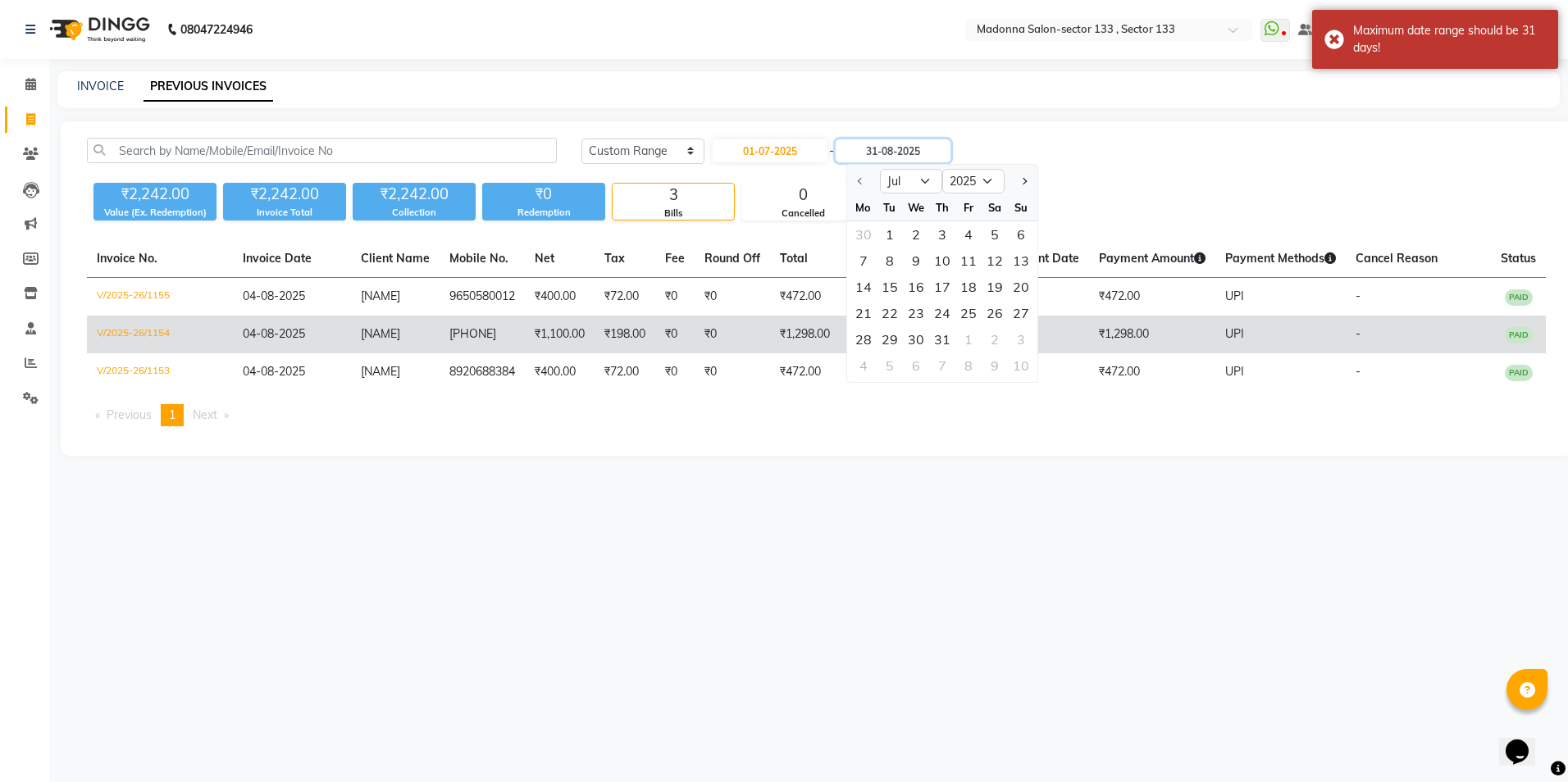 type on "31-07-2025" 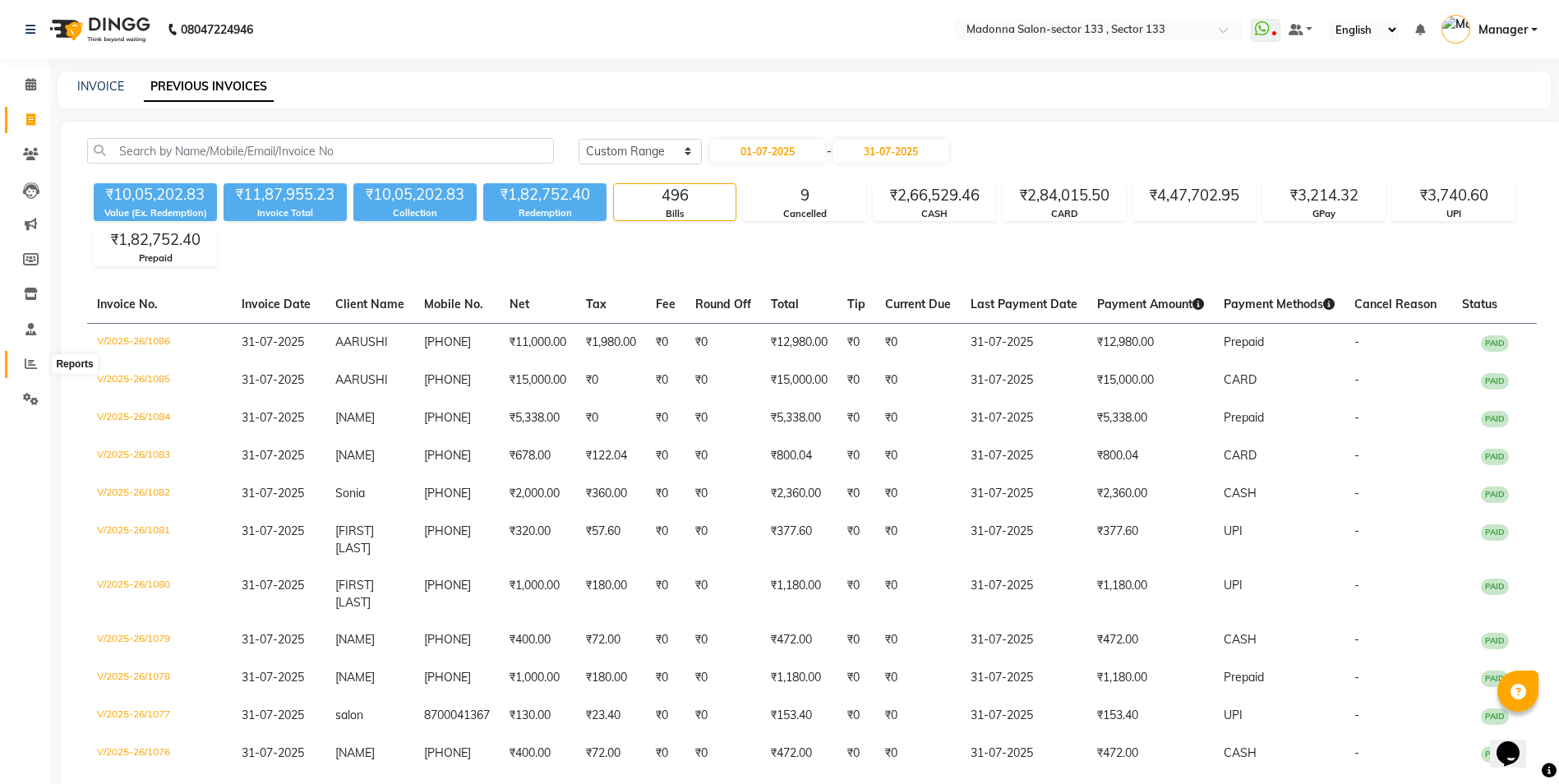 click 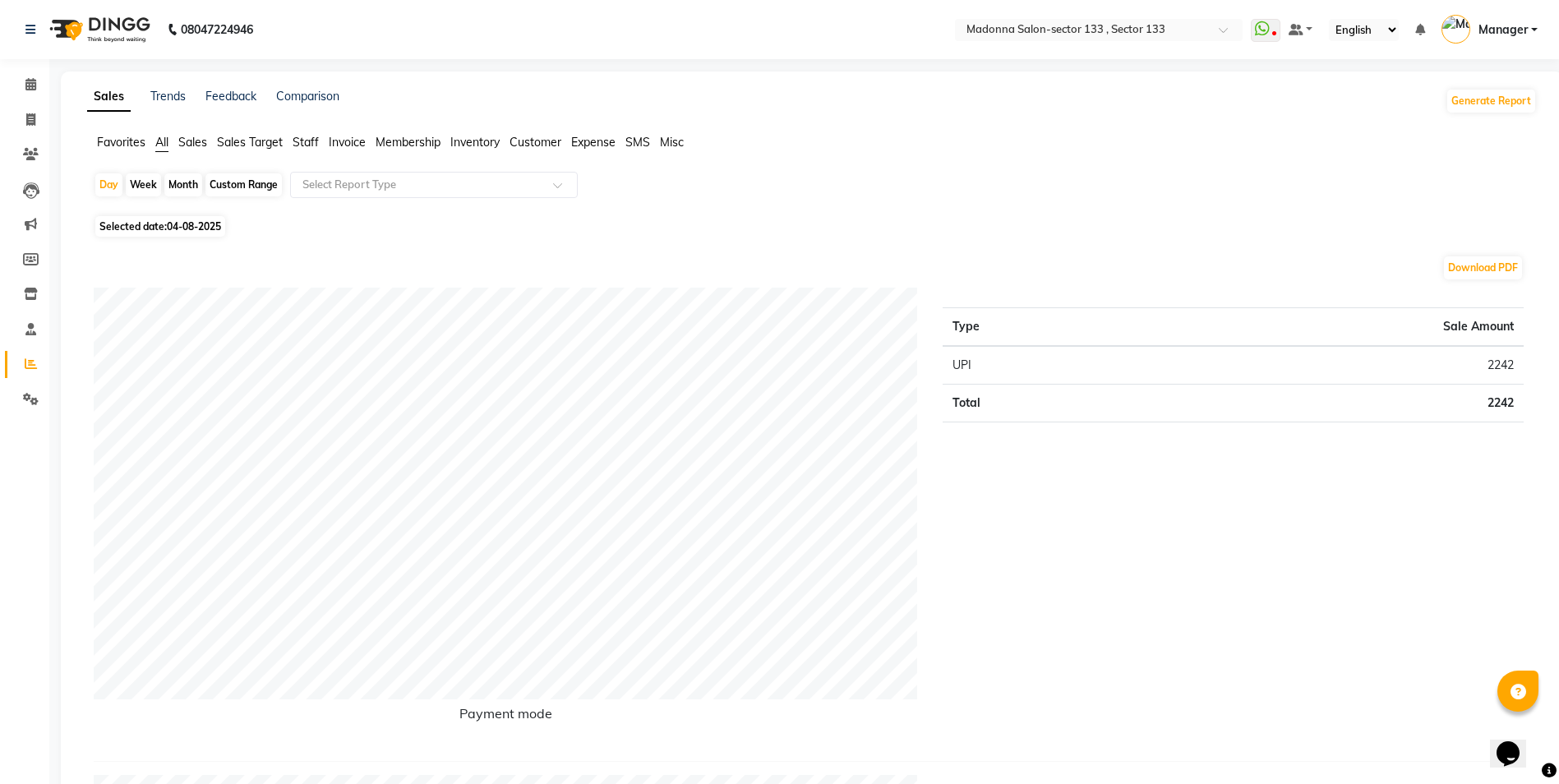 click on "Custom Range" 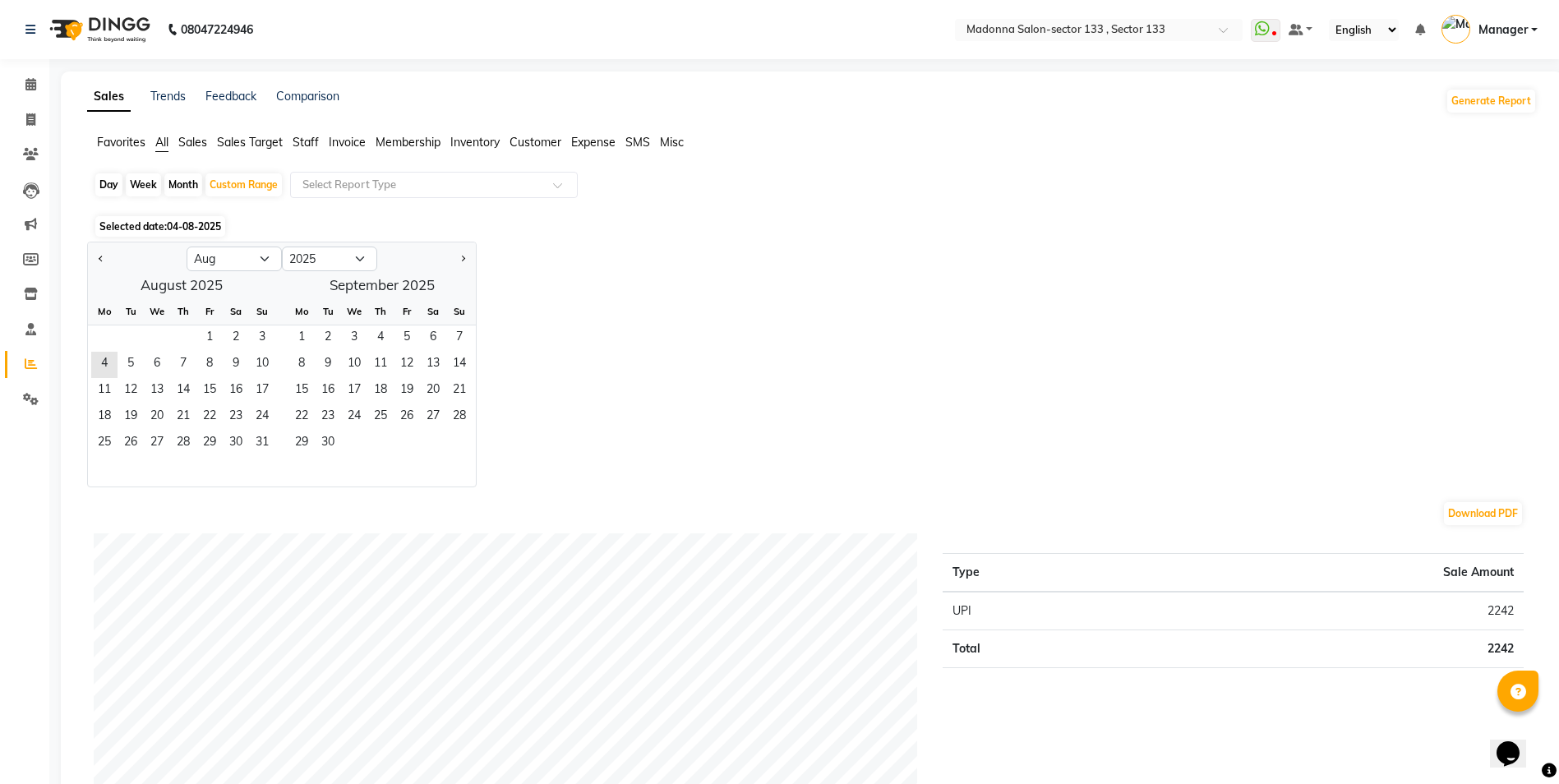 click on "Selected date:  04-08-2025" 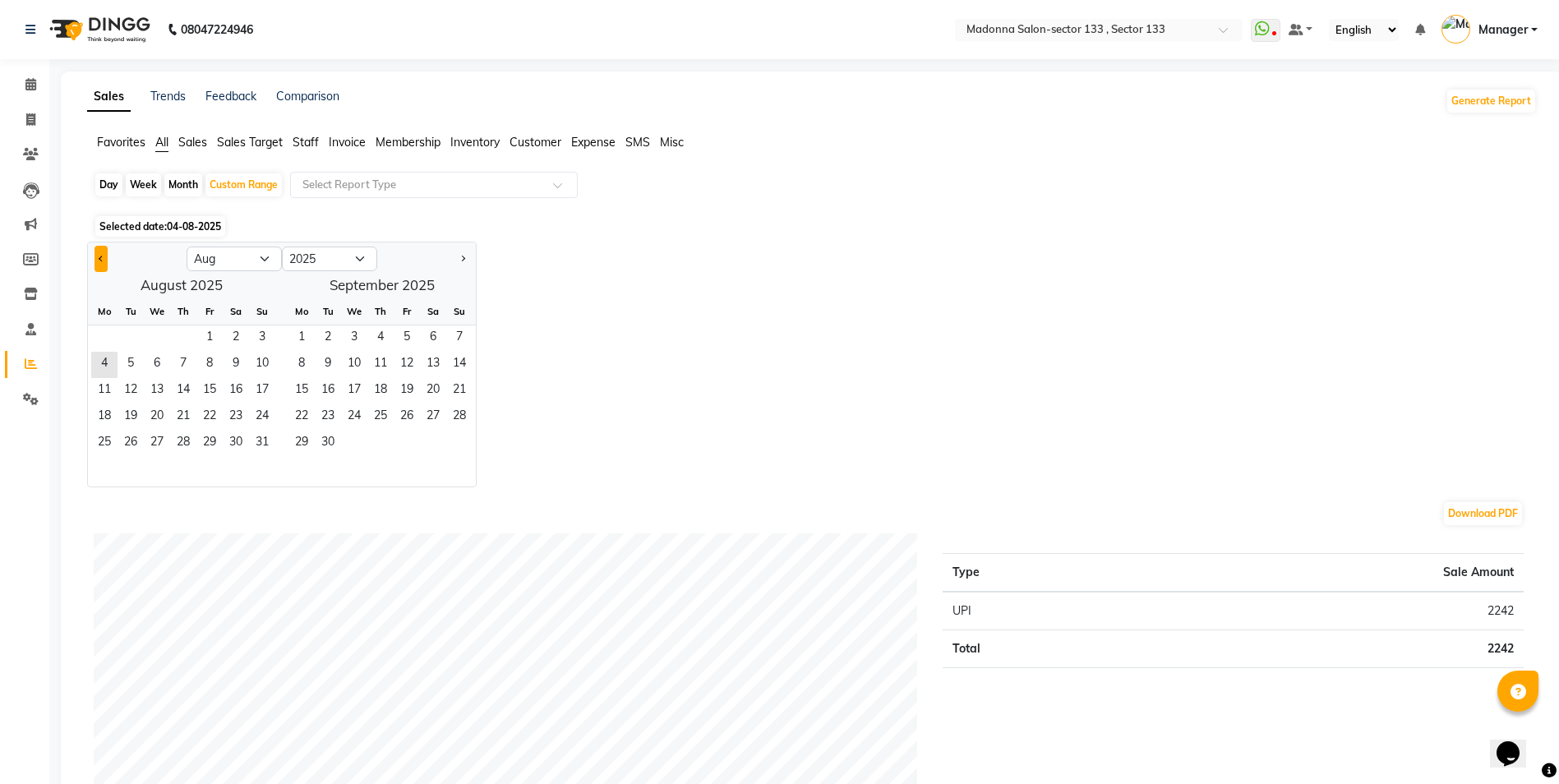 click 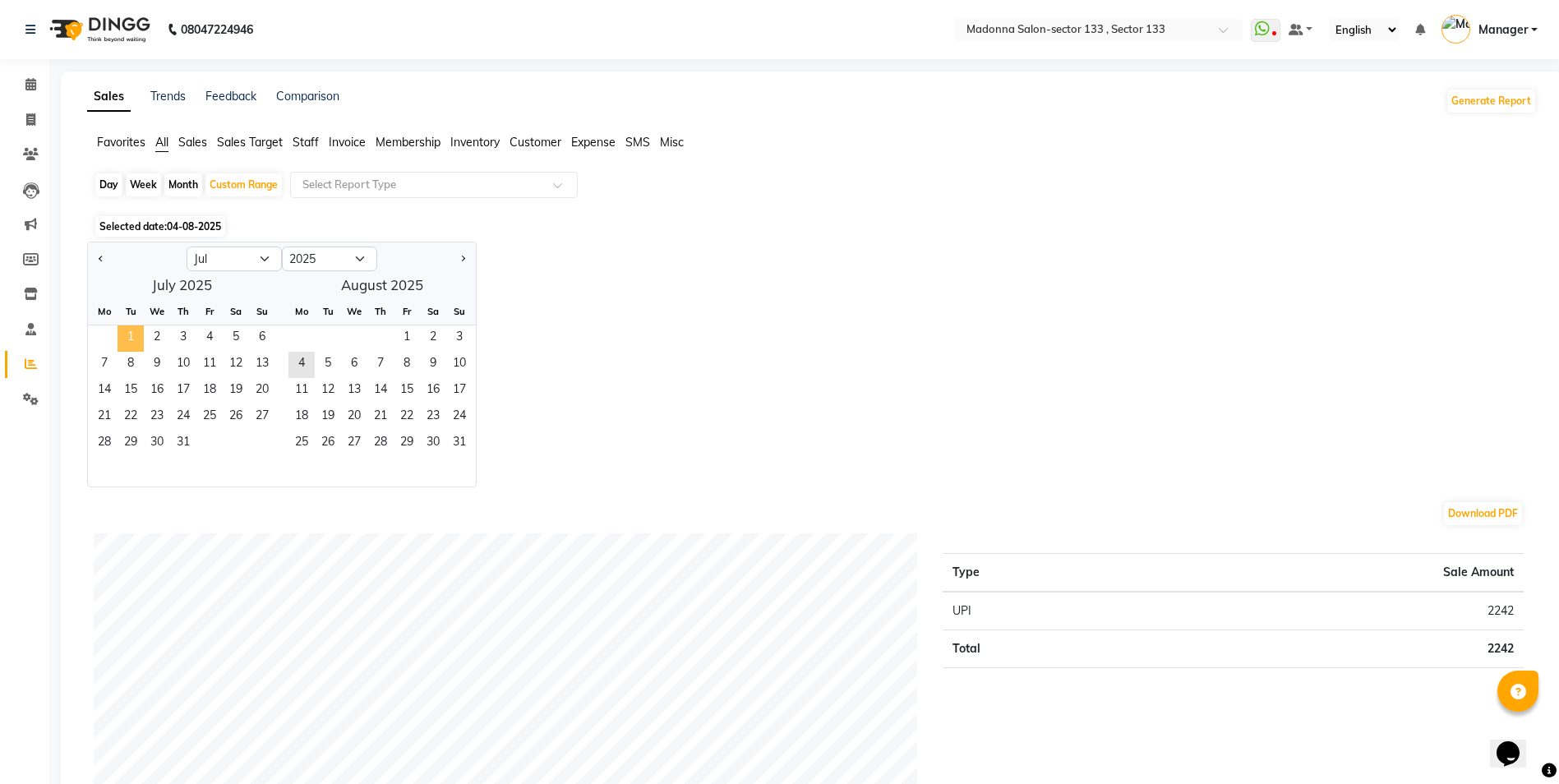 click on "1" 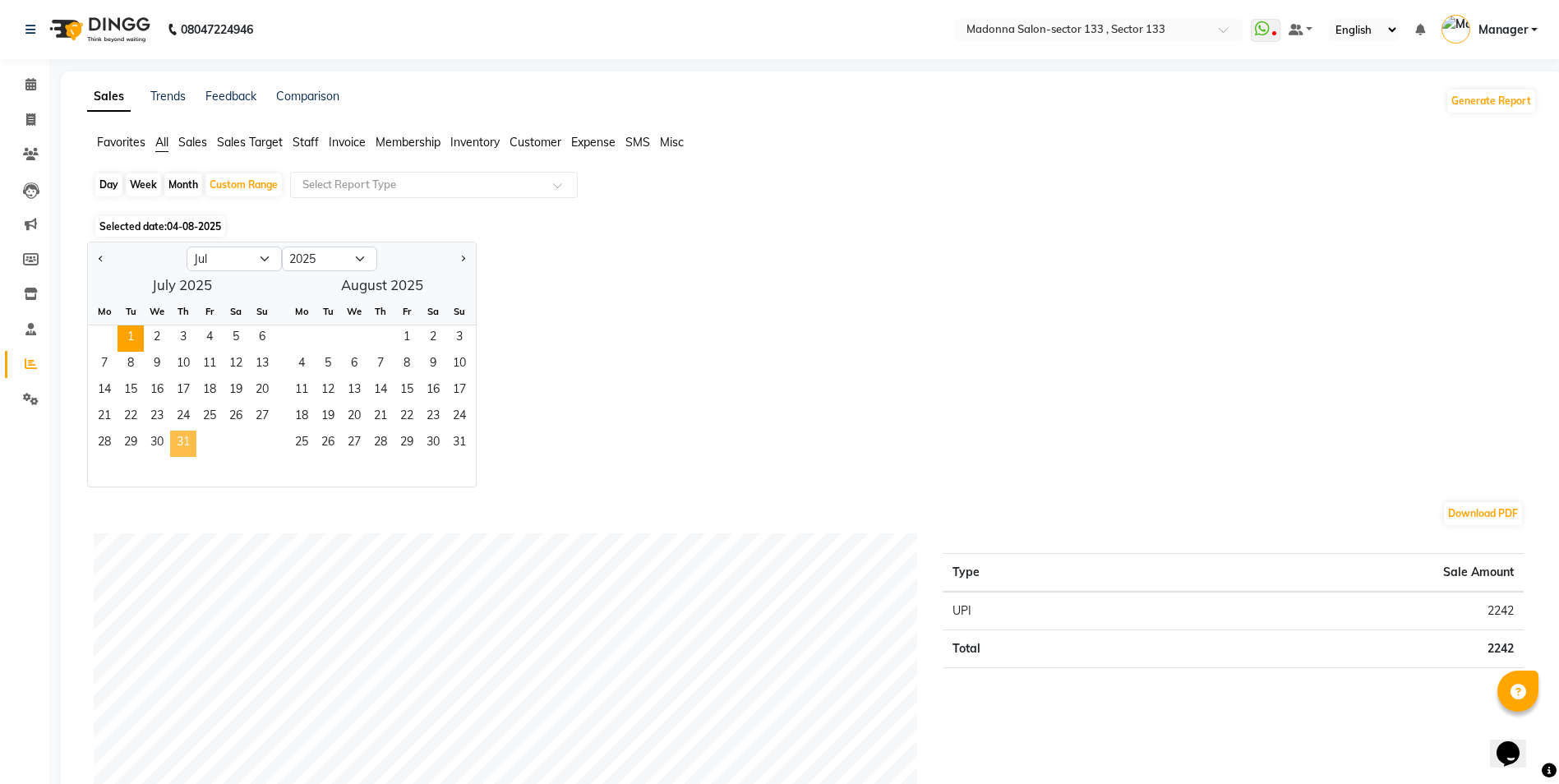 click on "31" 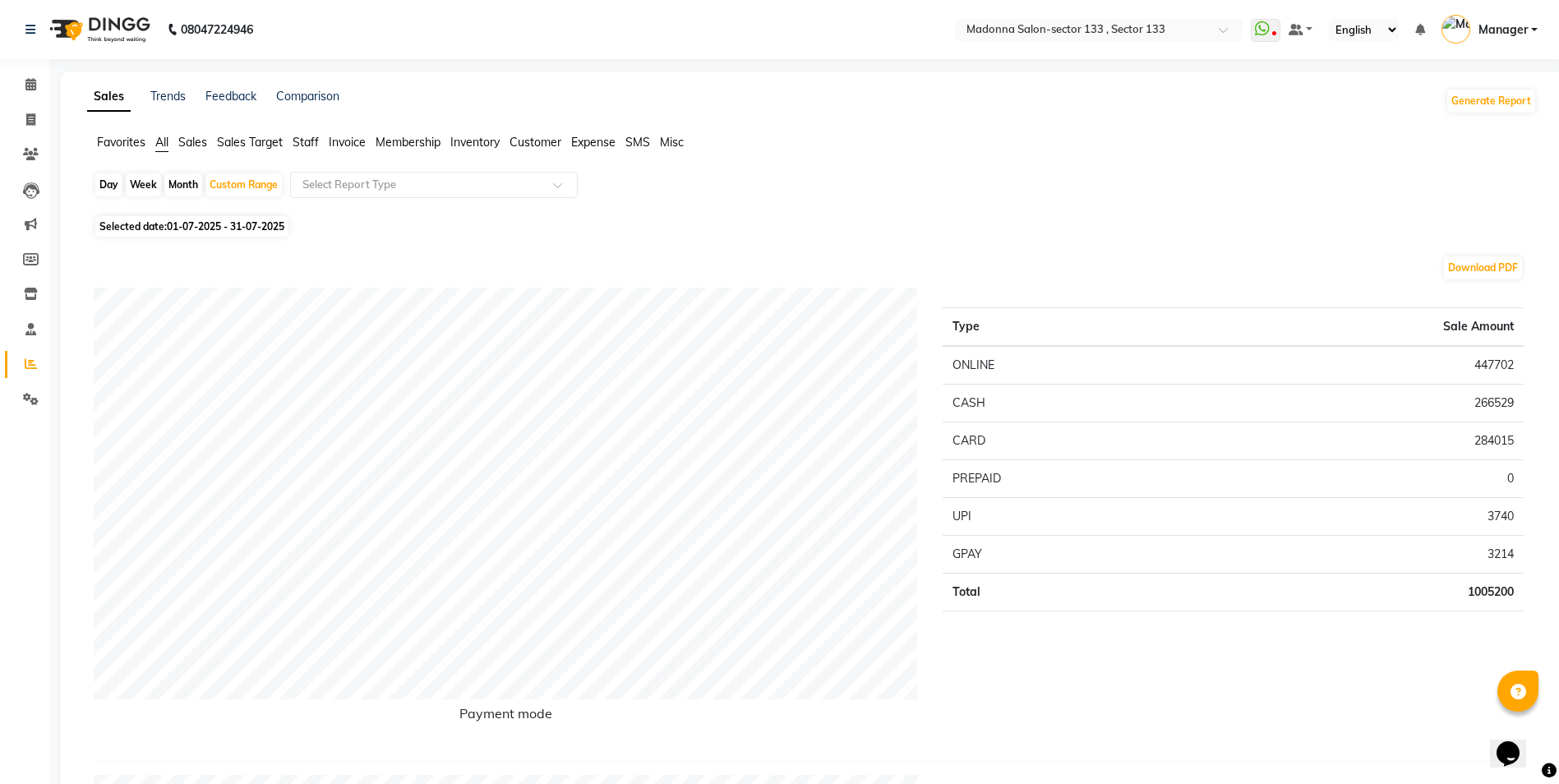 click on "Staff" 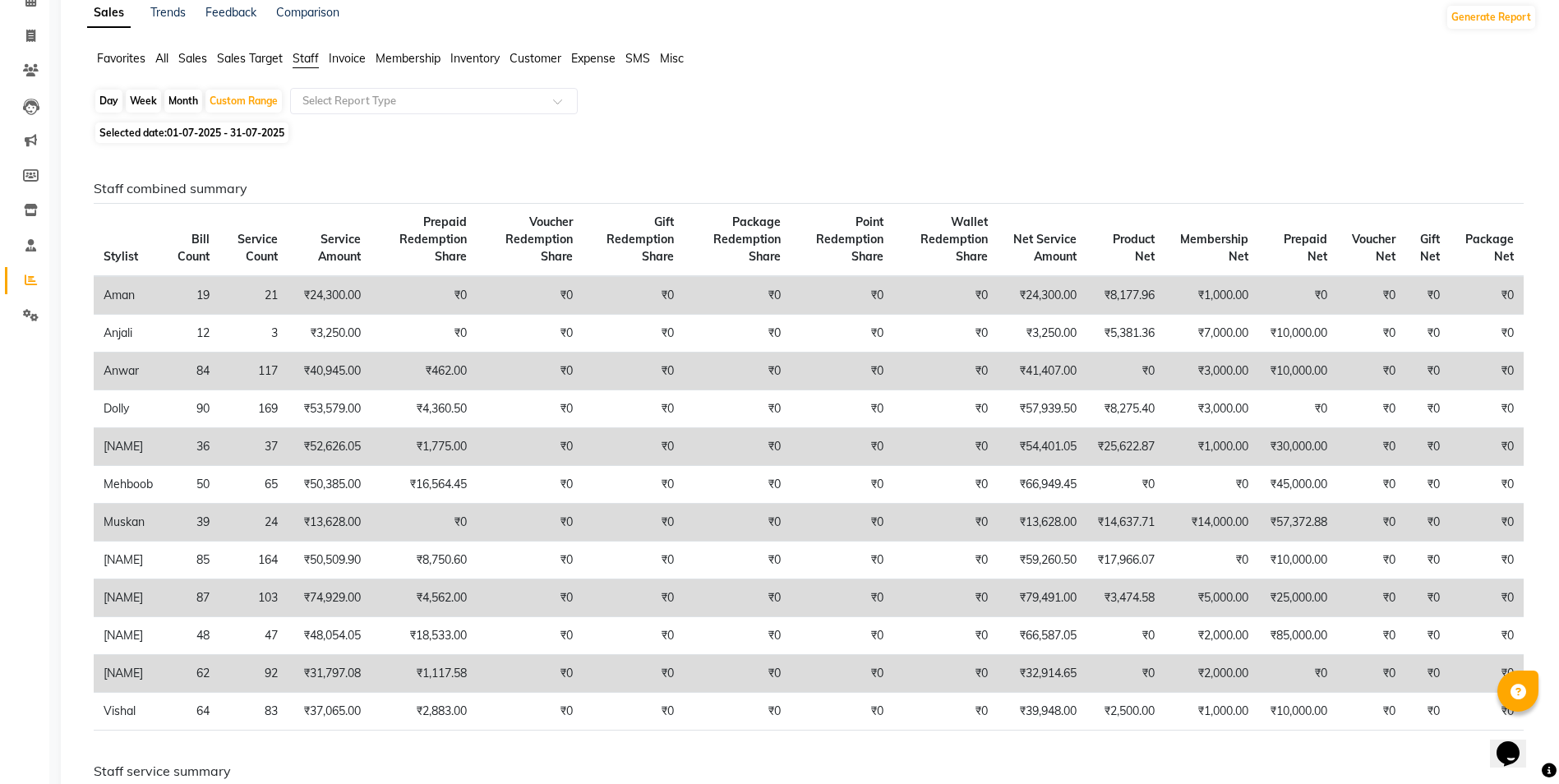 scroll, scrollTop: 82, scrollLeft: 0, axis: vertical 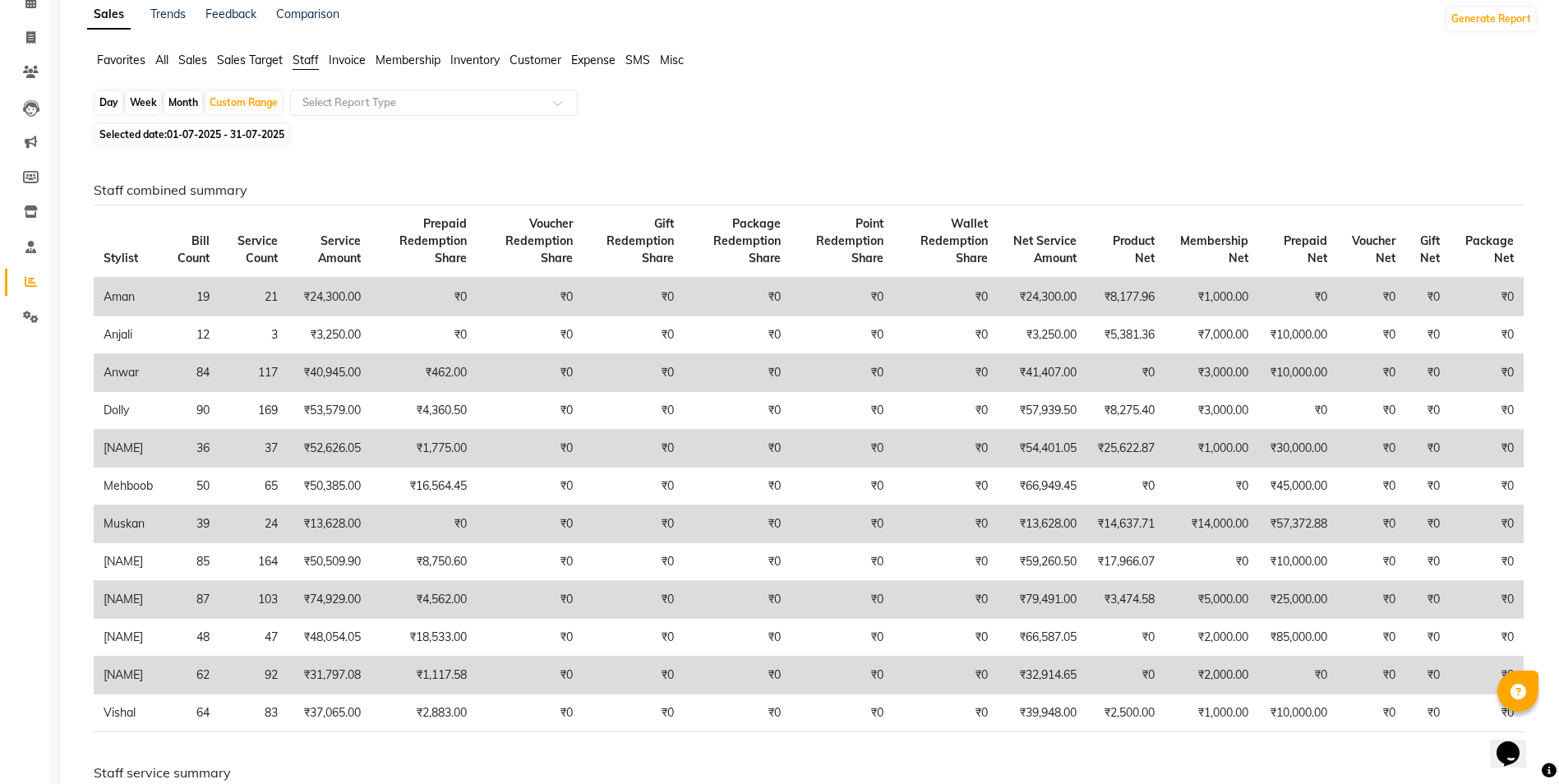 click on "Selected date:  01-07-2025 - 31-07-2025" 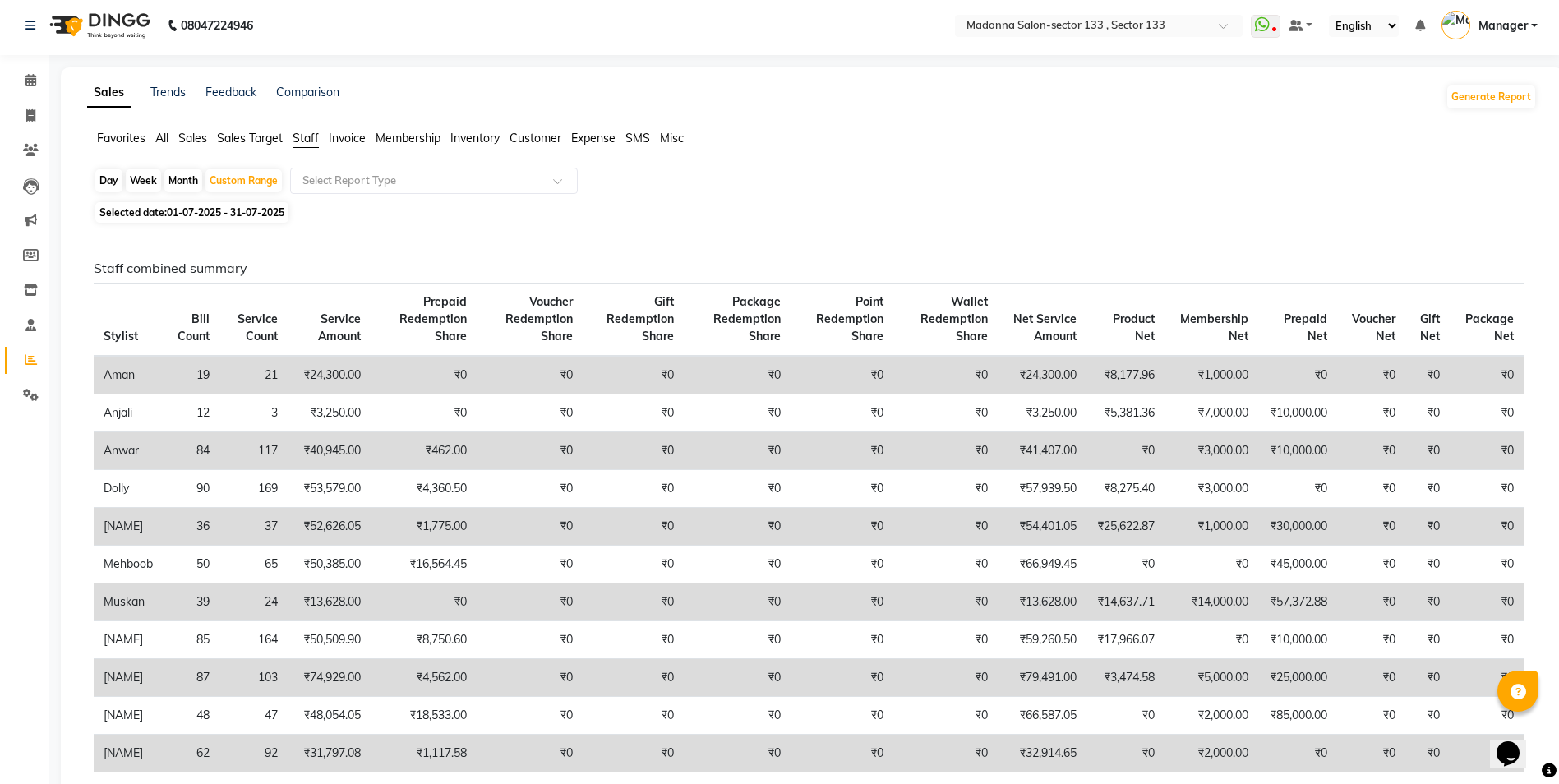 scroll, scrollTop: 0, scrollLeft: 0, axis: both 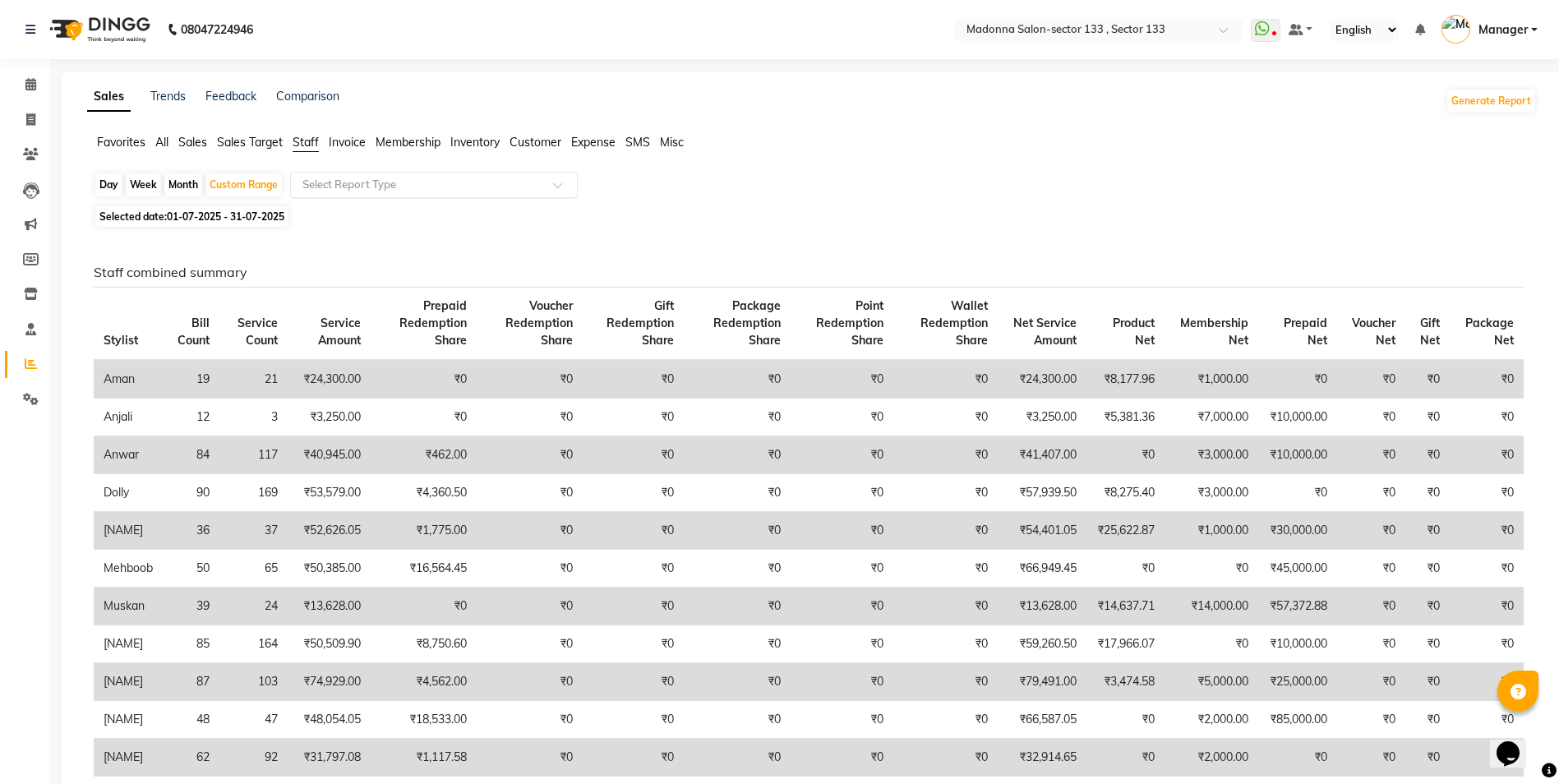 click 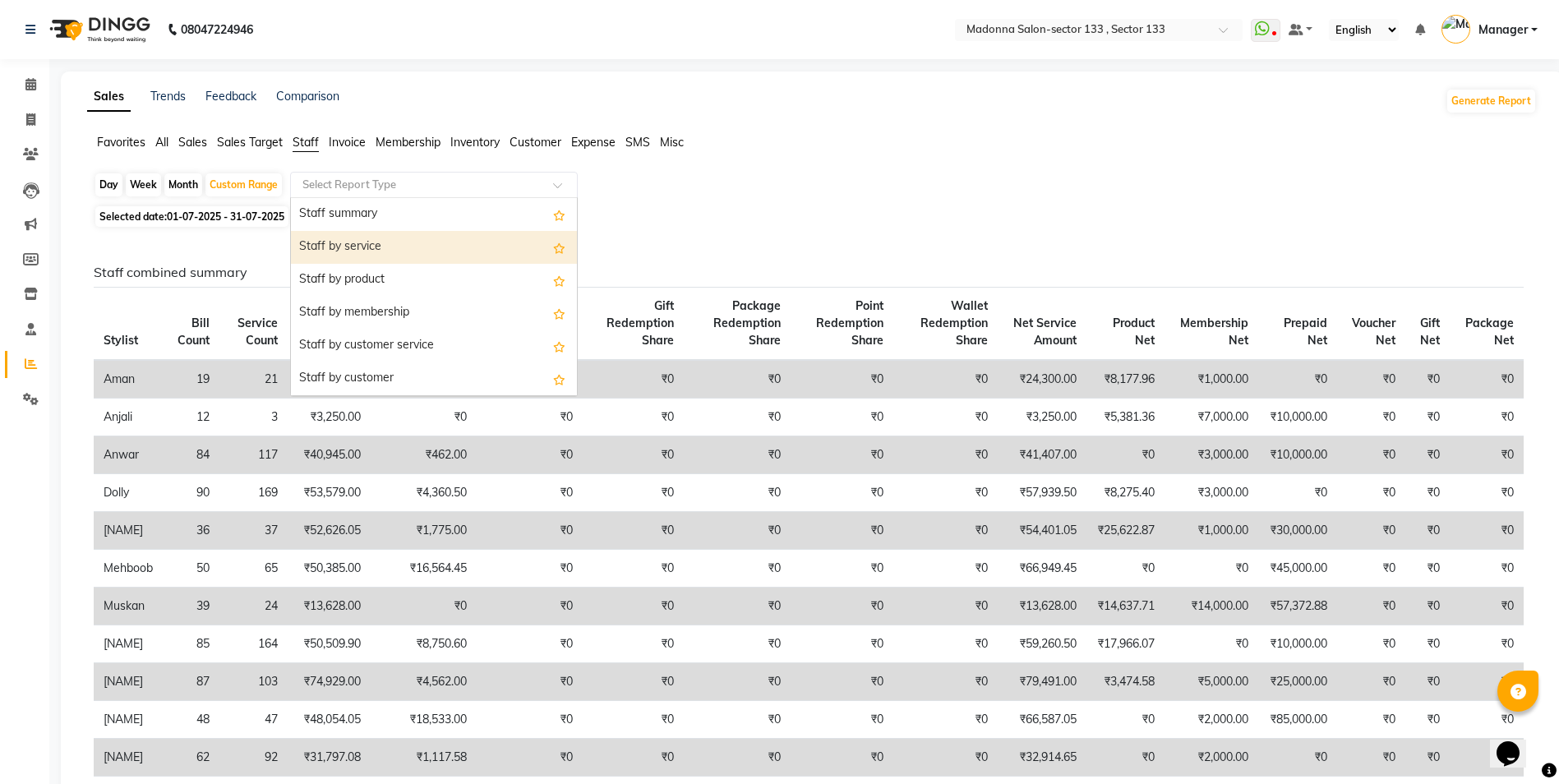 click on "Staff by service" at bounding box center [434, 247] 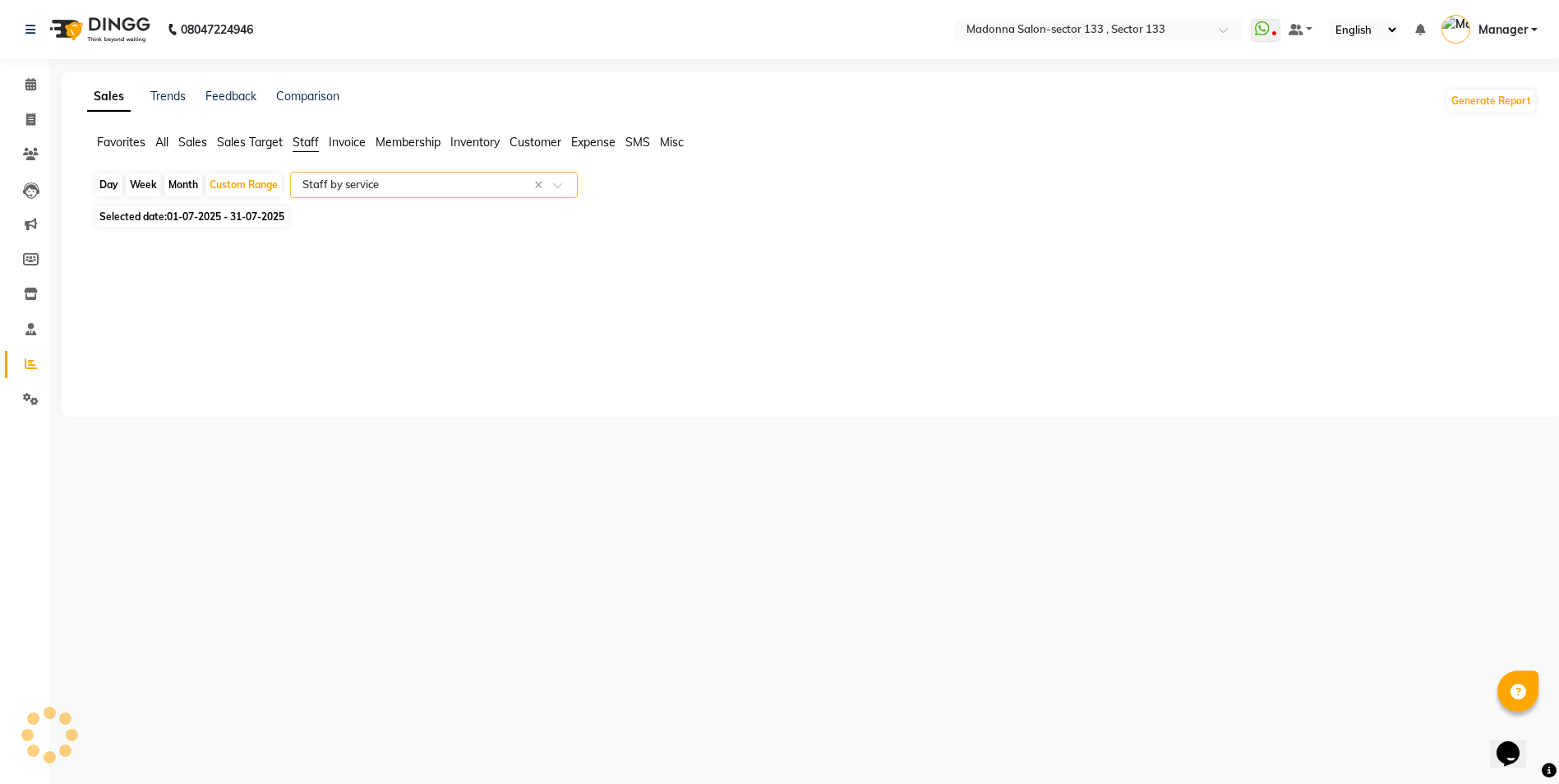 select on "full_report" 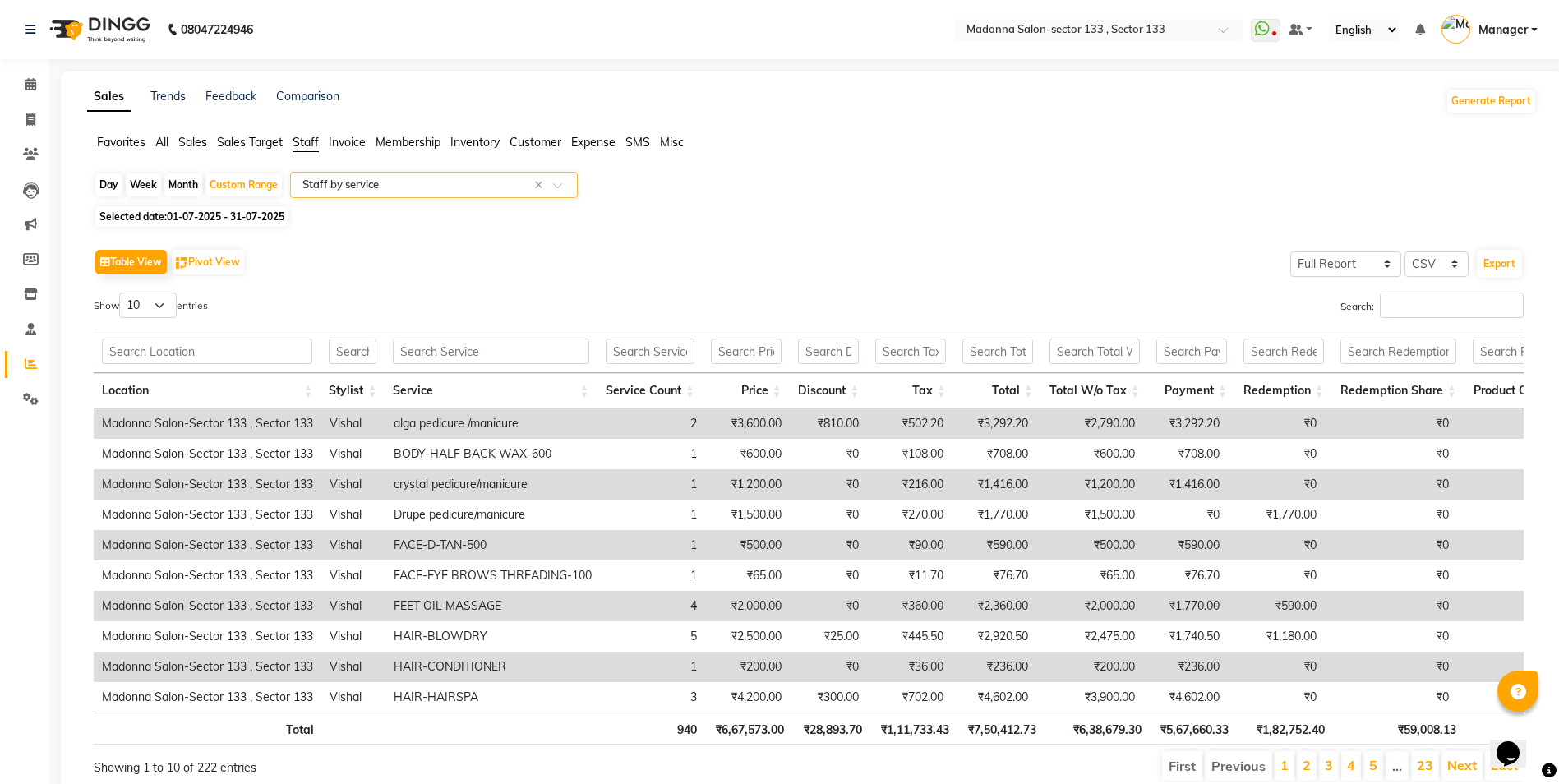 click 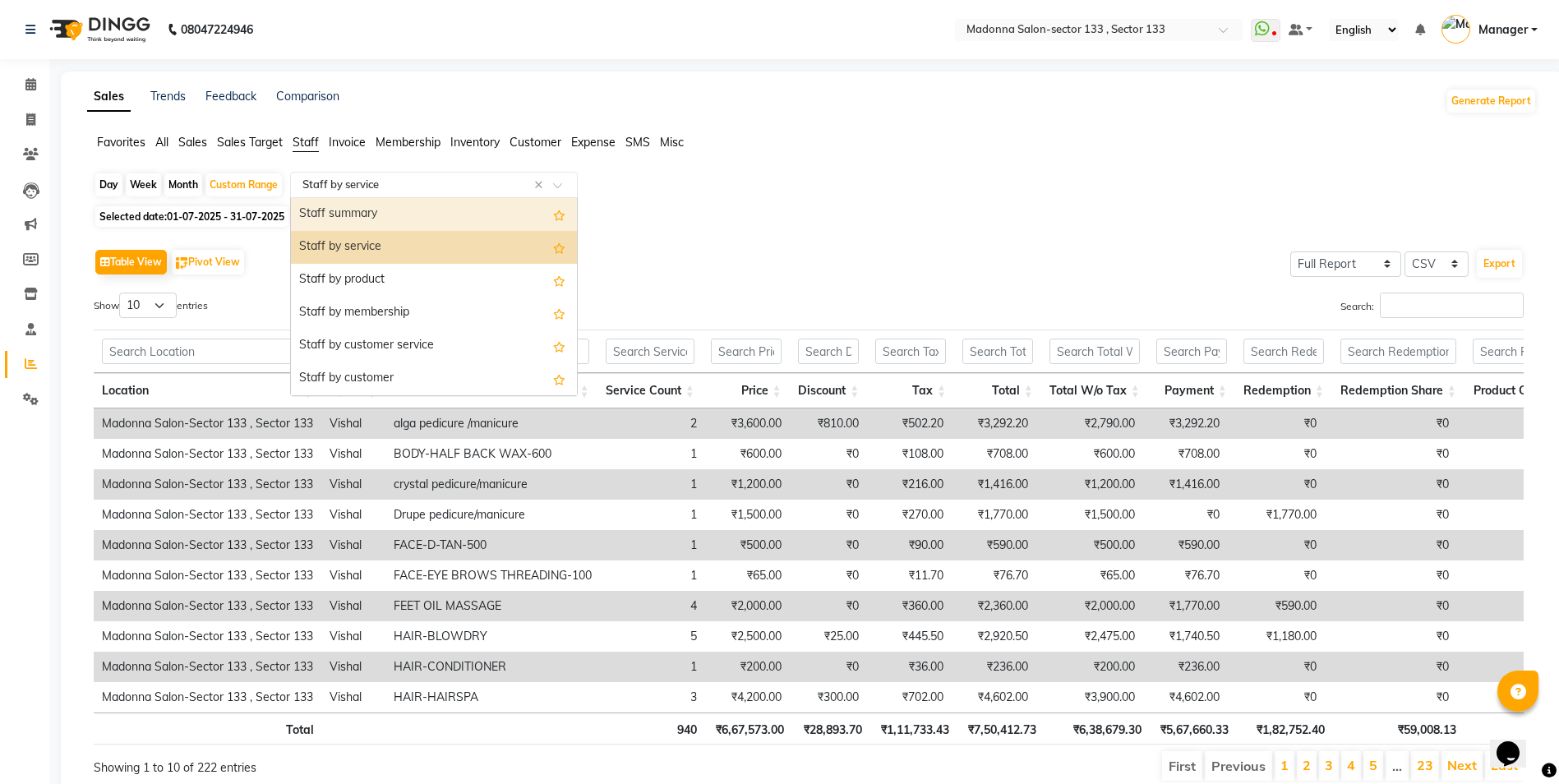 click on "Staff summary" at bounding box center [434, 214] 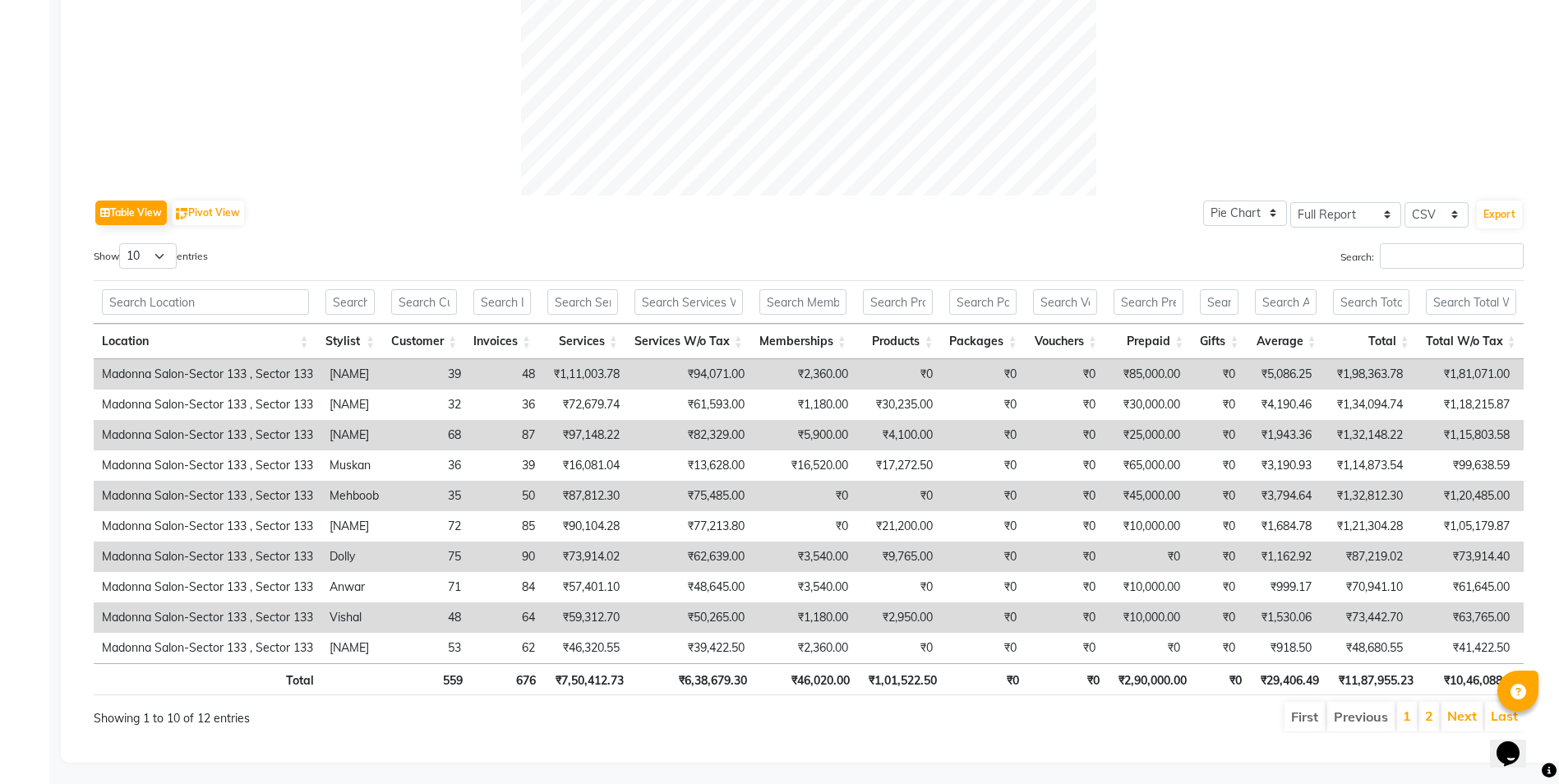 scroll, scrollTop: 657, scrollLeft: 0, axis: vertical 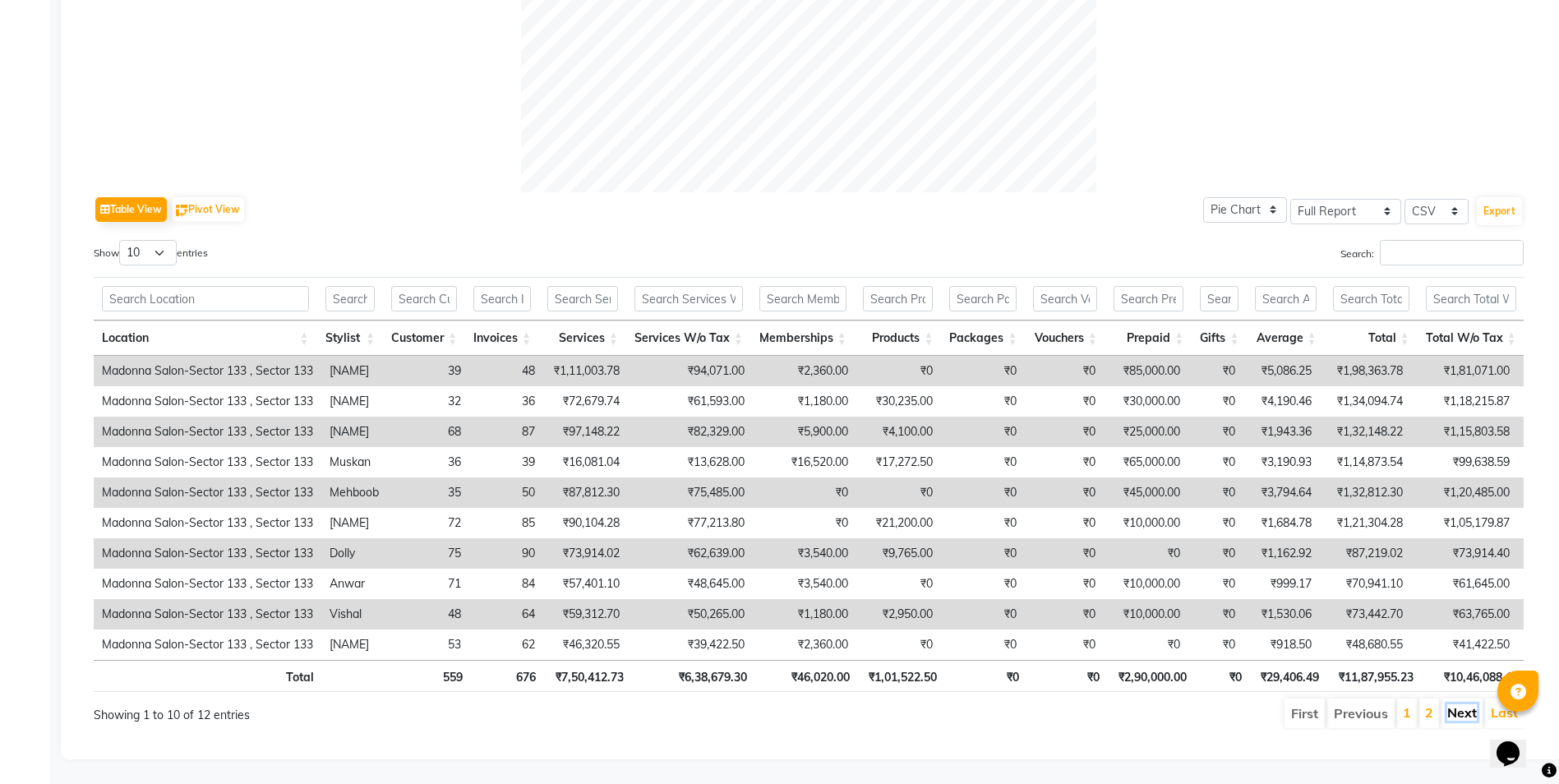 click on "Next" at bounding box center (1462, 713) 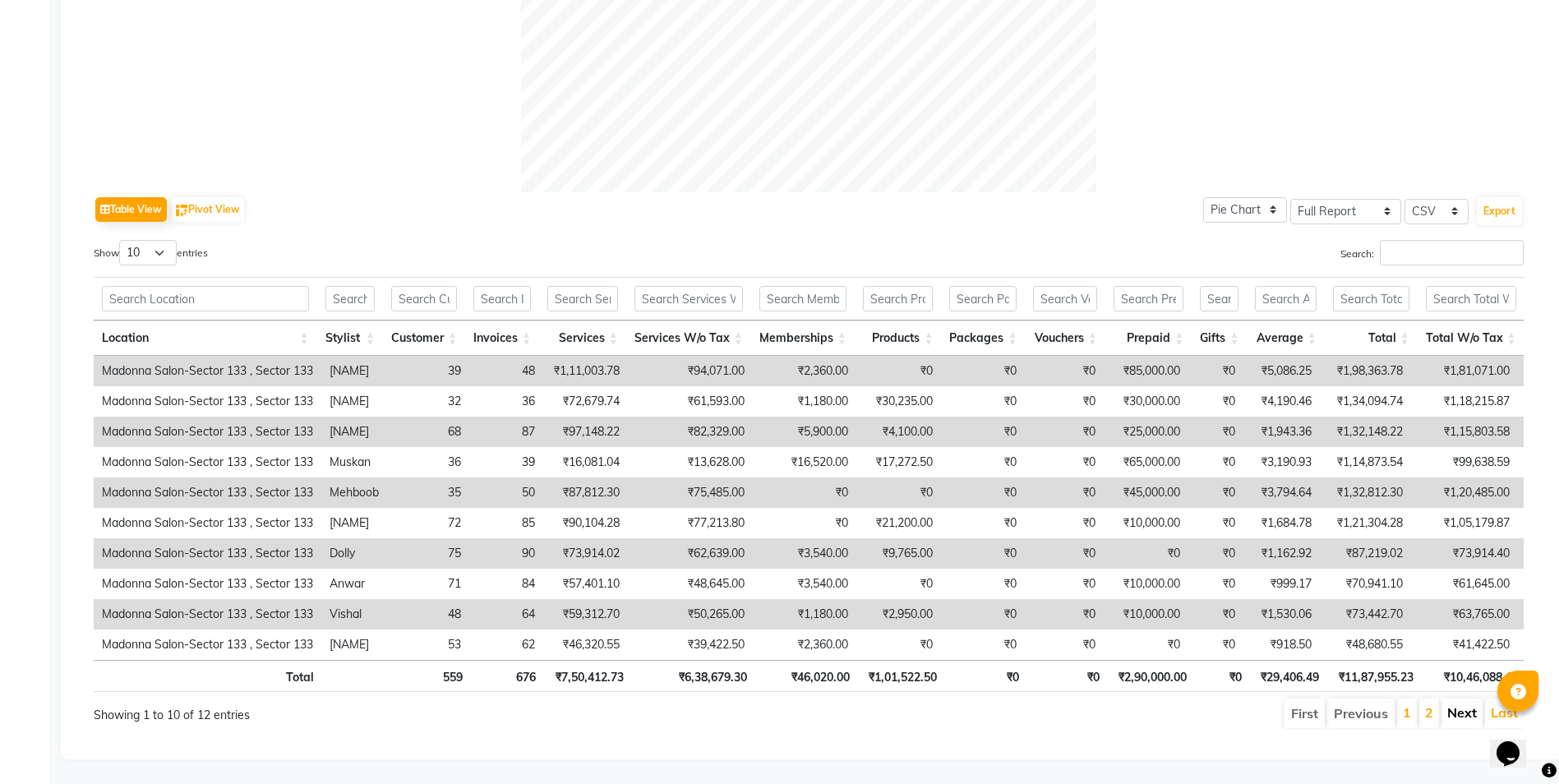 scroll, scrollTop: 429, scrollLeft: 0, axis: vertical 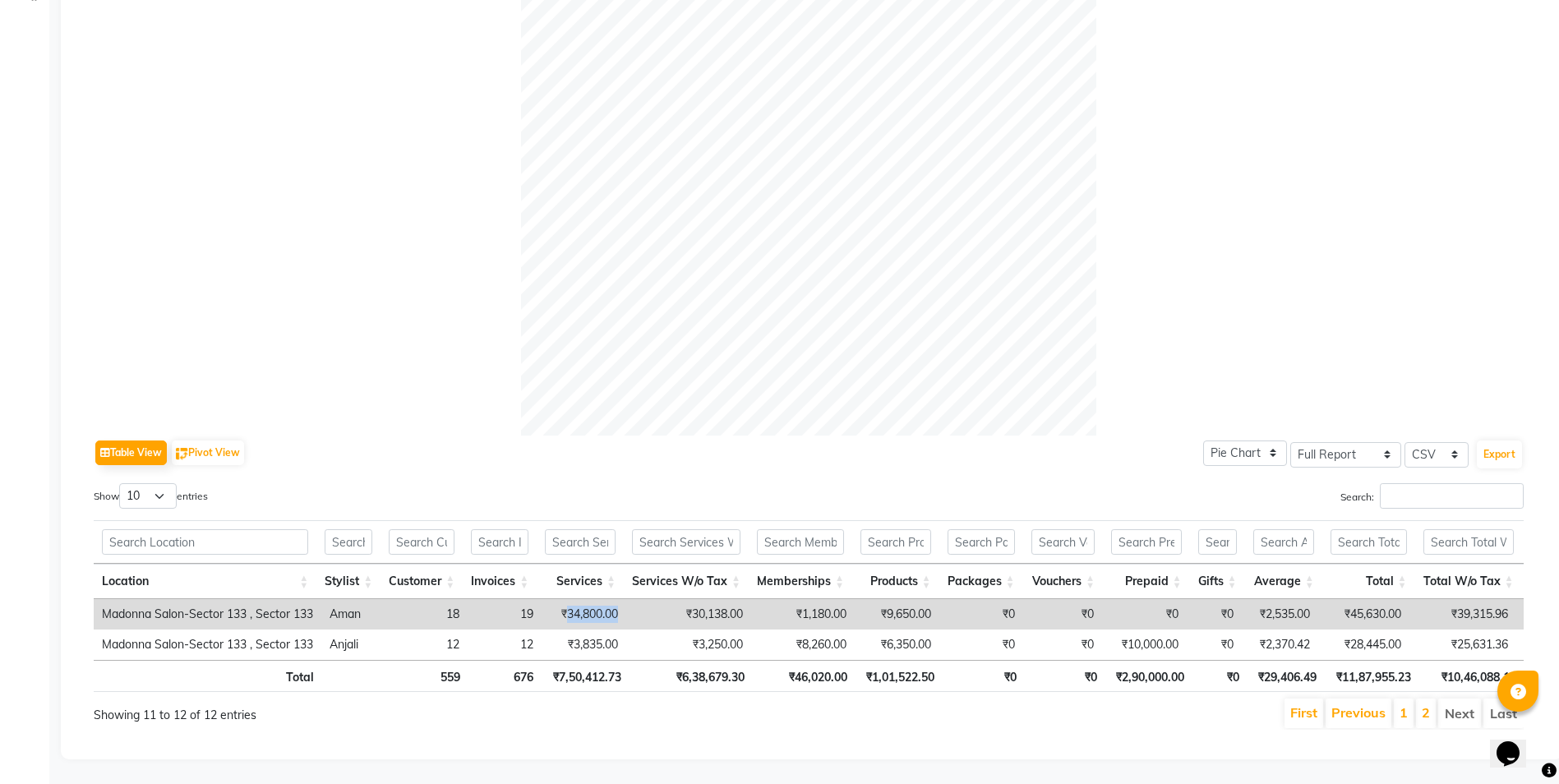 drag, startPoint x: 569, startPoint y: 588, endPoint x: 653, endPoint y: 588, distance: 84 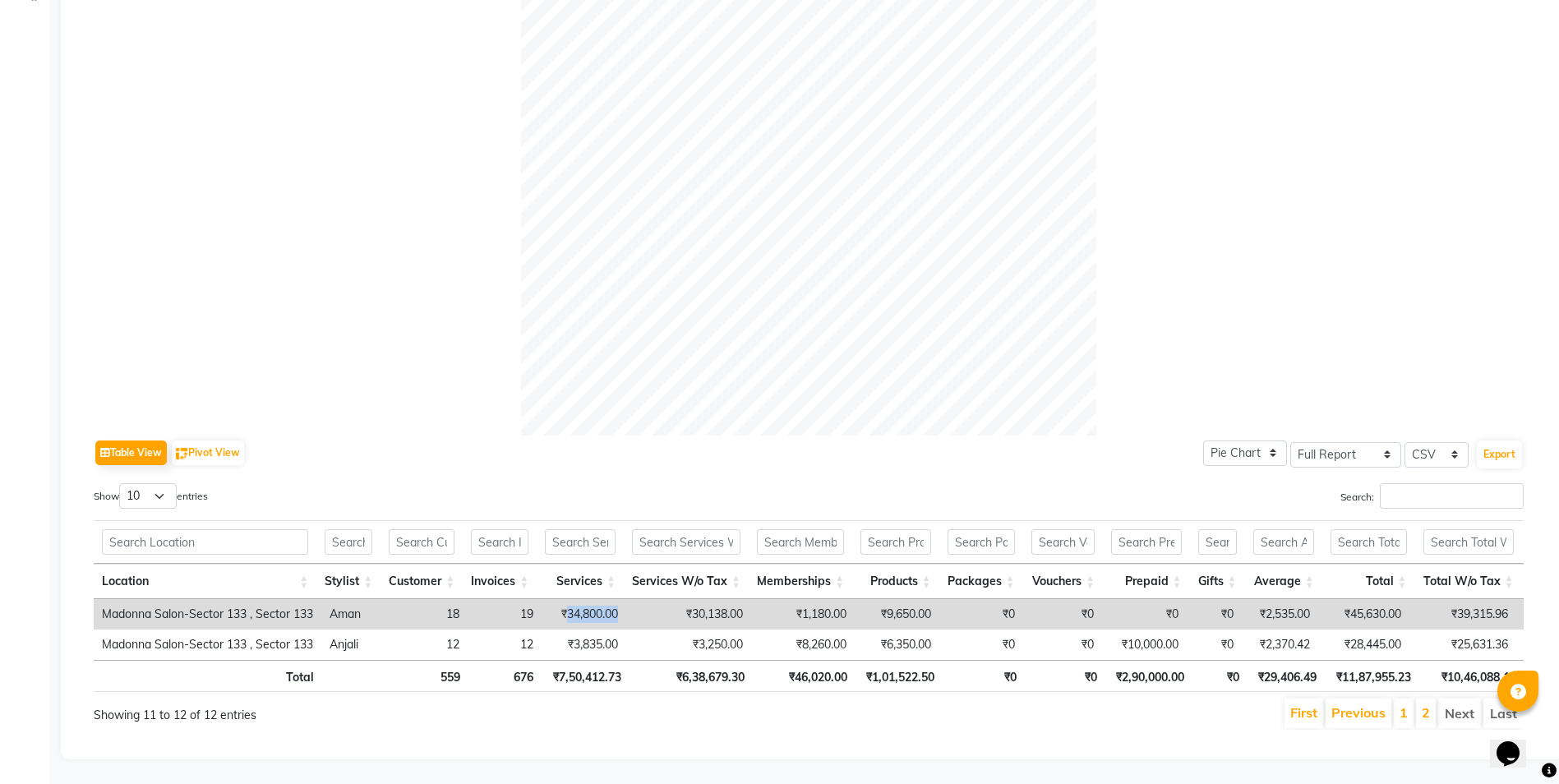 scroll, scrollTop: 0, scrollLeft: 23, axis: horizontal 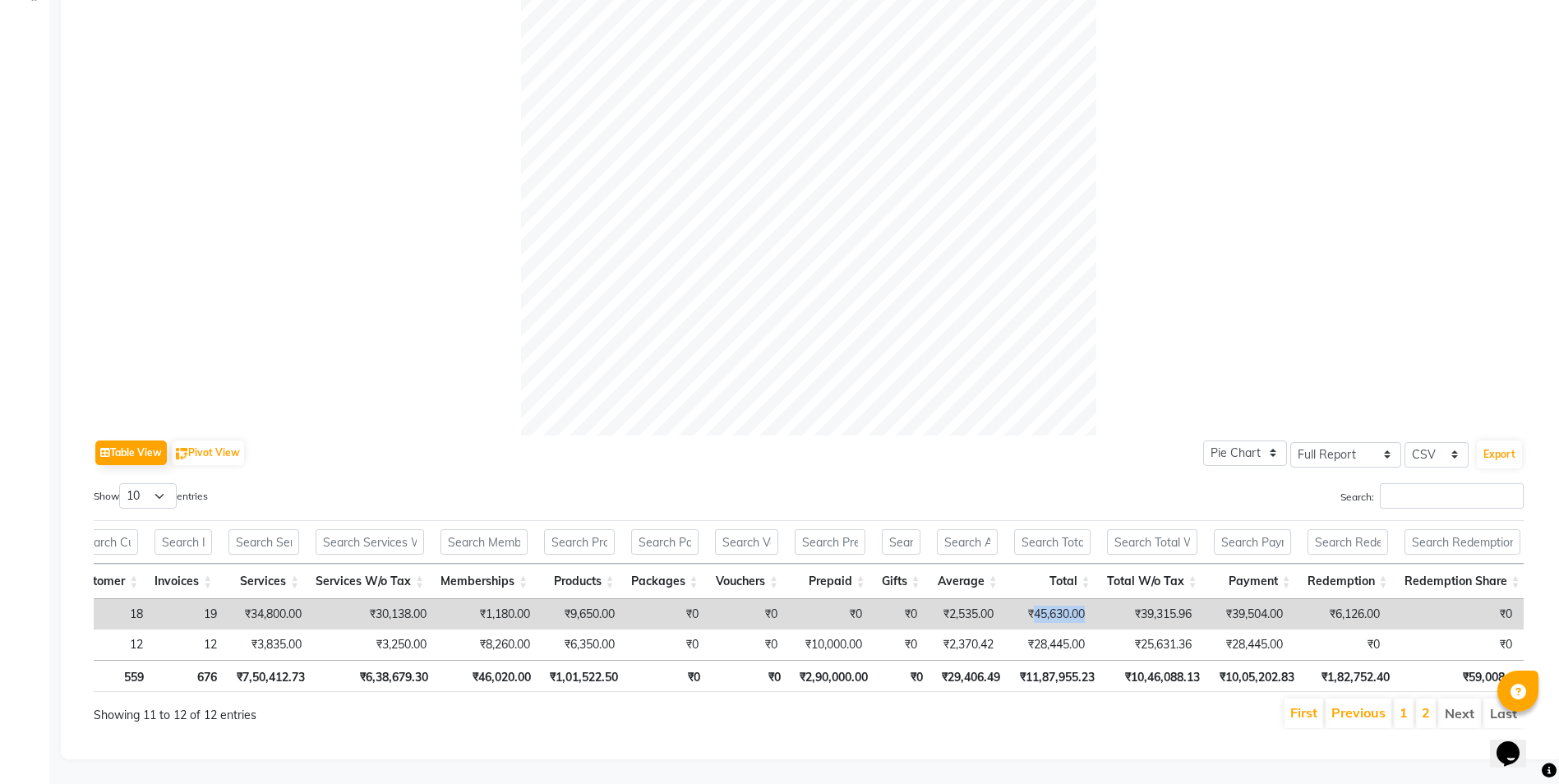 drag, startPoint x: 1038, startPoint y: 592, endPoint x: 1106, endPoint y: 591, distance: 68.00735 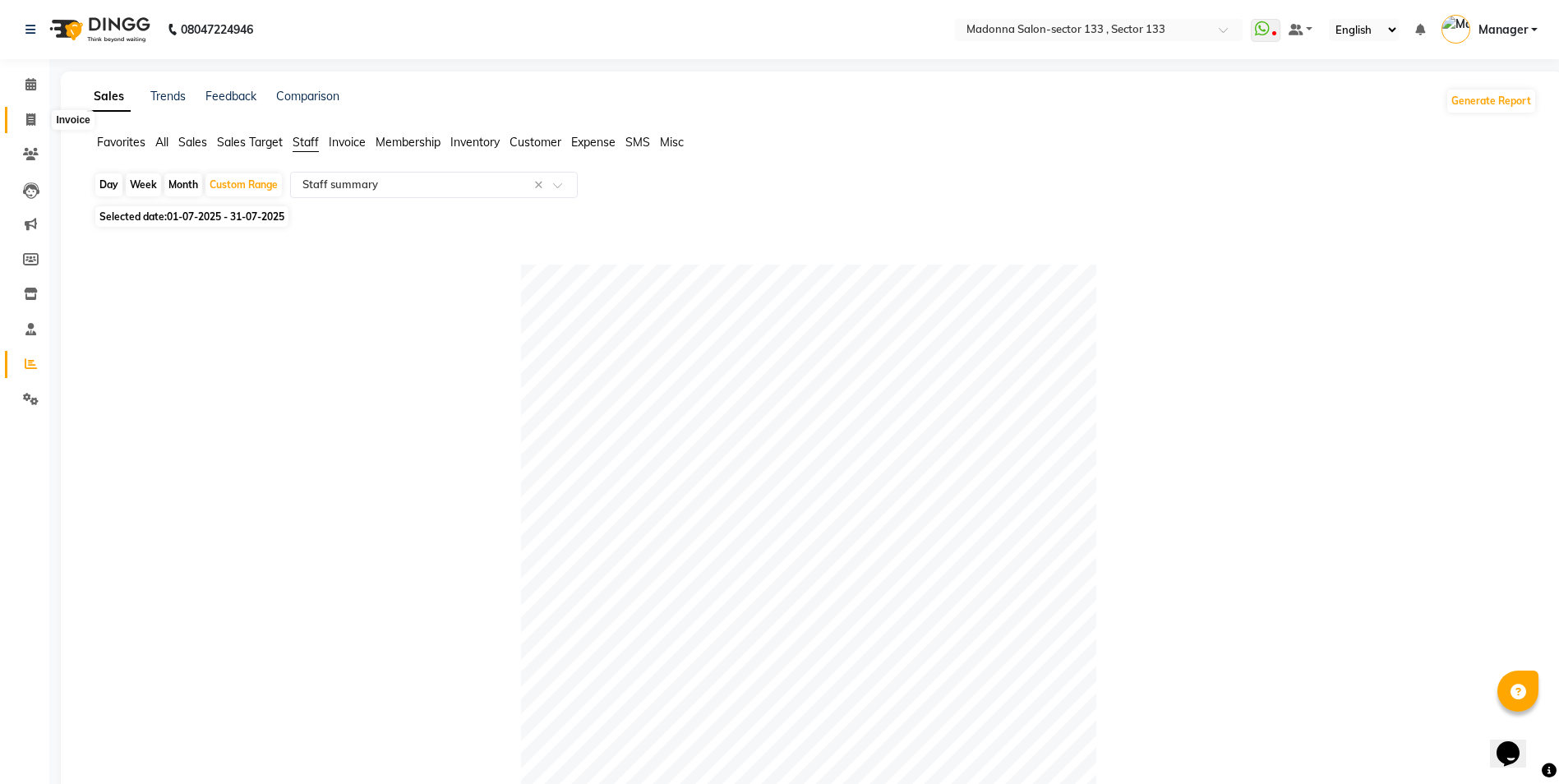 click 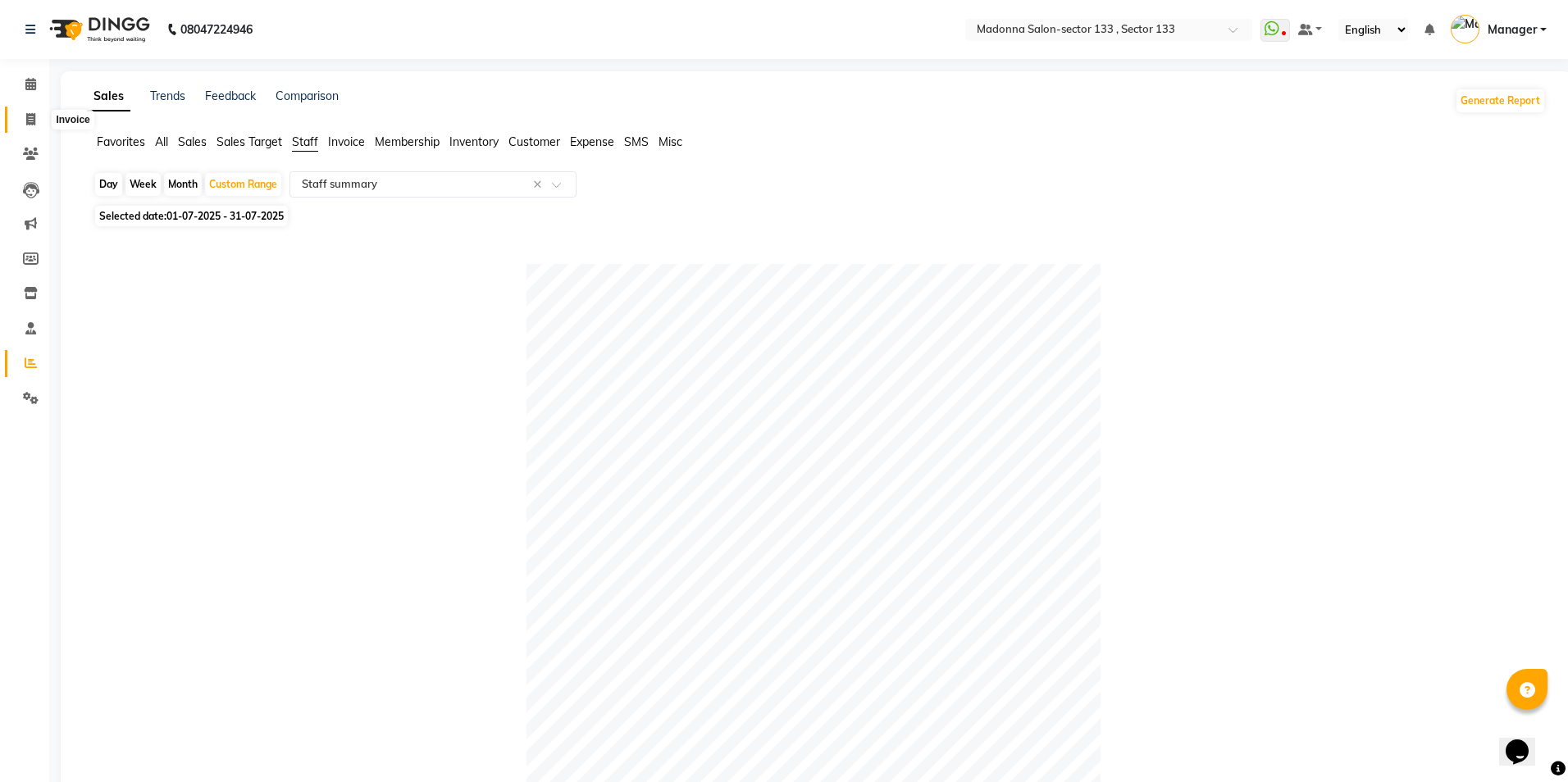select on "8302" 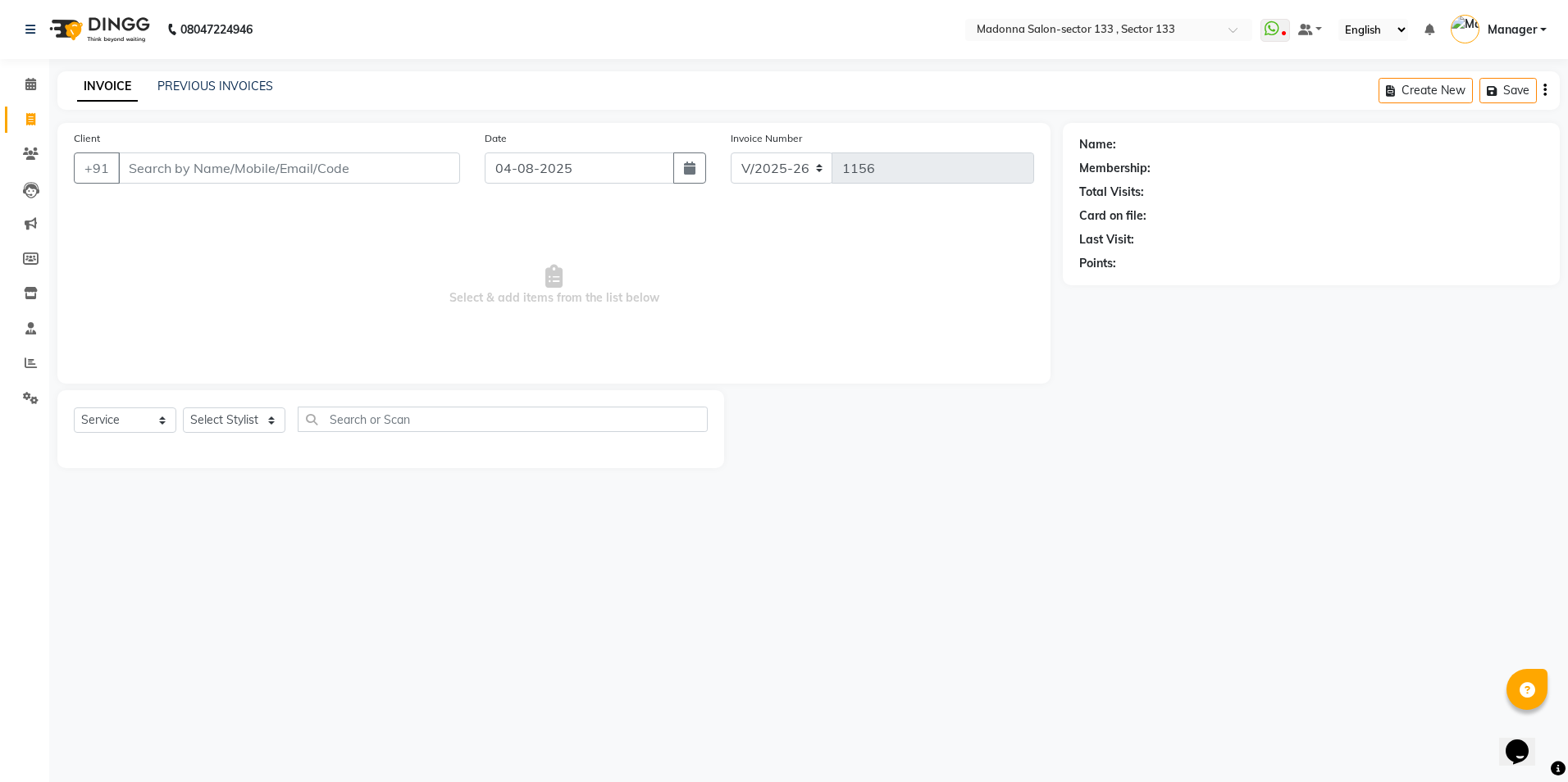 click on "Calendar" 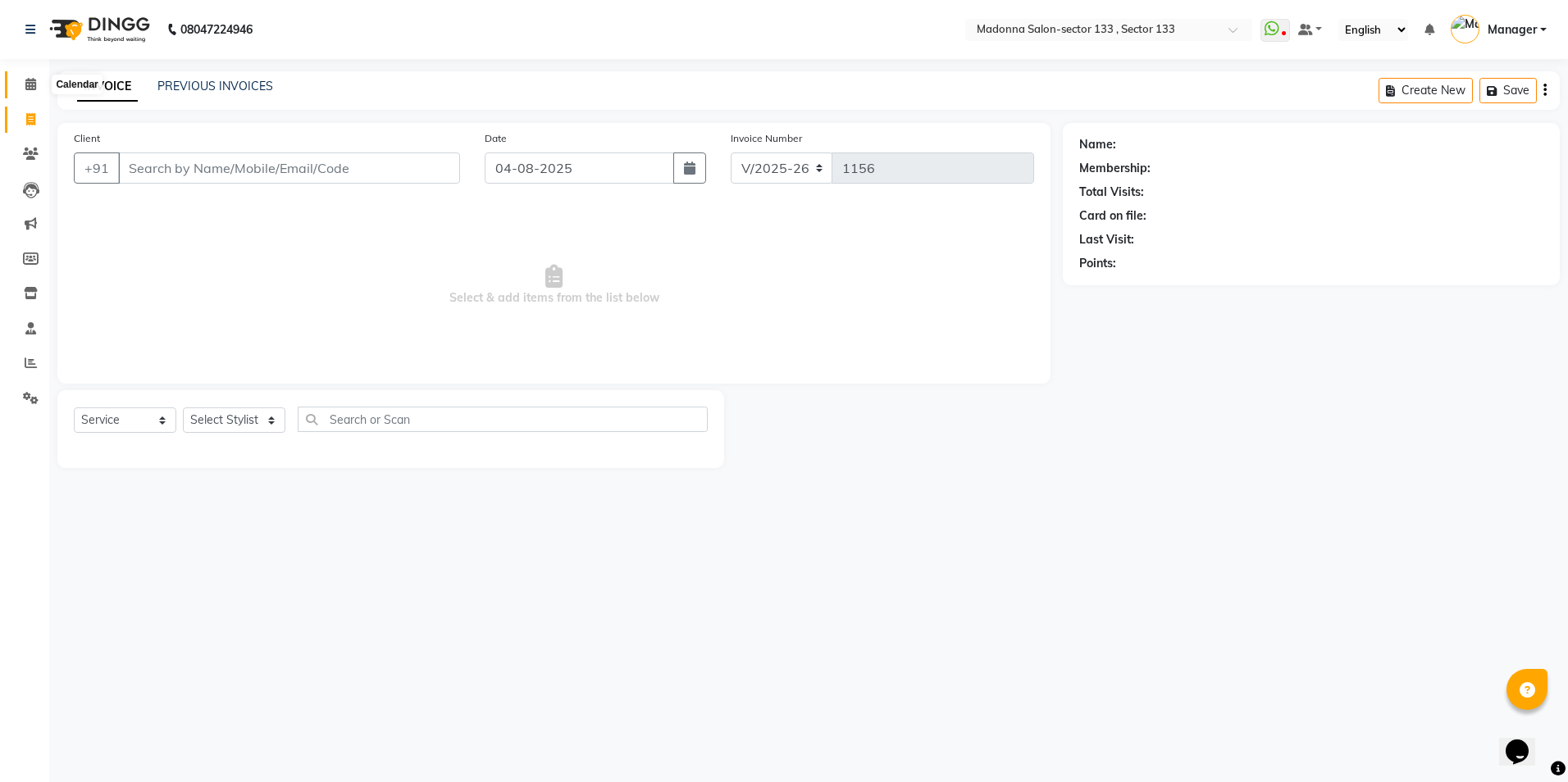 click 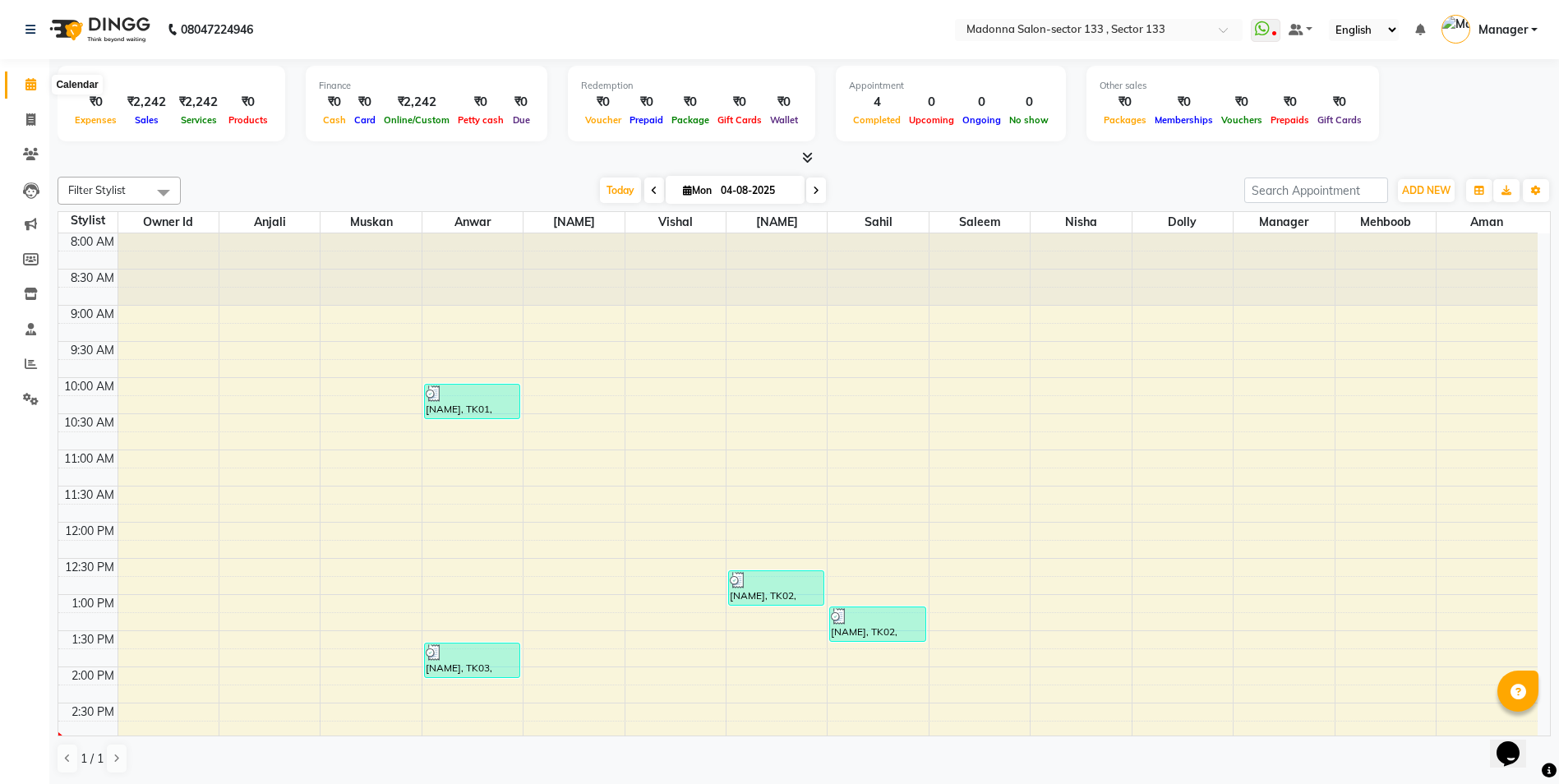 click 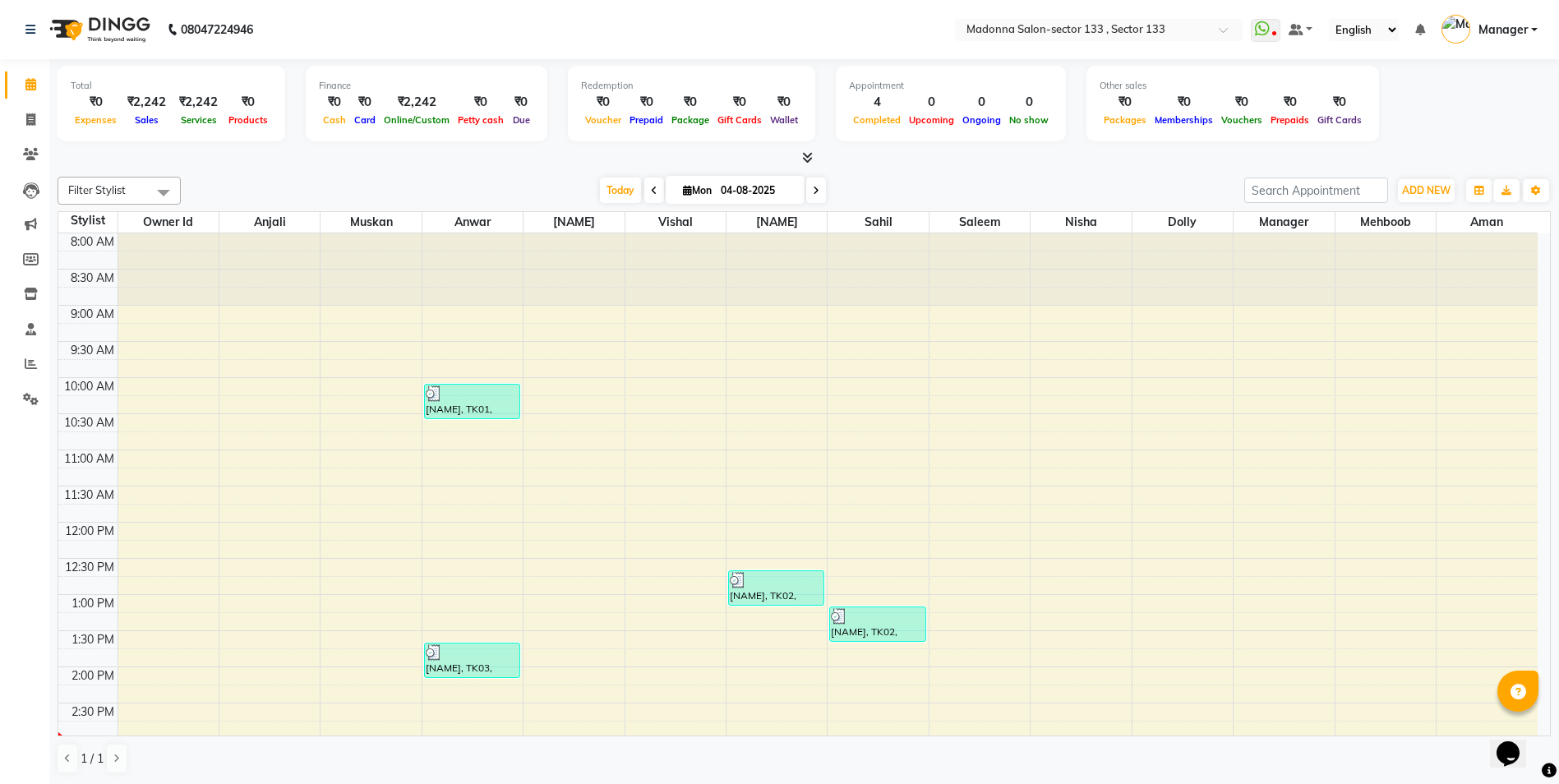 click 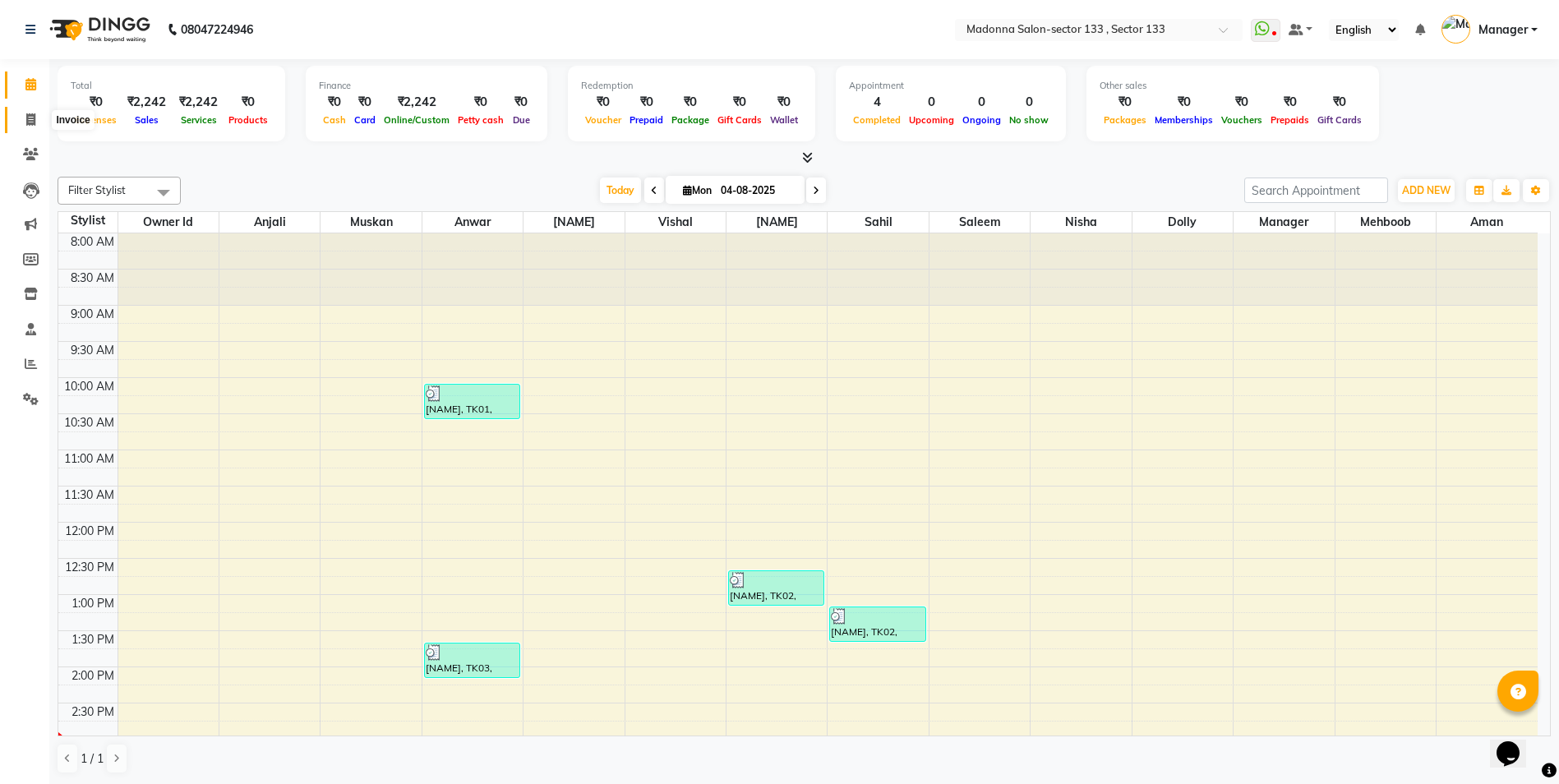 click 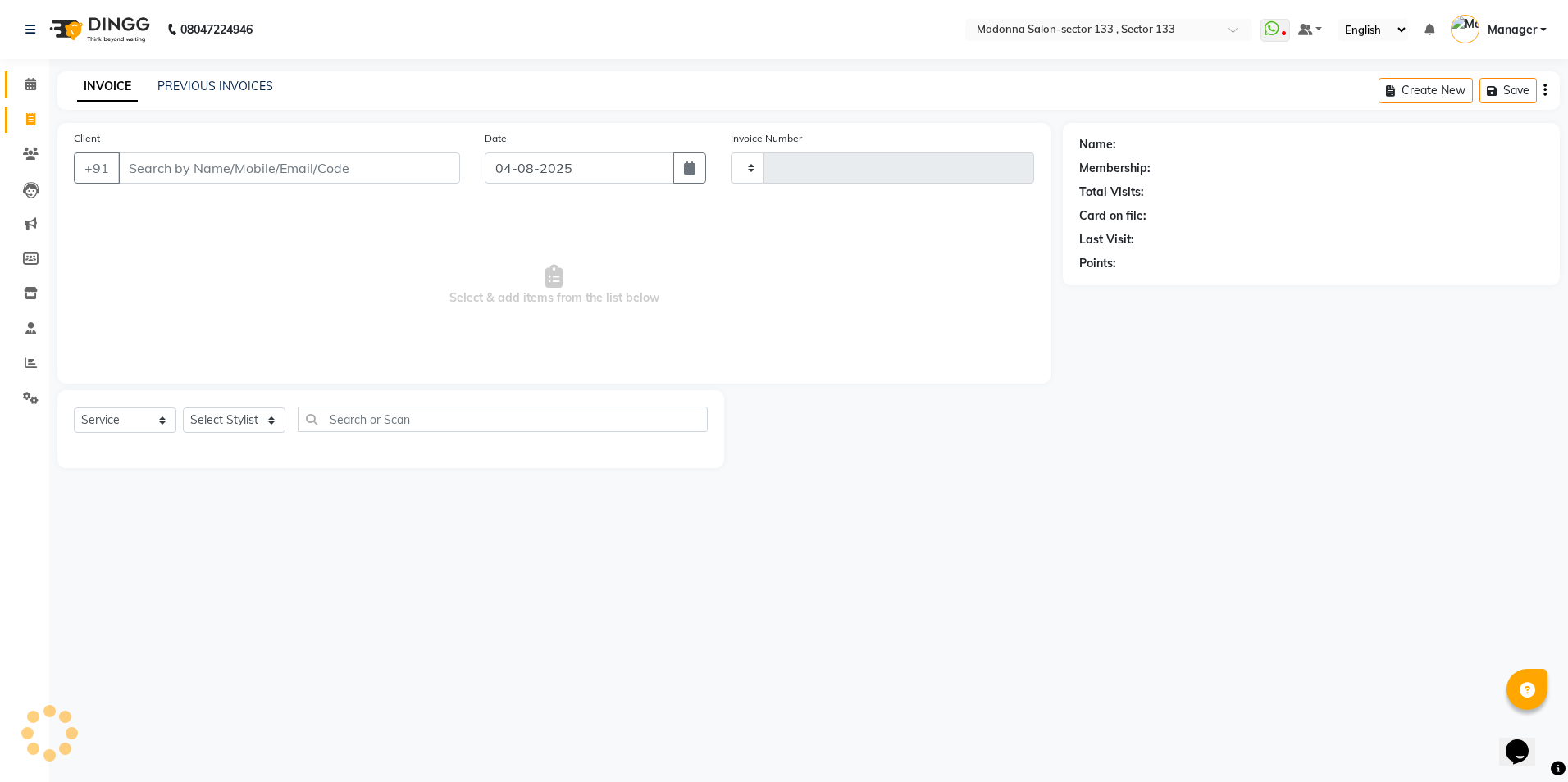 type on "1156" 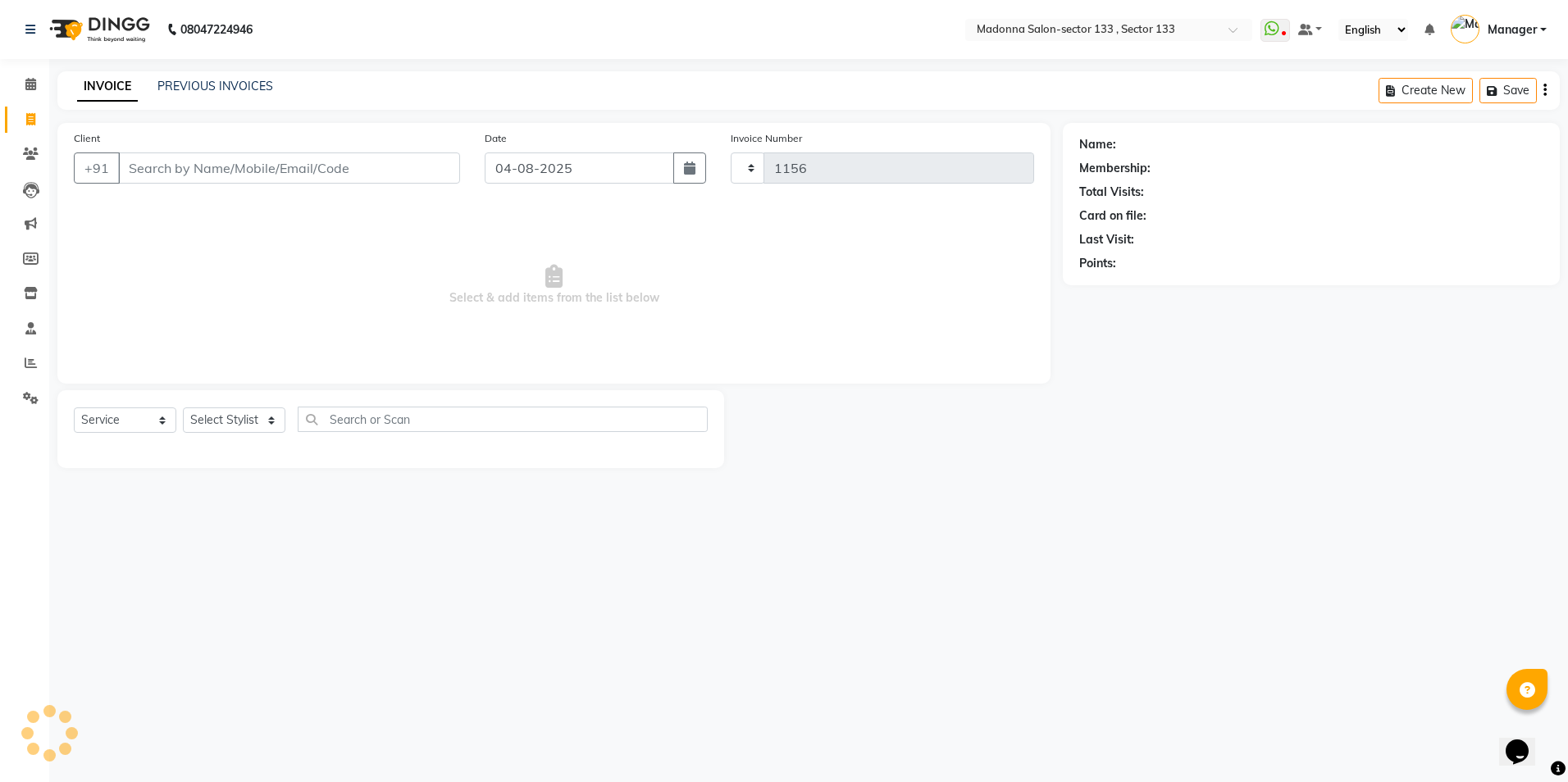 select on "8302" 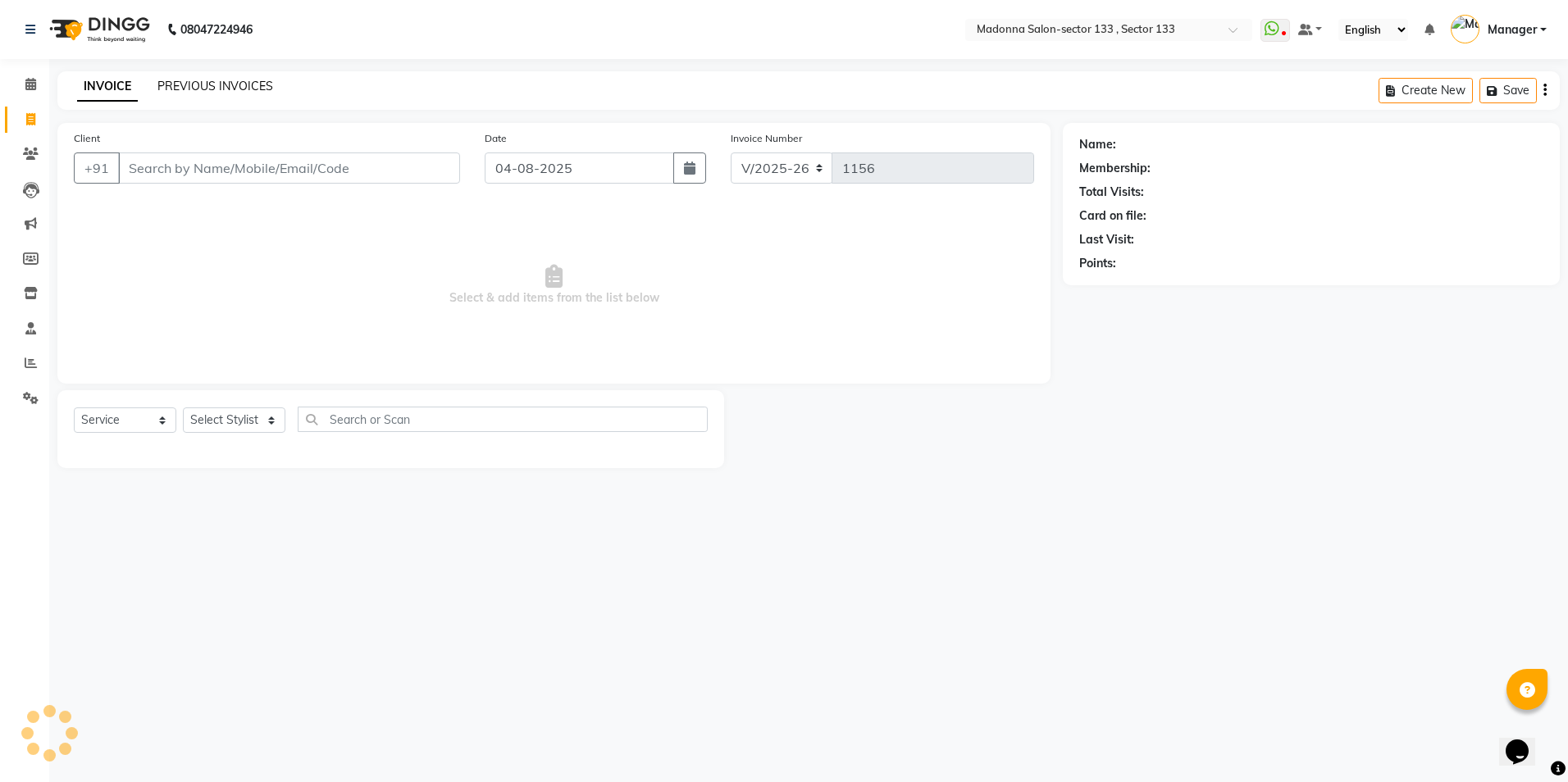click on "PREVIOUS INVOICES" 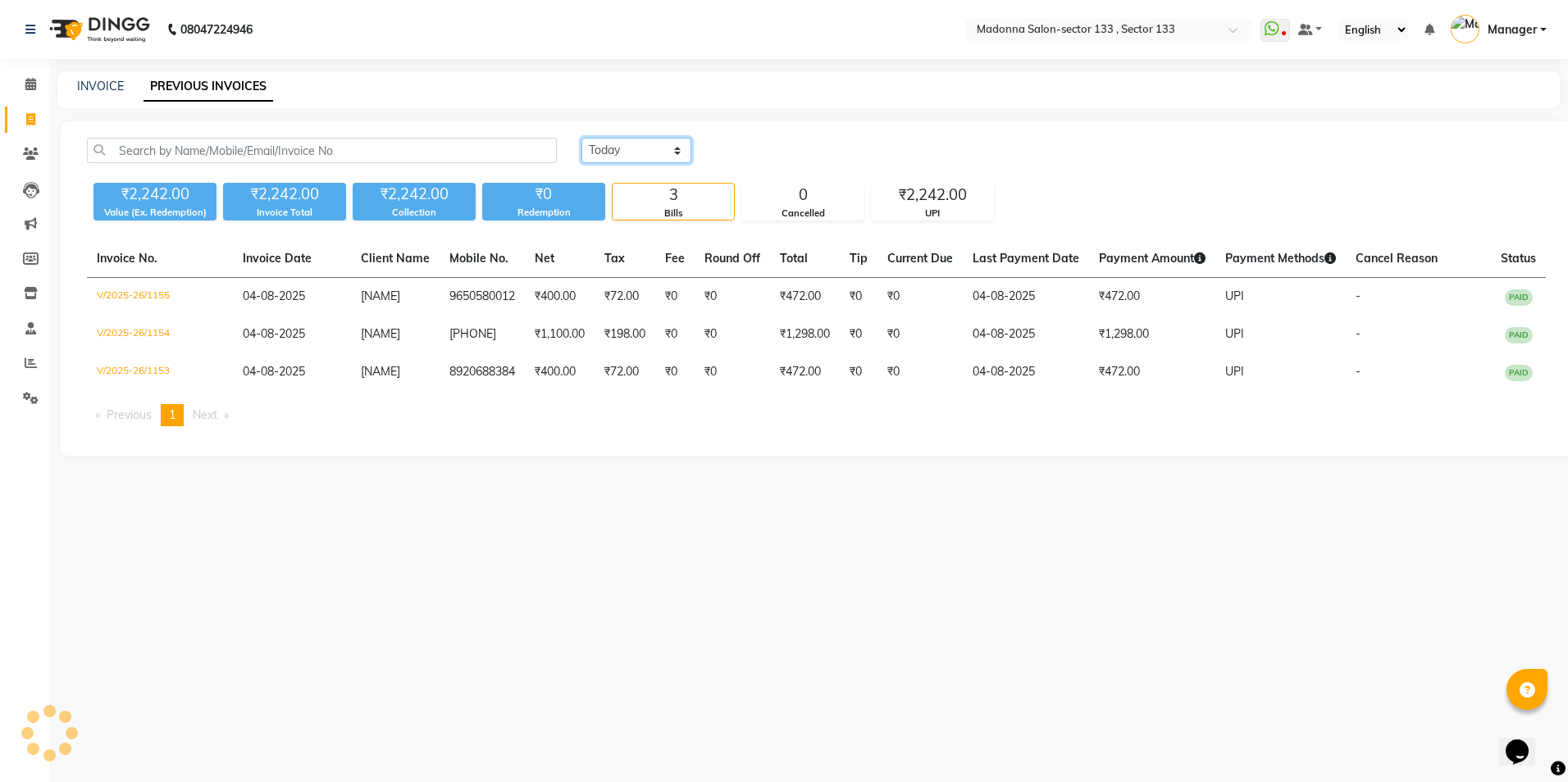 click on "Today Yesterday Custom Range" 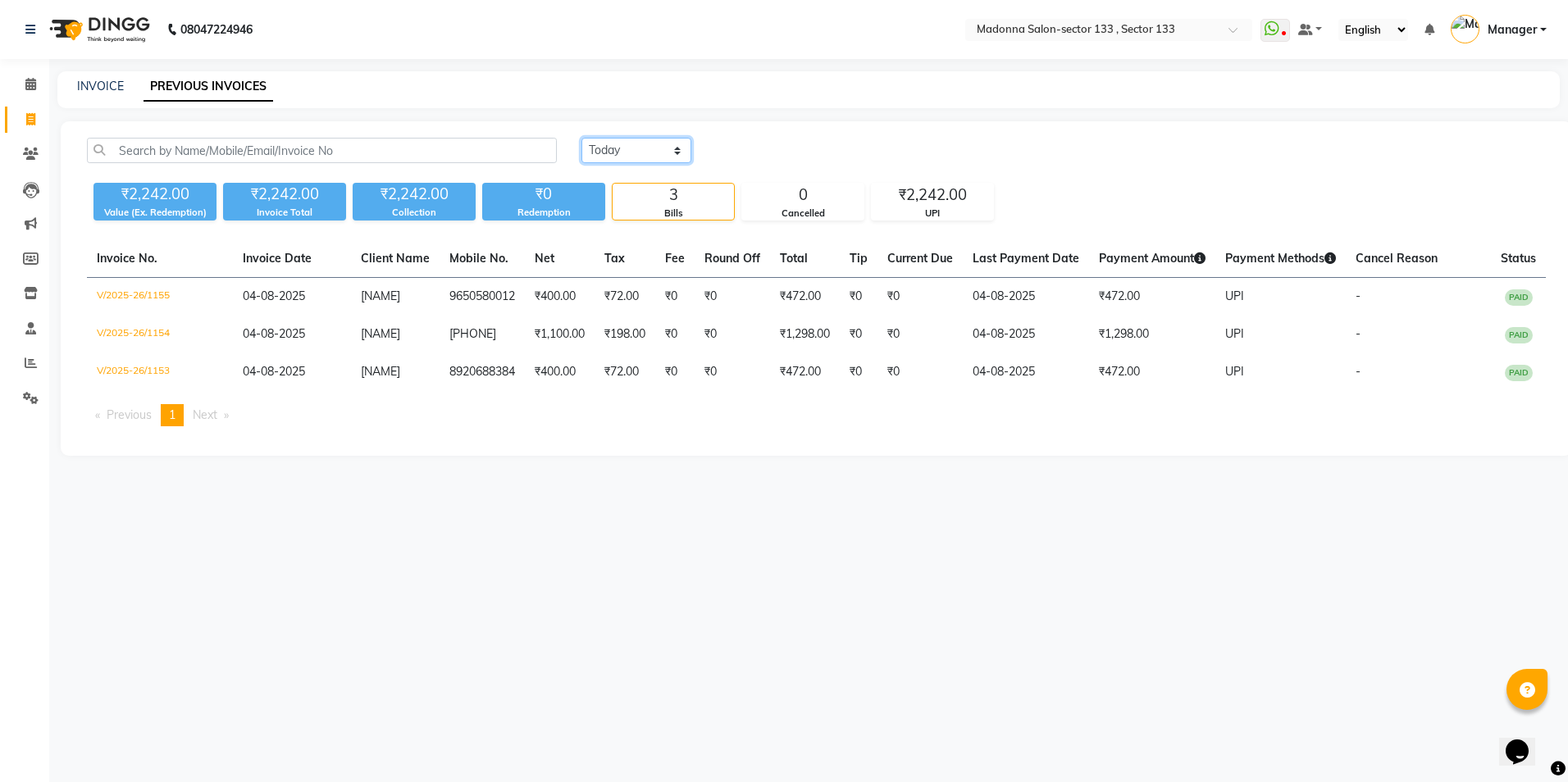 select on "range" 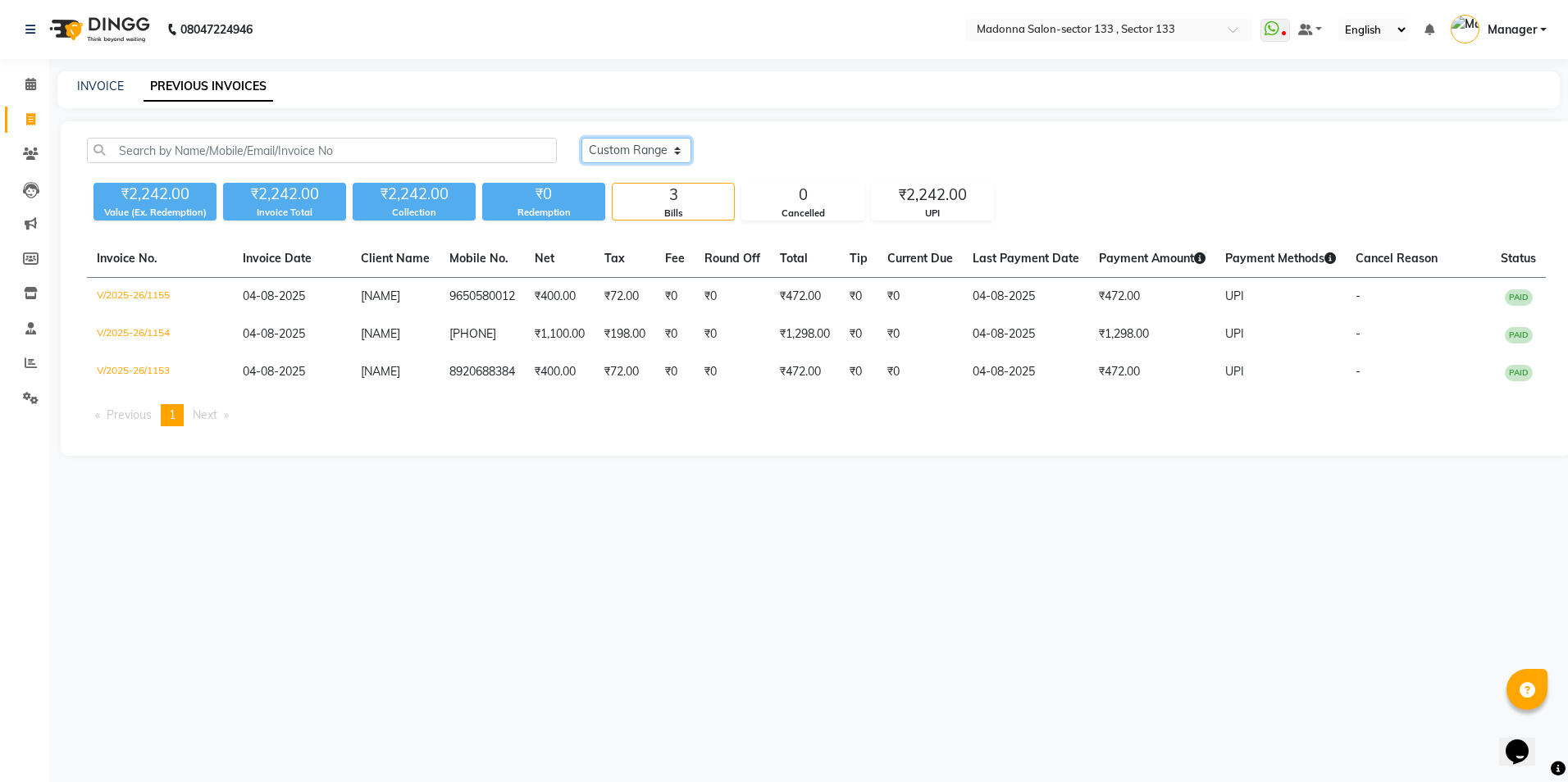 click on "Today Yesterday Custom Range" 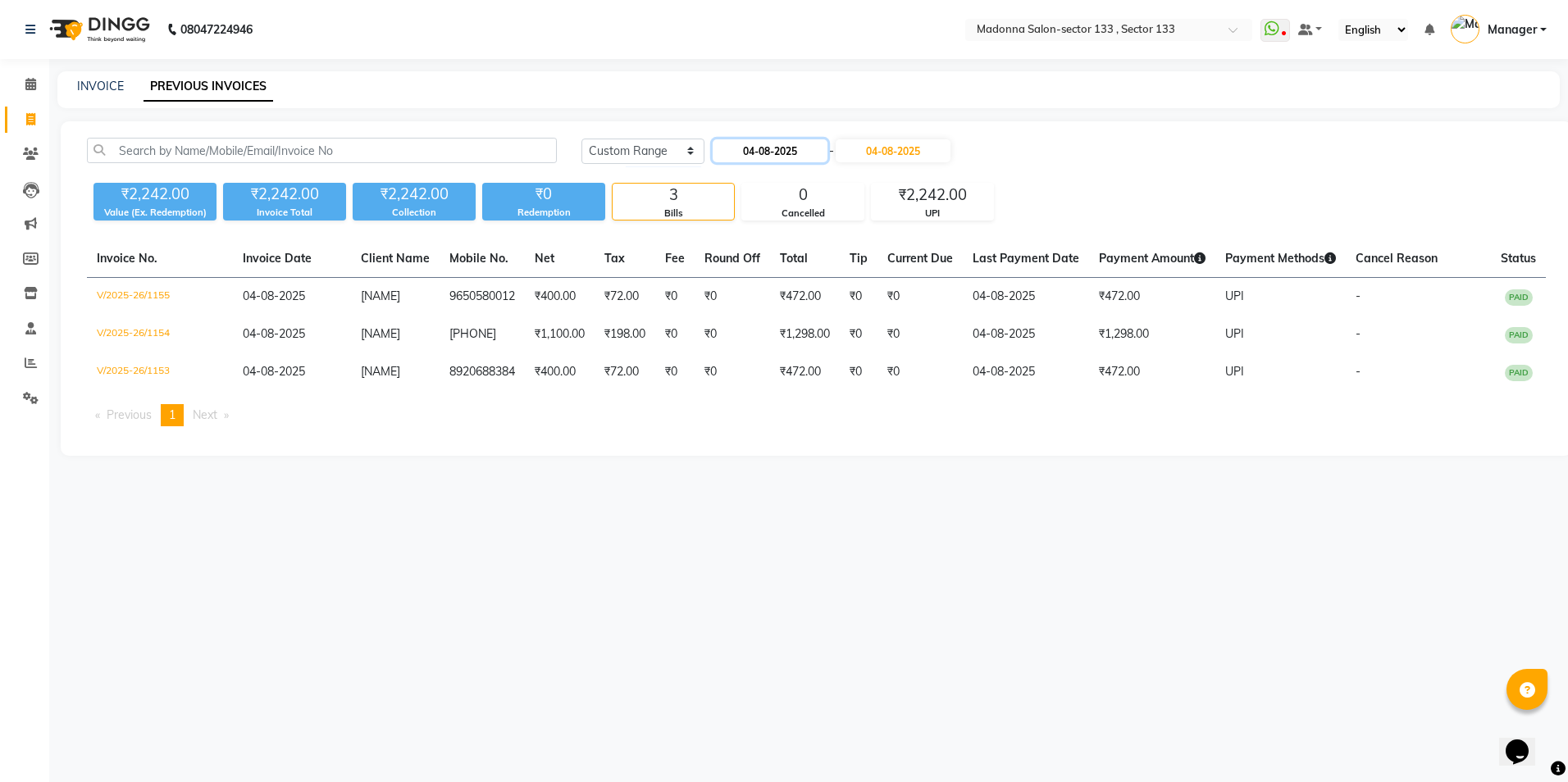 click on "04-08-2025" 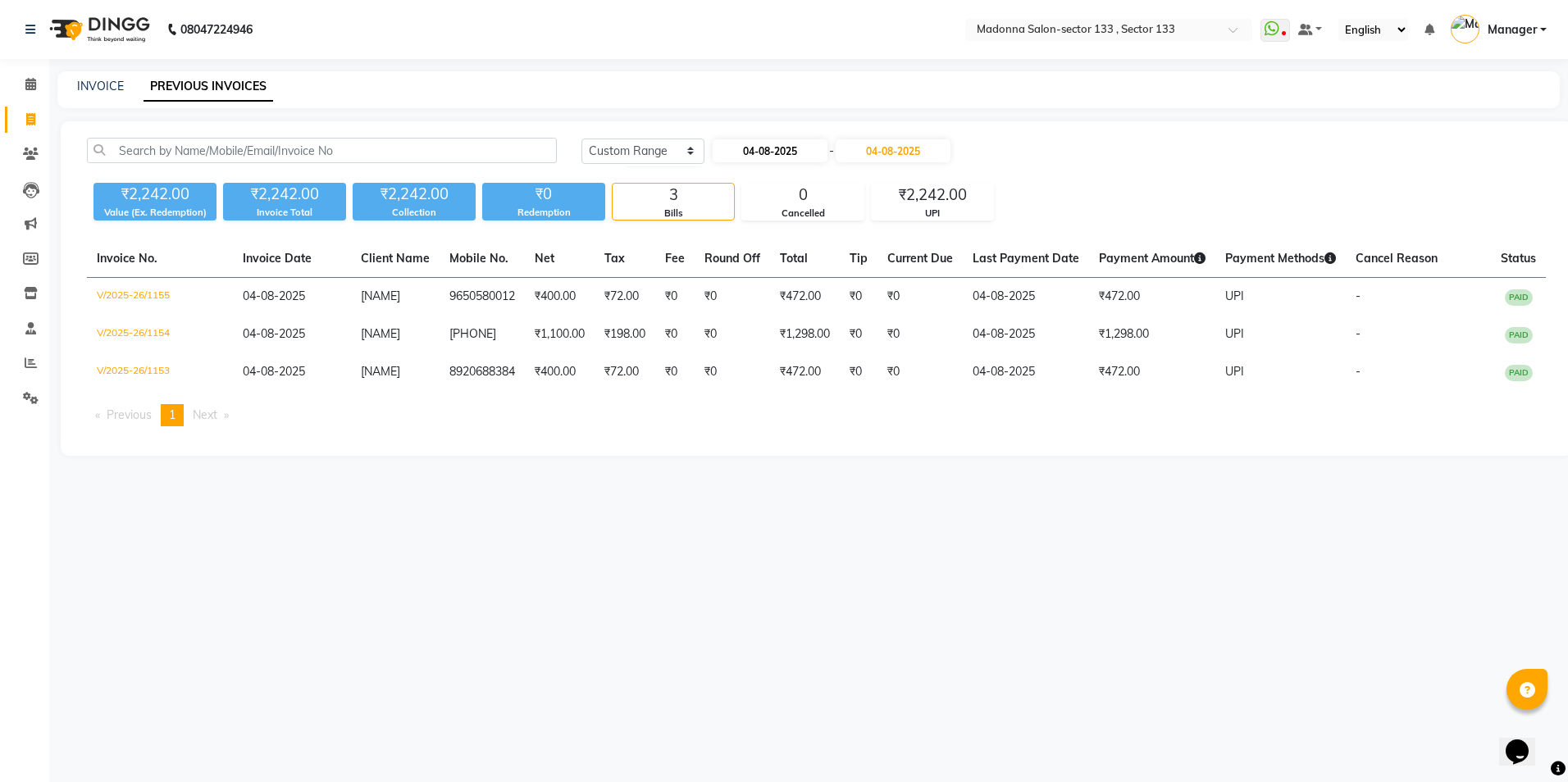 select on "8" 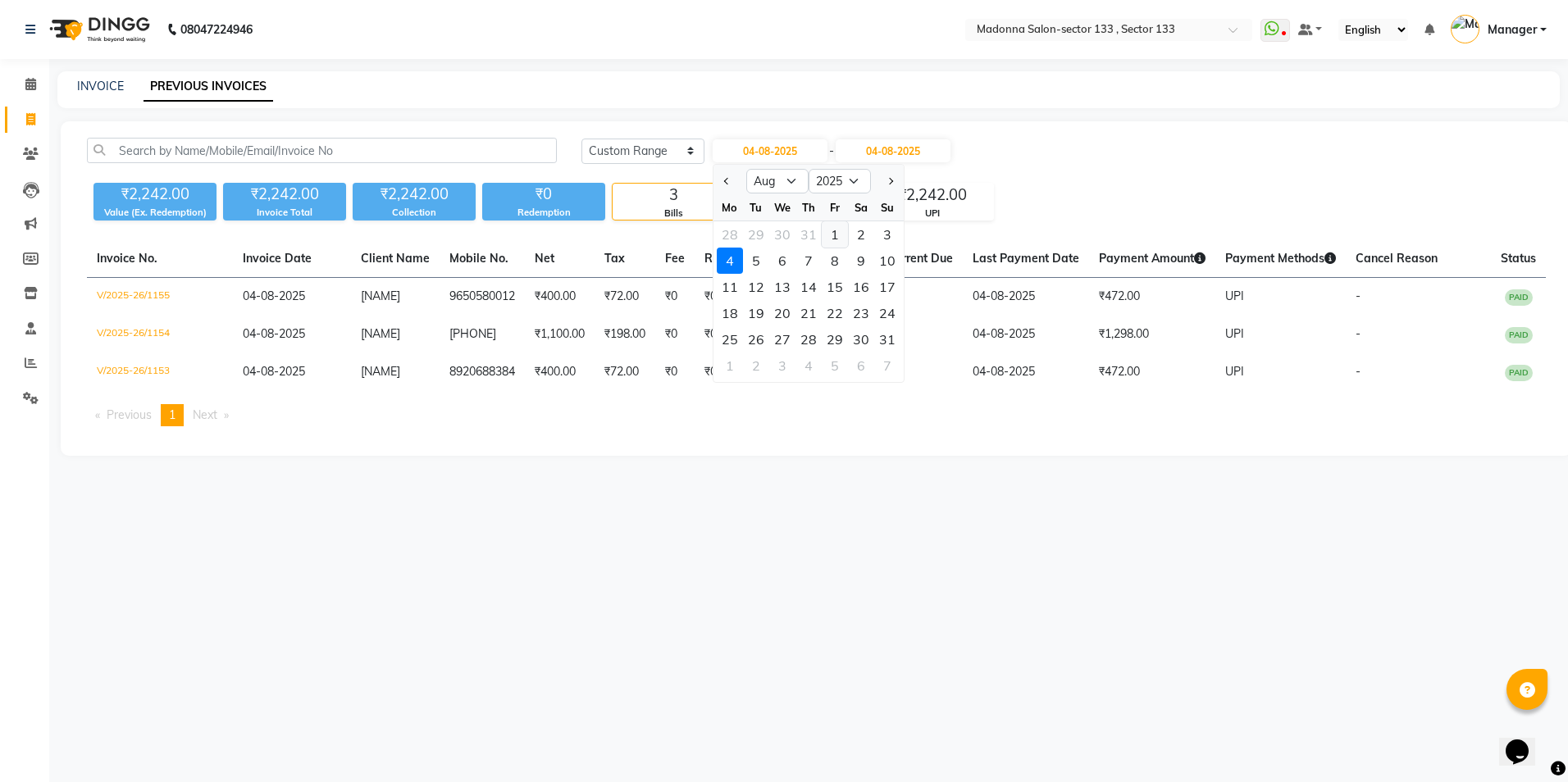 click on "1" 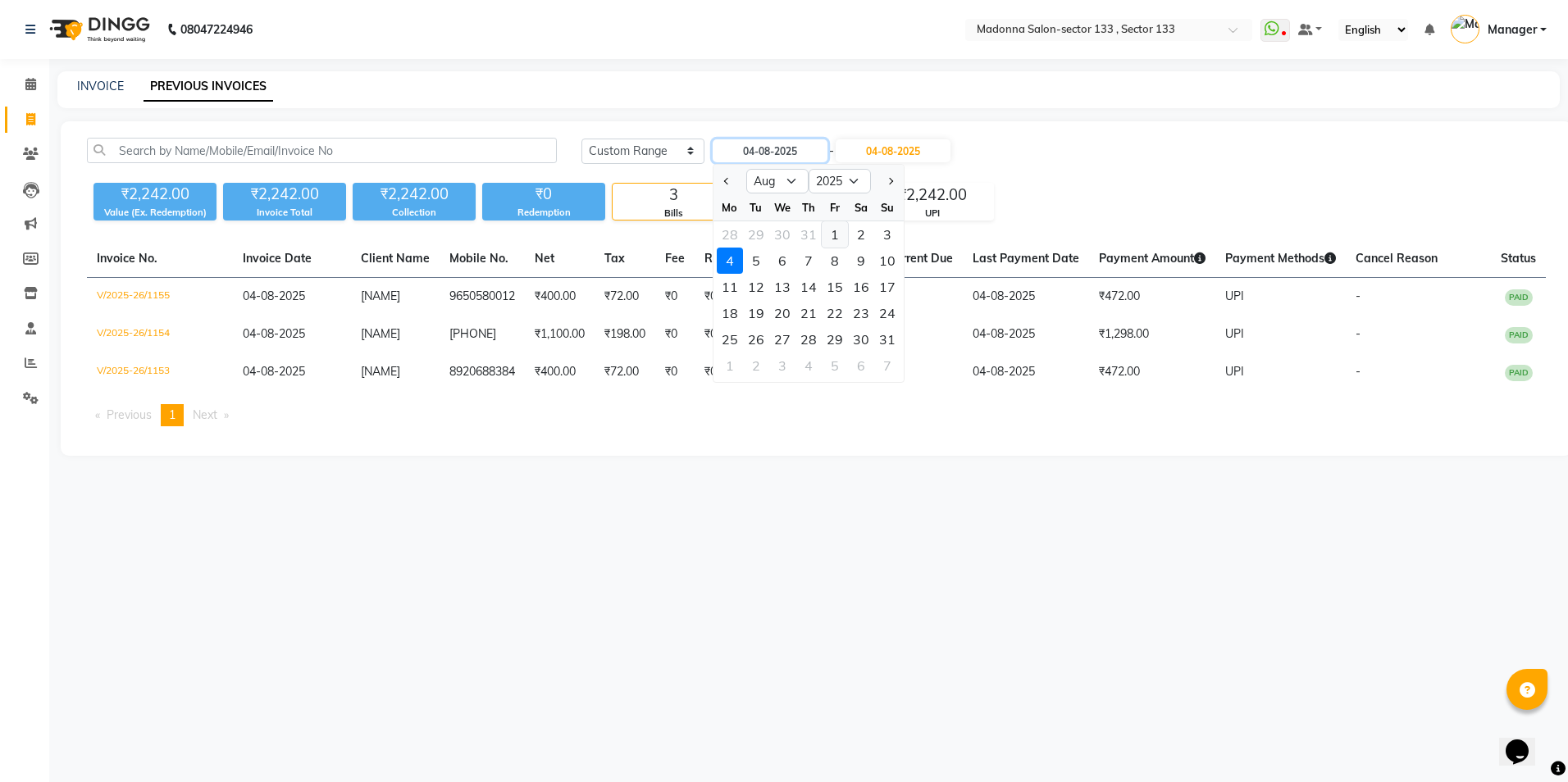 type on "01-08-2025" 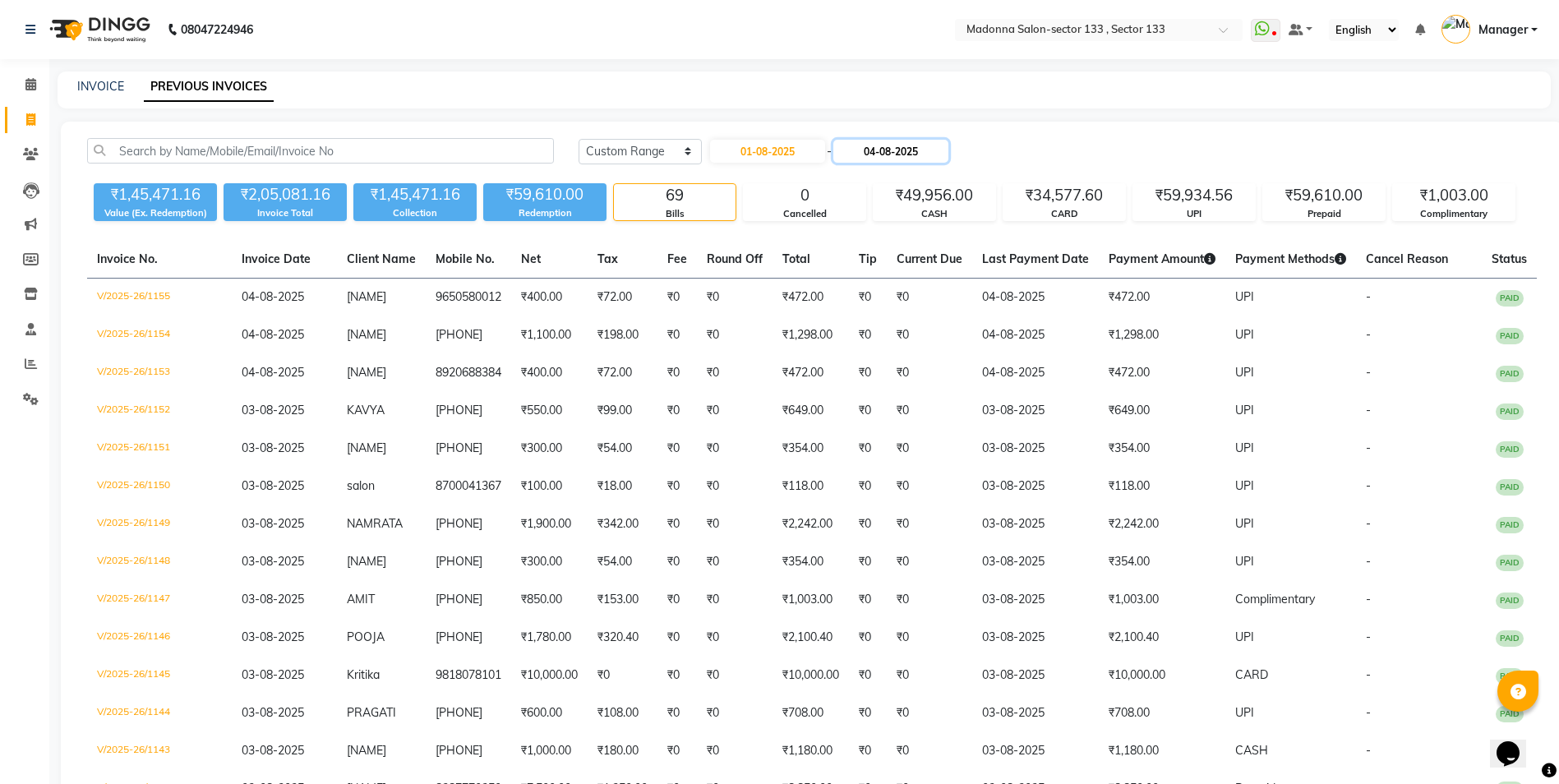 click on "04-08-2025" 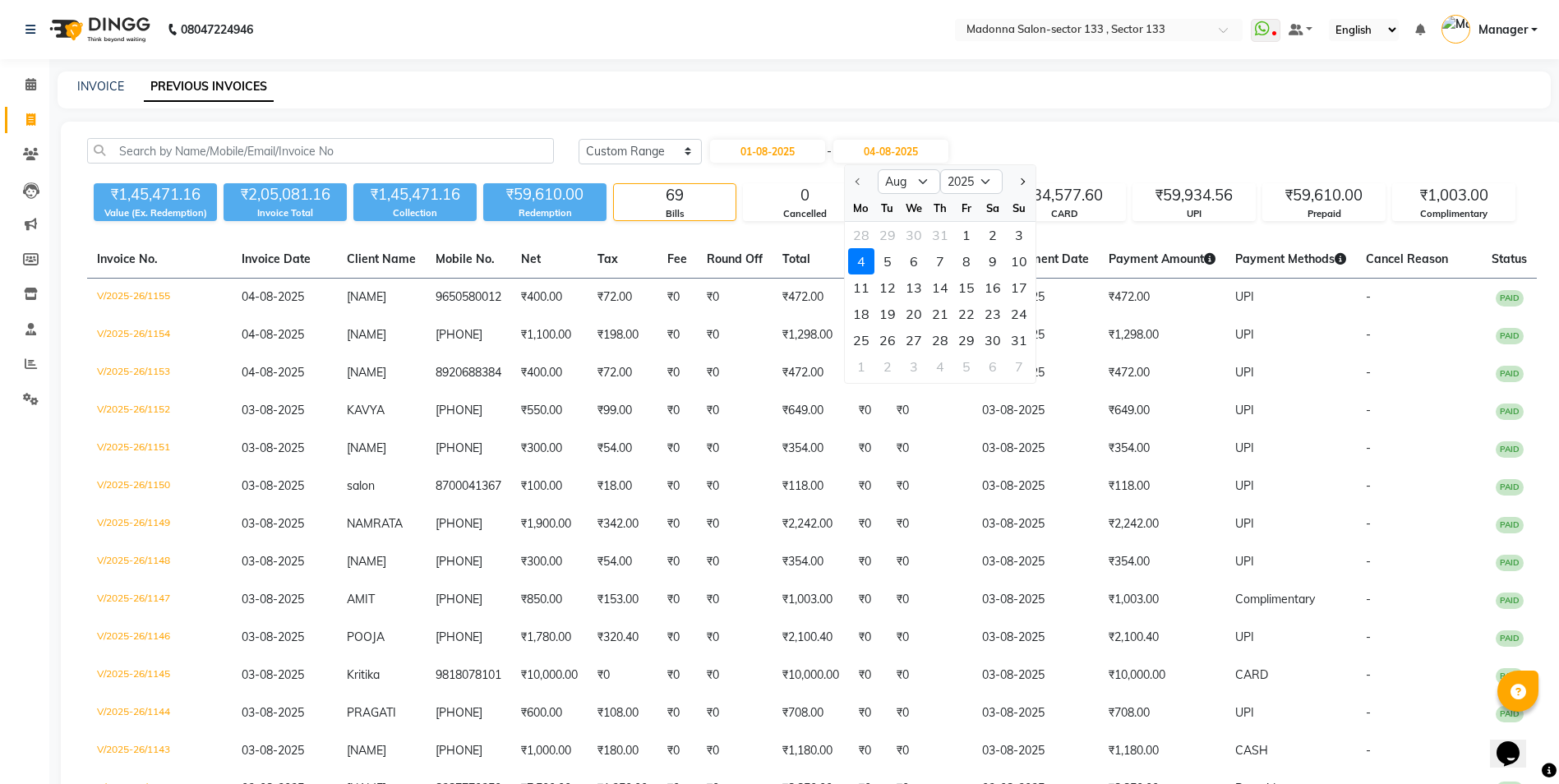 click on "Today Yesterday Custom Range 01-08-2025 - 04-08-2025 Aug Sep Oct Nov Dec 2025 2026 2027 2028 2029 2030 2031 2032 2033 2034 2035 Mo Tu We Th Fr Sa Su 28 29 30 31 1 2 3 4 5 6 7 8 9 10 11 12 13 14 15 16 17 18 19 20 21 22 23 24 25 26 27 28 29 30 31 1 2 3 4 5 6 7" 